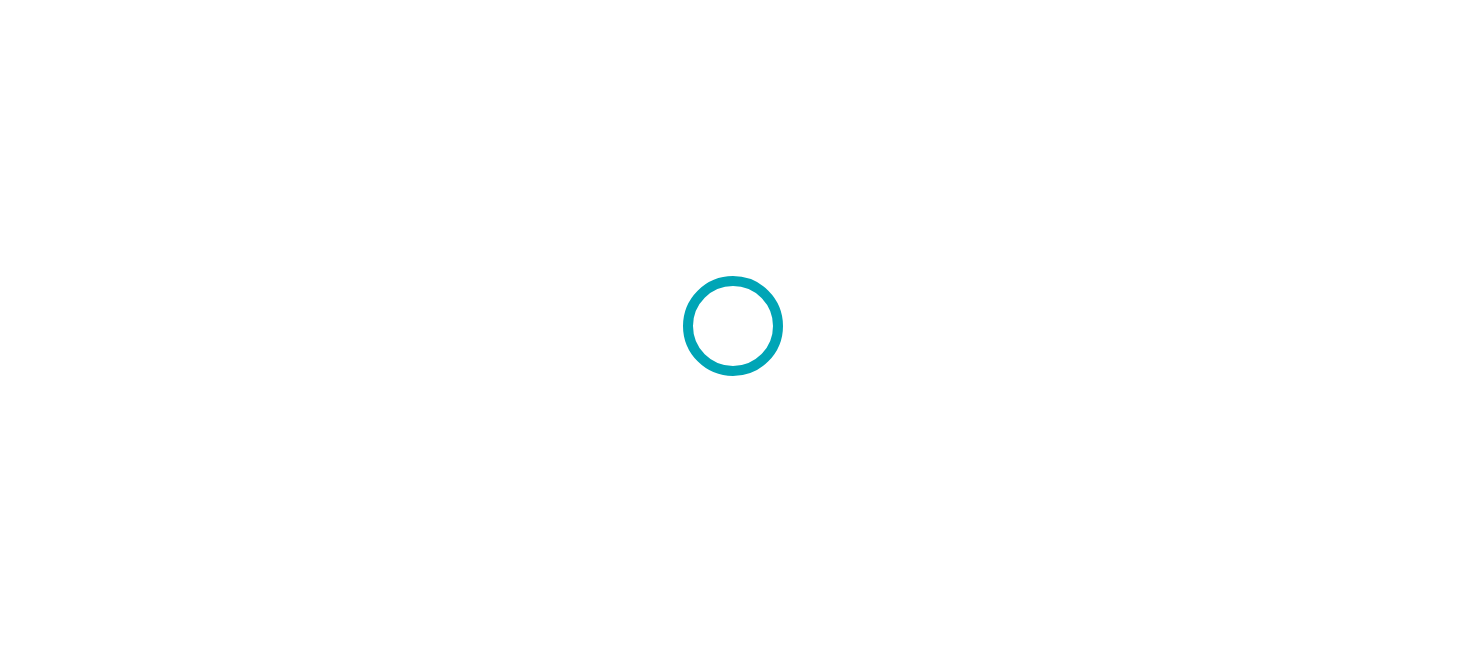 scroll, scrollTop: 0, scrollLeft: 0, axis: both 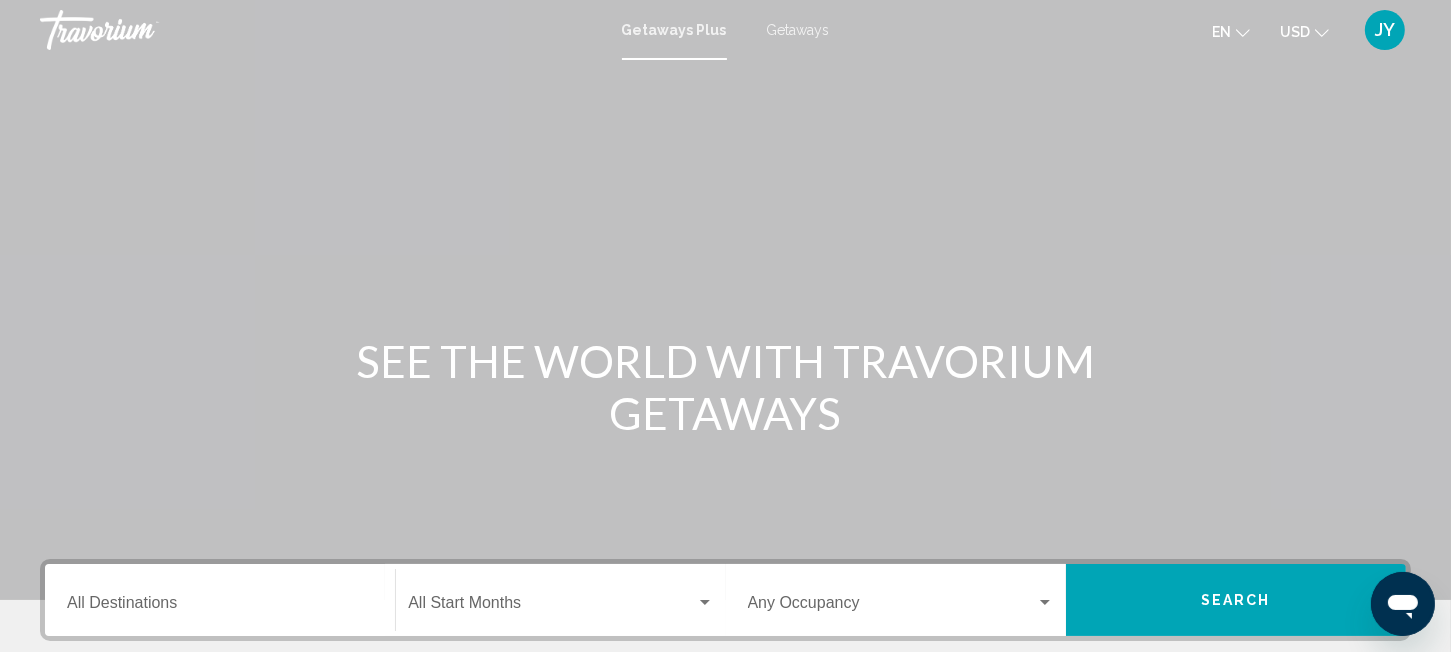 click on "Getaways" at bounding box center [798, 30] 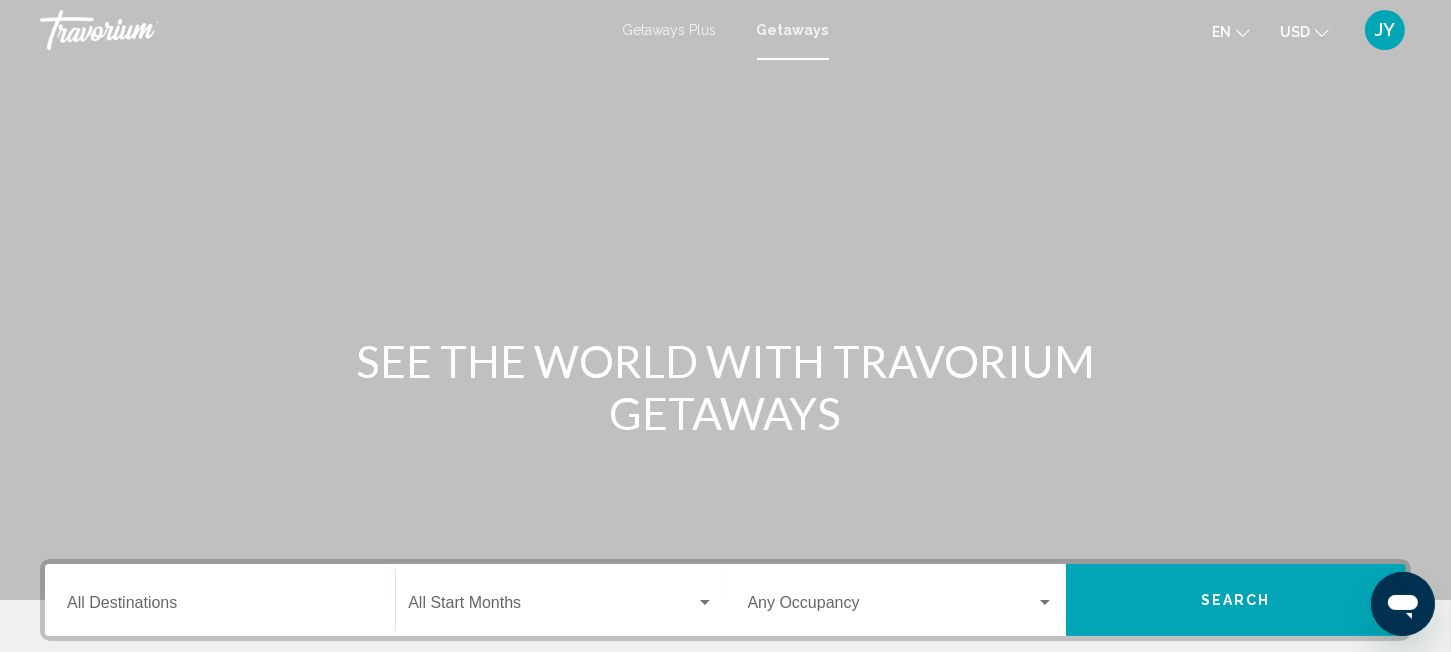 click on "Destination All Destinations" at bounding box center [220, 600] 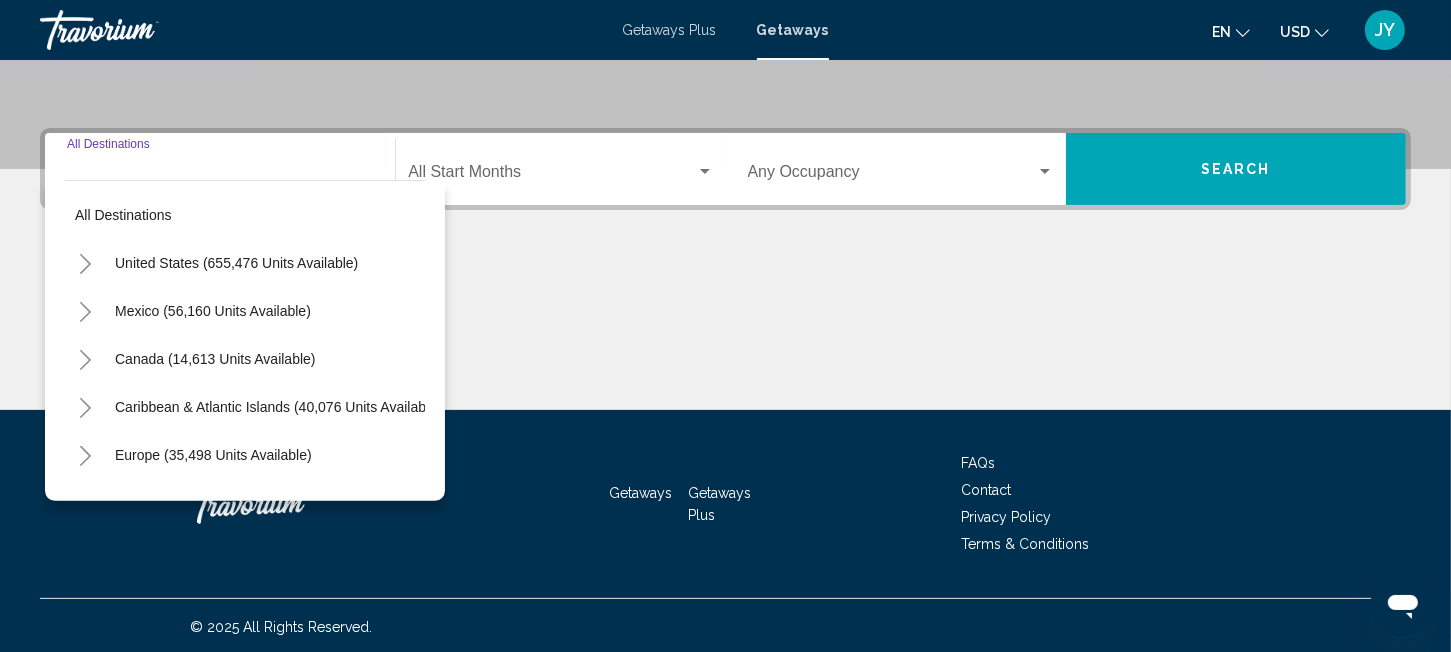 scroll, scrollTop: 433, scrollLeft: 0, axis: vertical 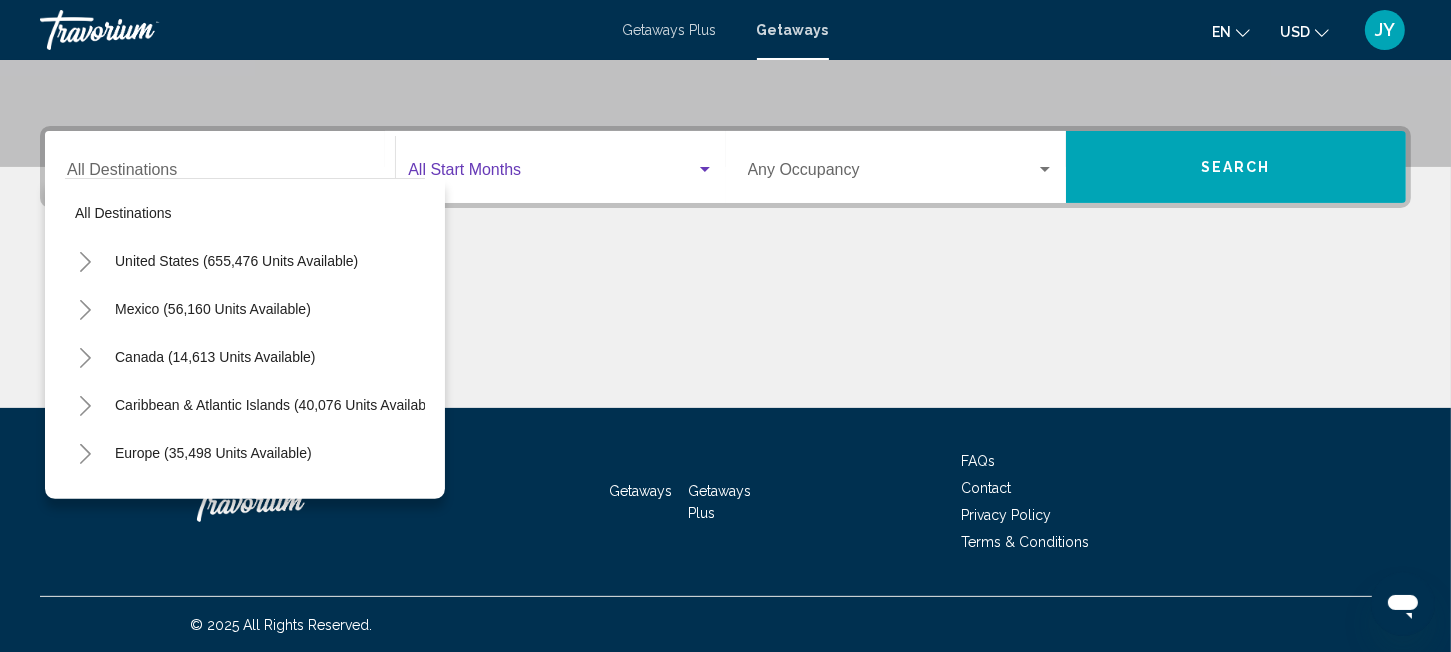 click at bounding box center (705, 169) 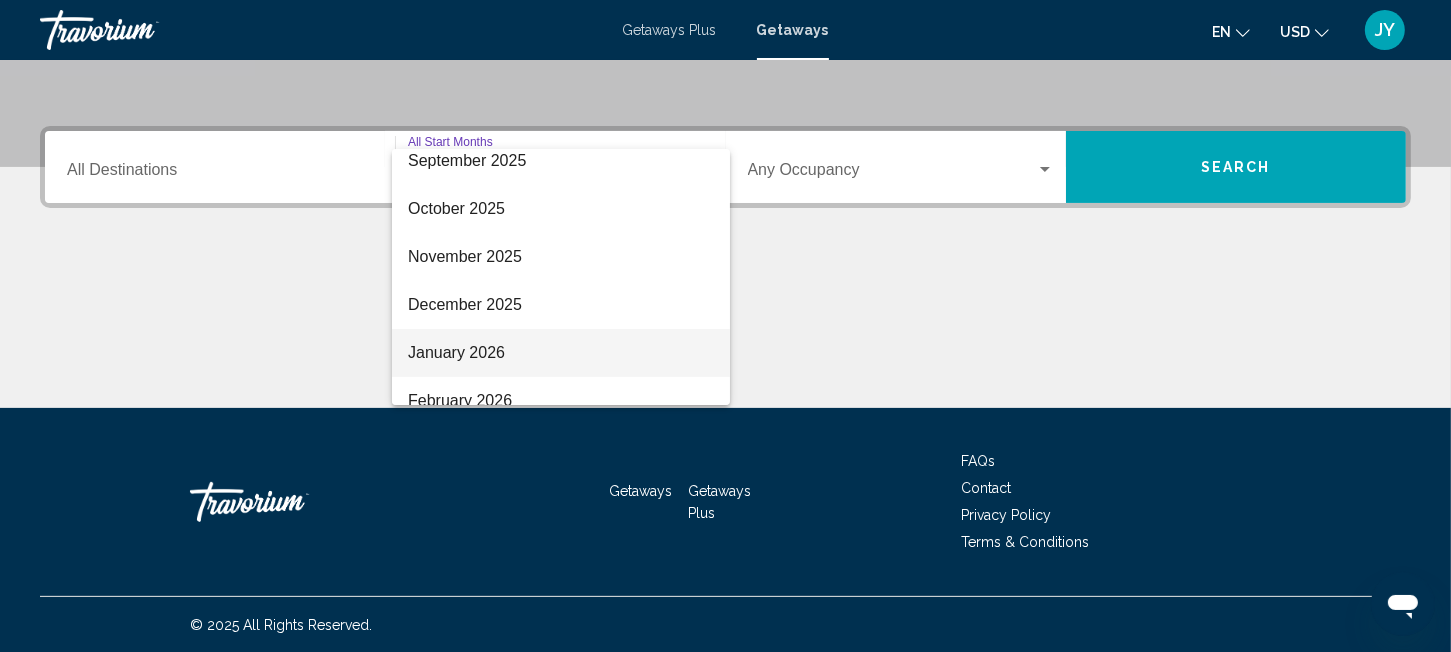 scroll, scrollTop: 120, scrollLeft: 0, axis: vertical 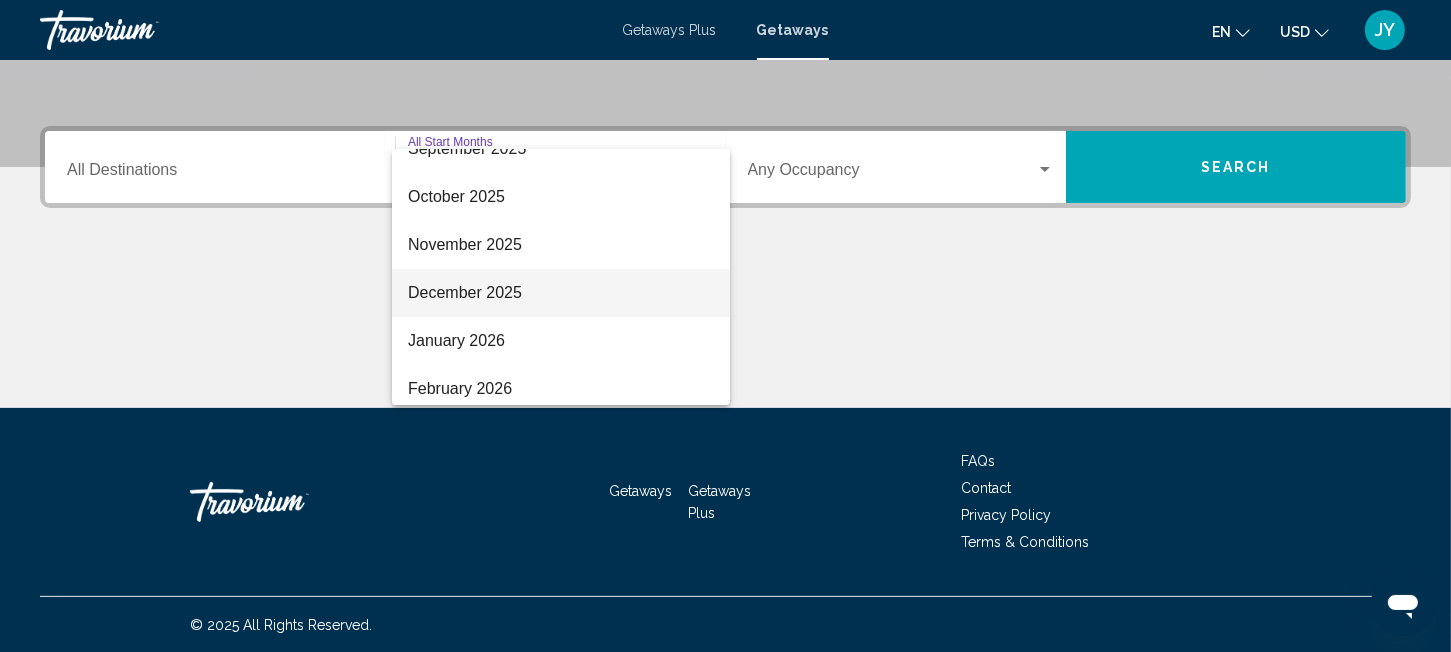 click on "December 2025" at bounding box center (561, 293) 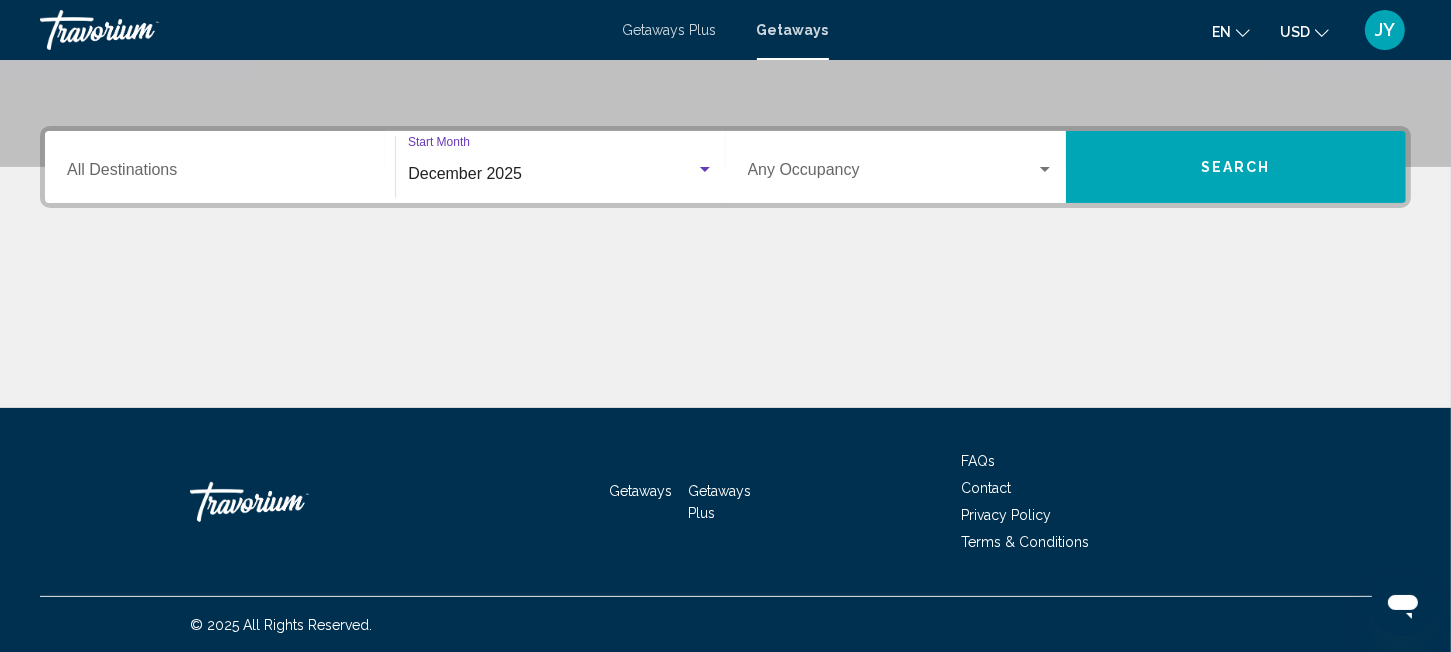 click on "Search" at bounding box center (1236, 168) 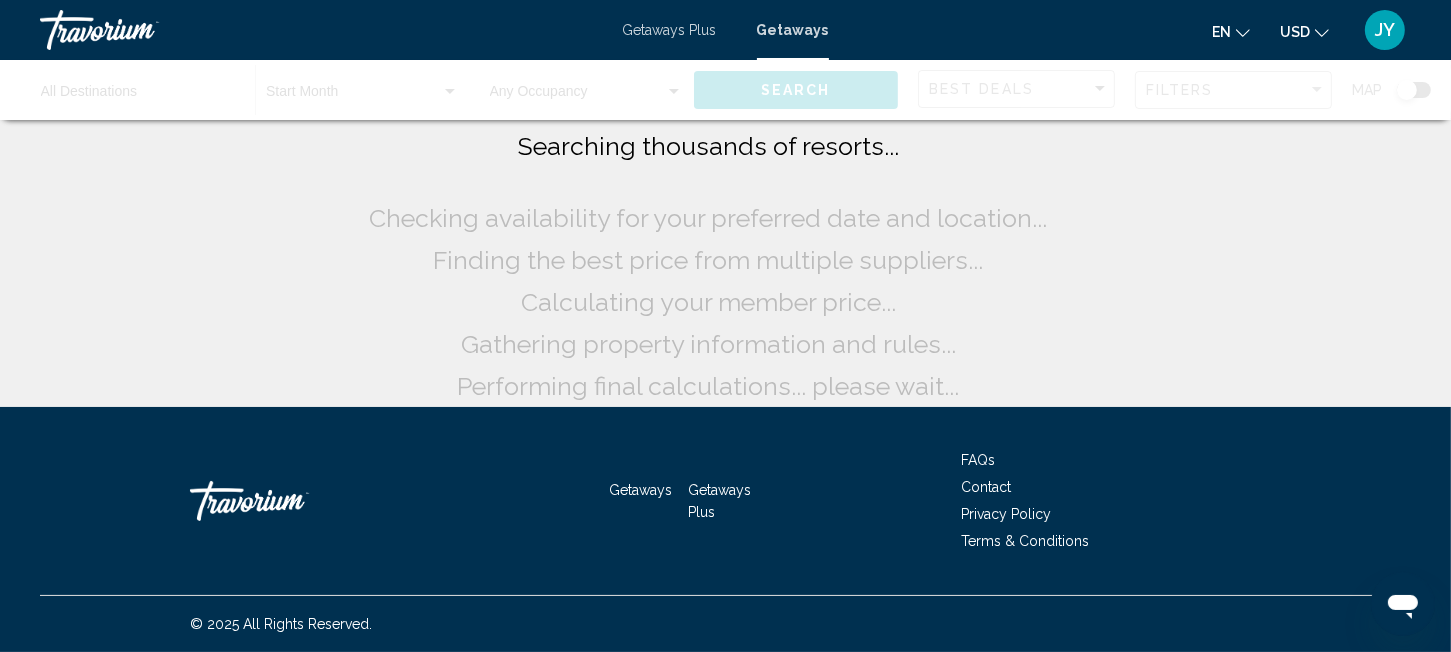 scroll, scrollTop: 0, scrollLeft: 0, axis: both 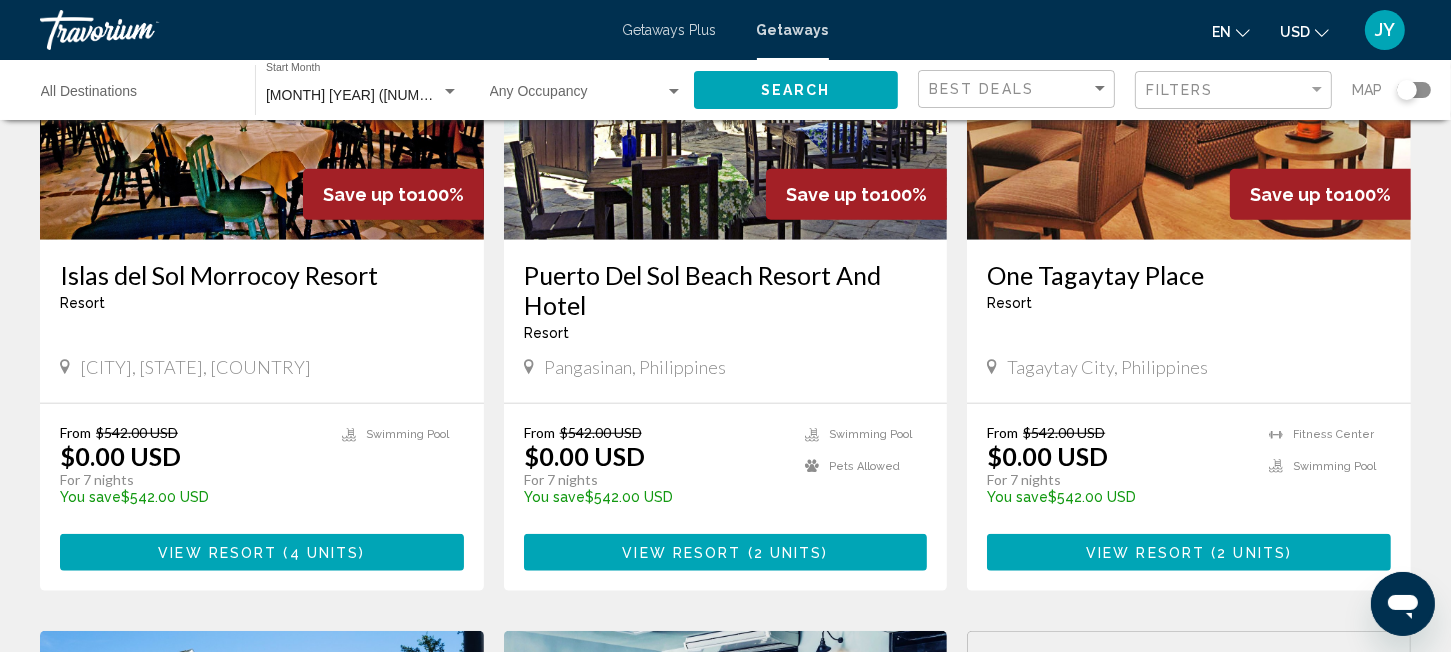 click at bounding box center (745, 553) 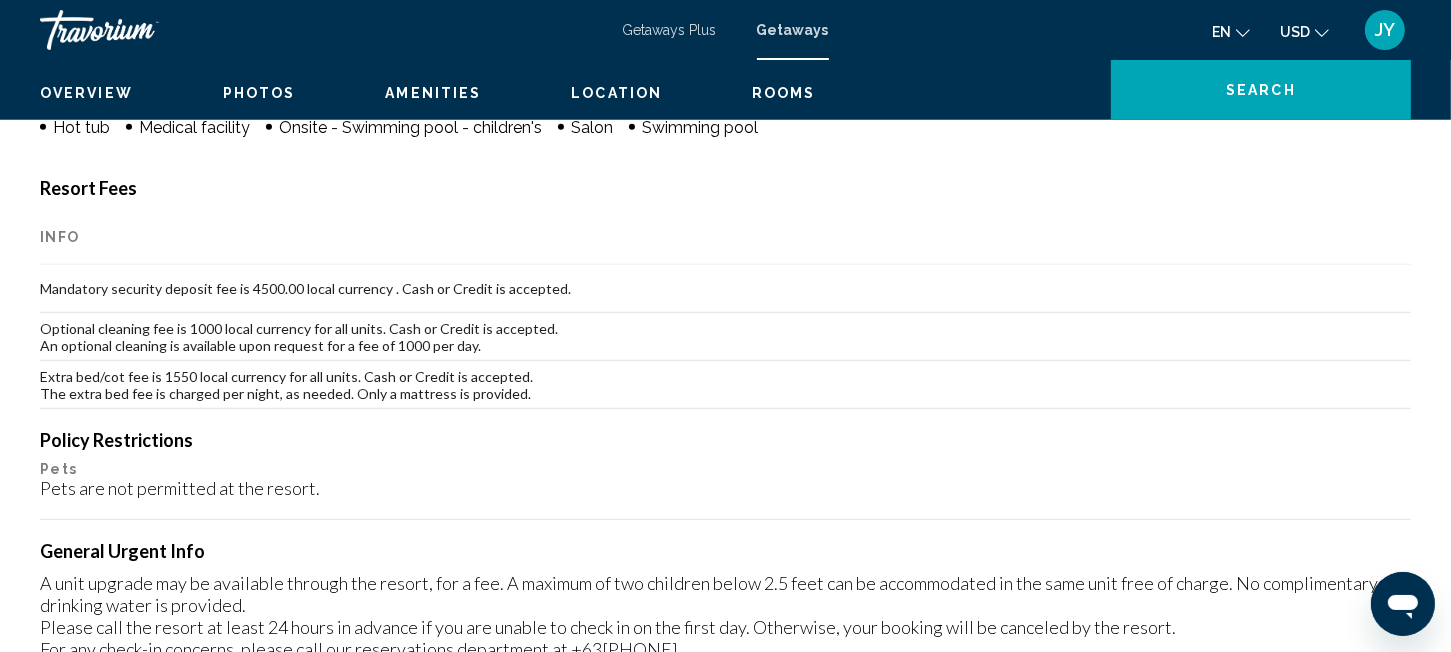 scroll, scrollTop: 33, scrollLeft: 0, axis: vertical 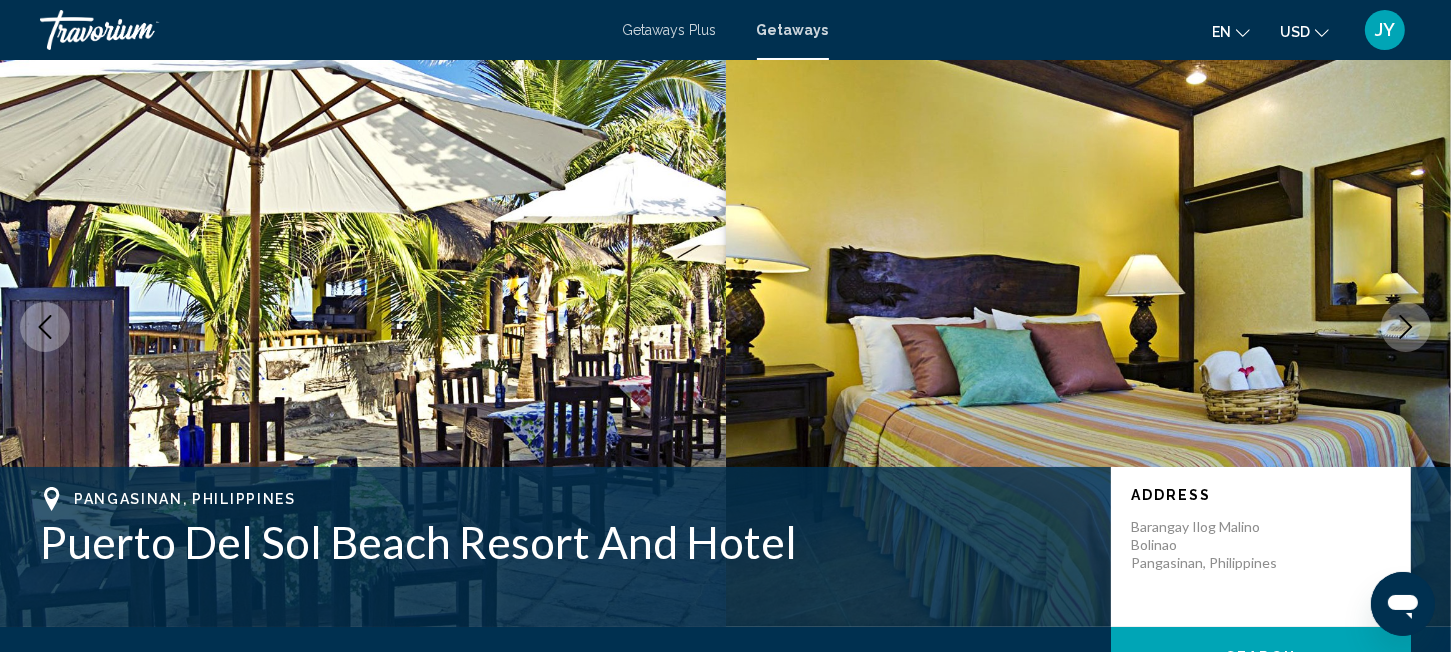 click 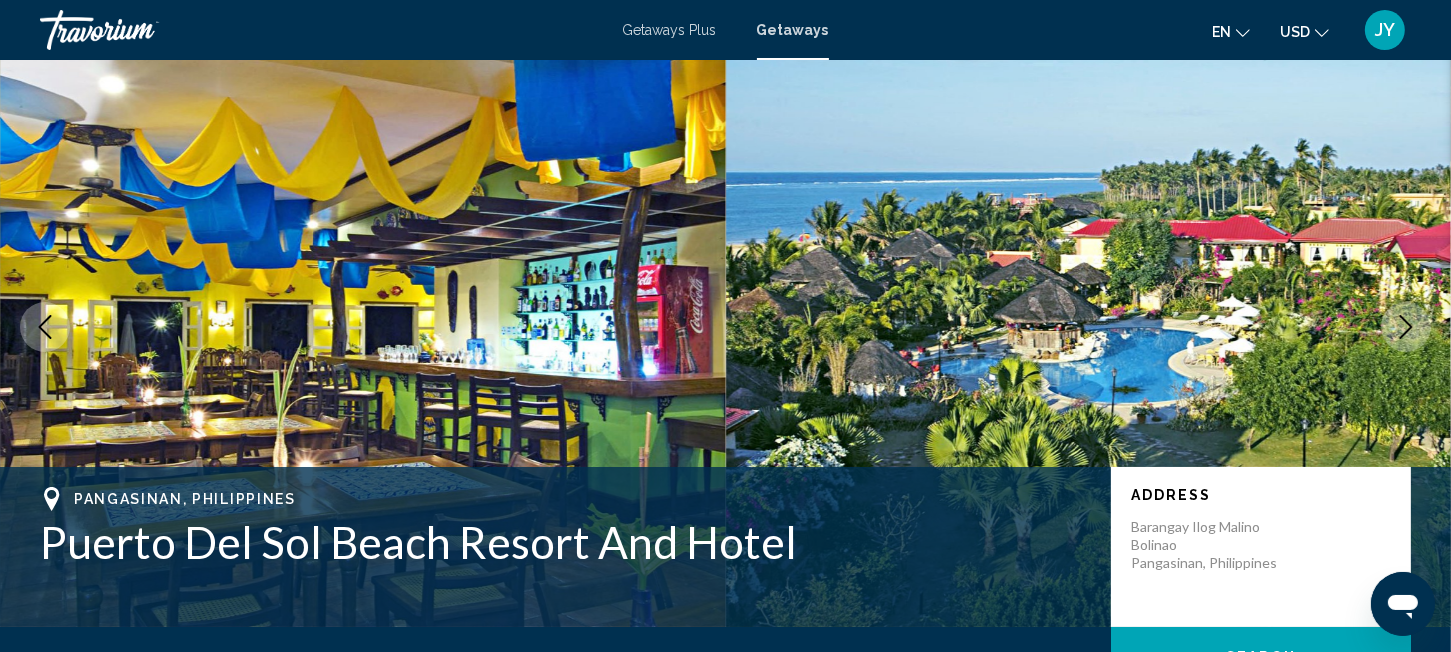 click 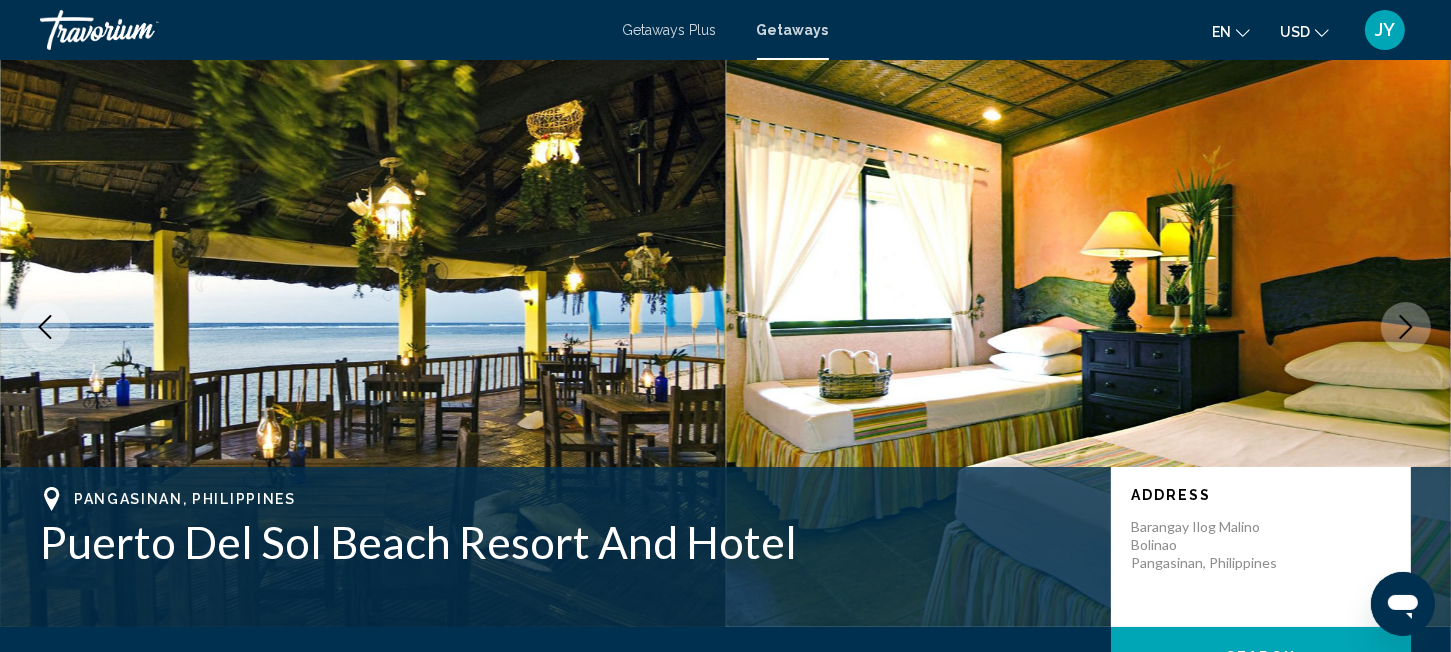 click 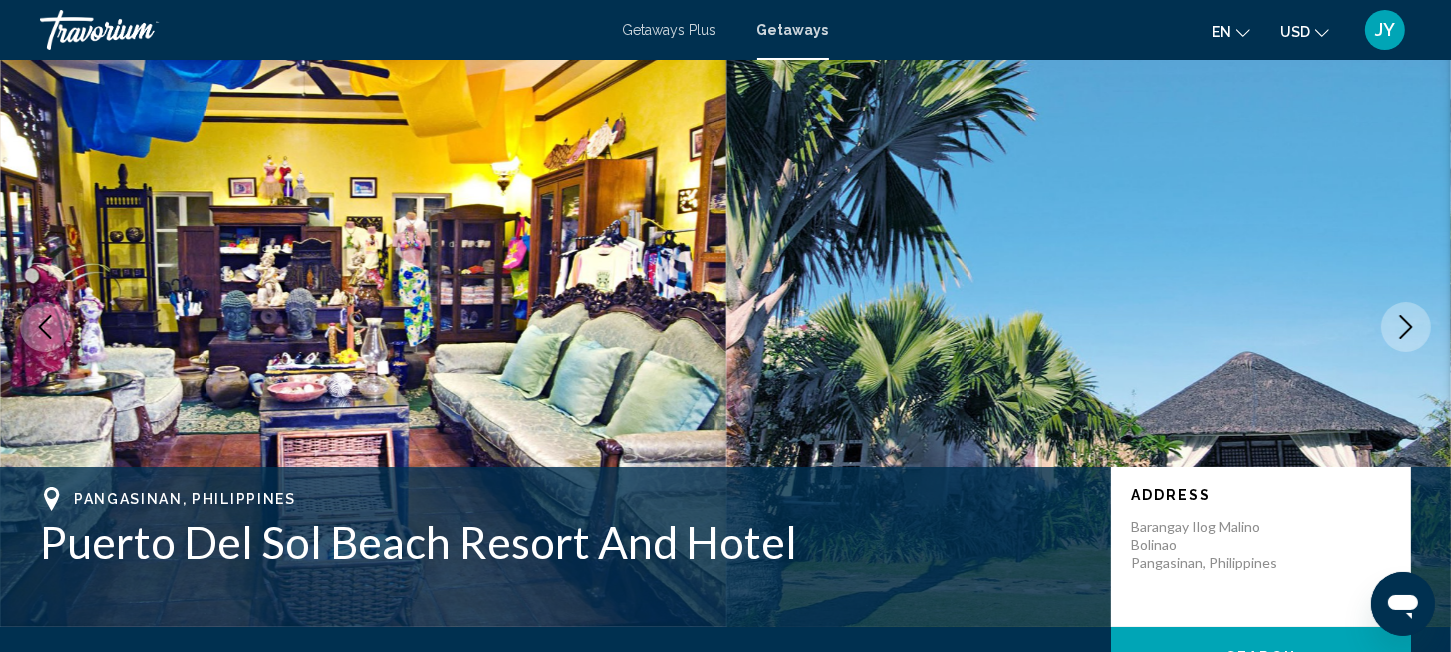 click 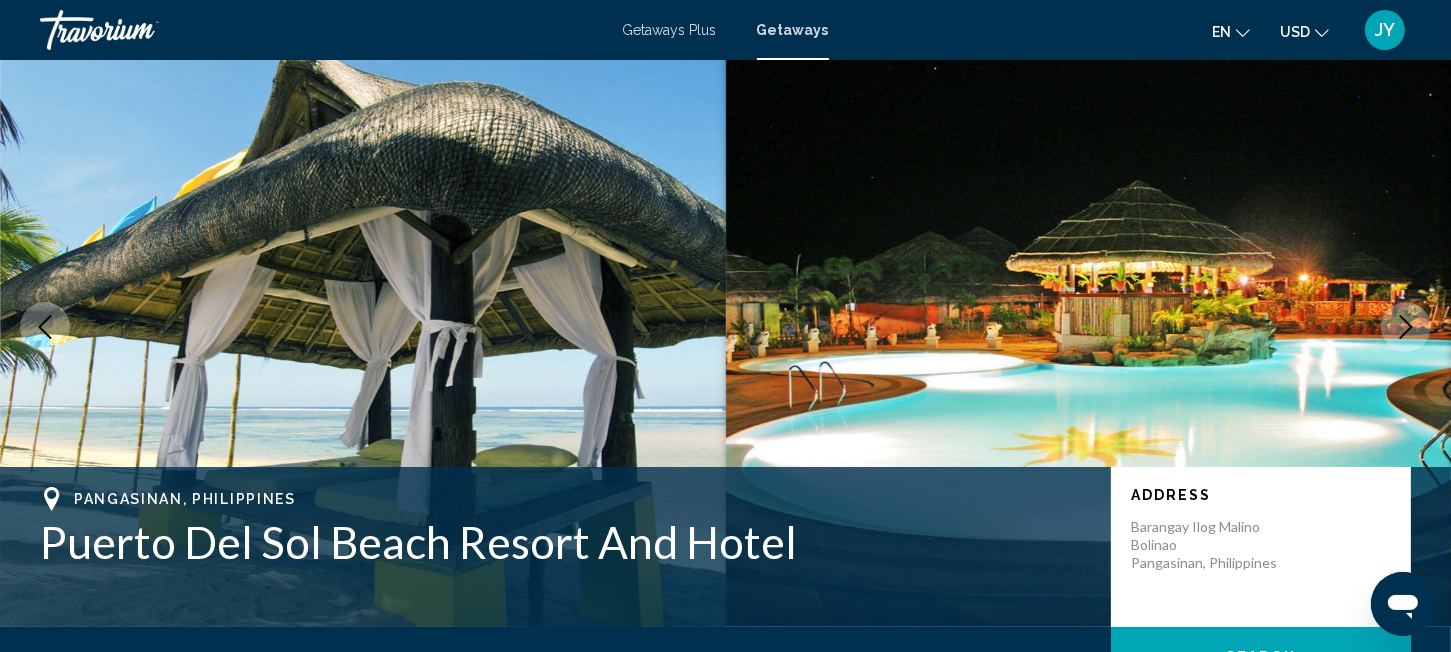 click 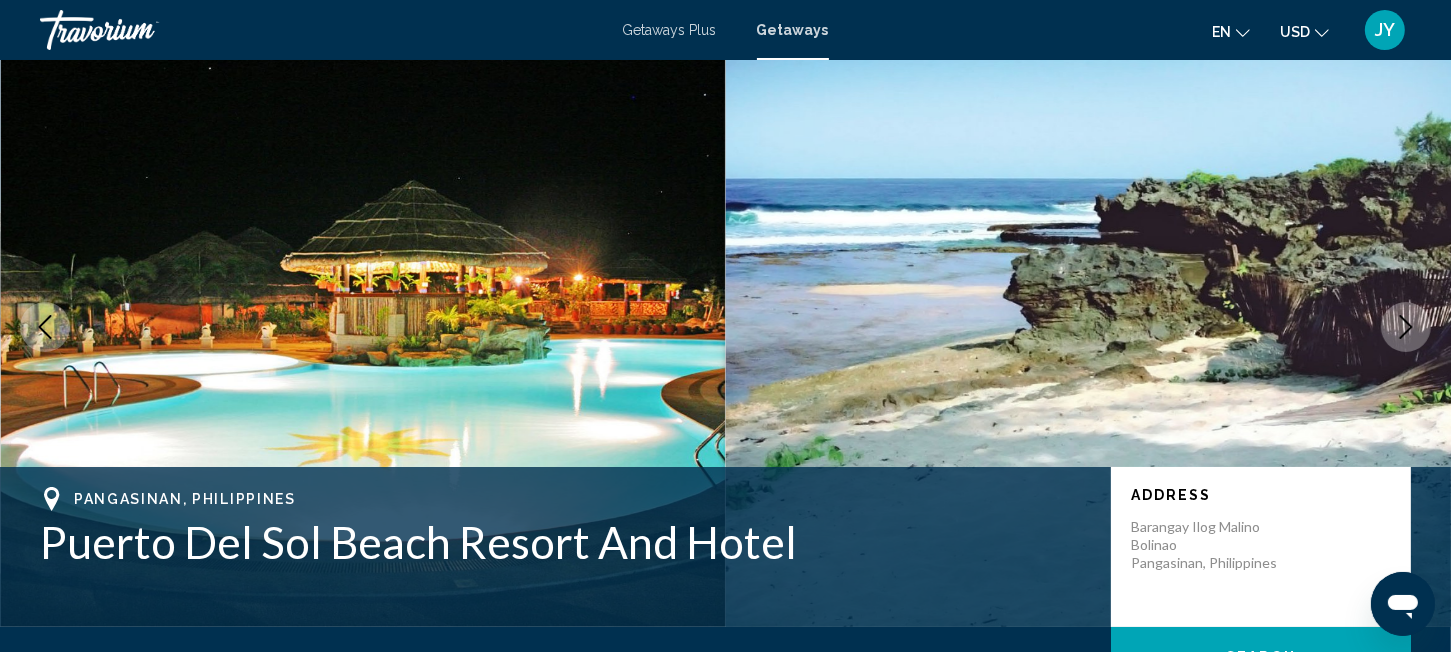 click 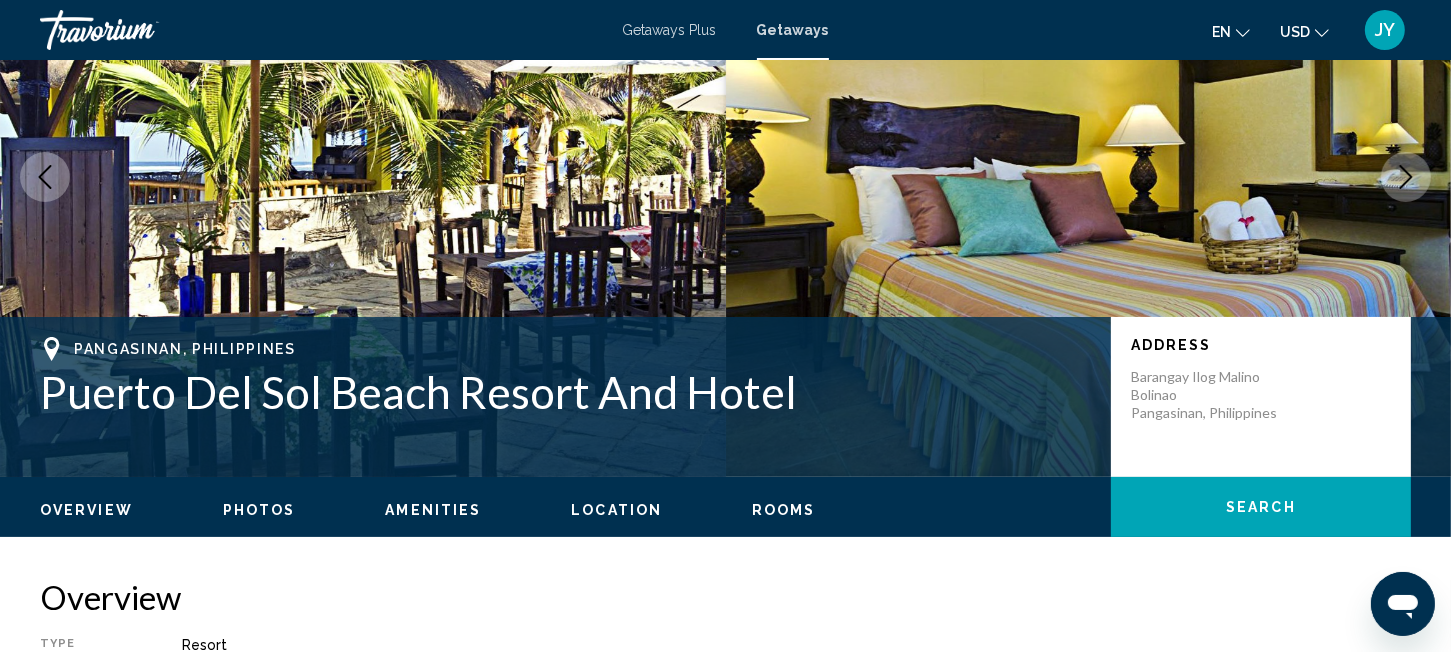 scroll, scrollTop: 532, scrollLeft: 0, axis: vertical 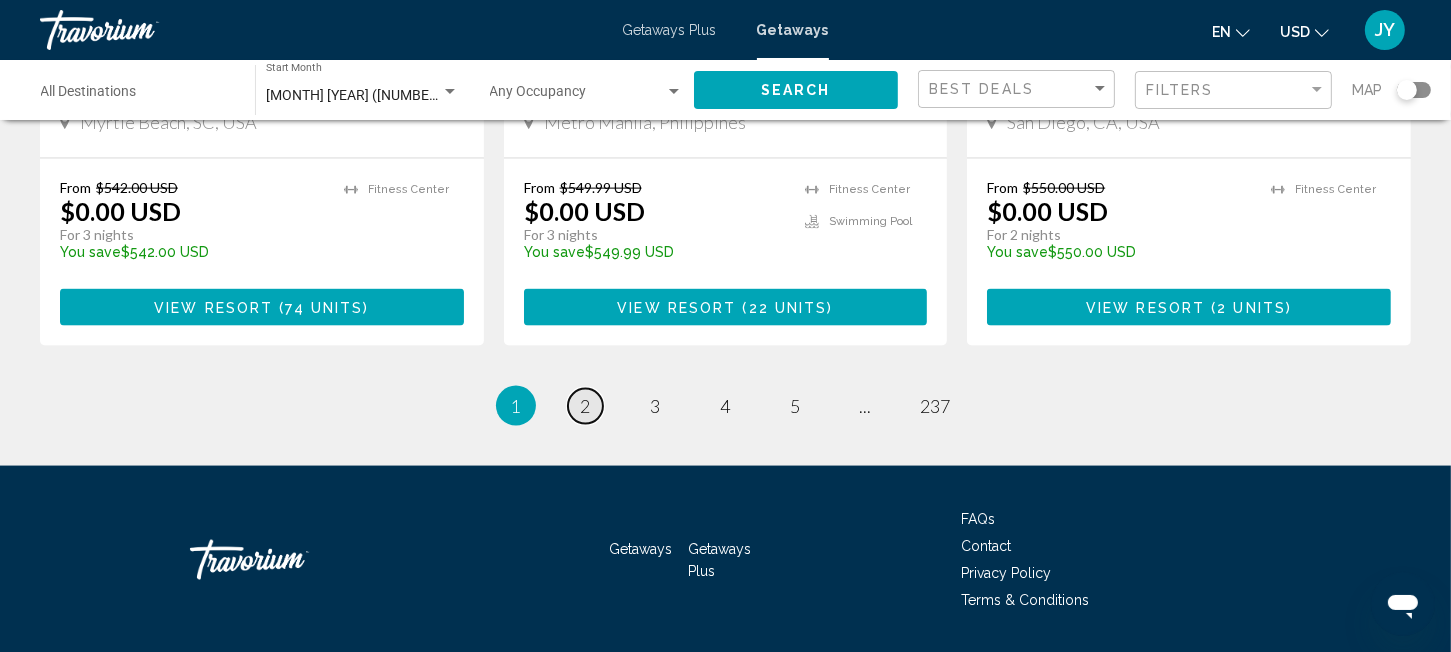 click on "2" at bounding box center (586, 406) 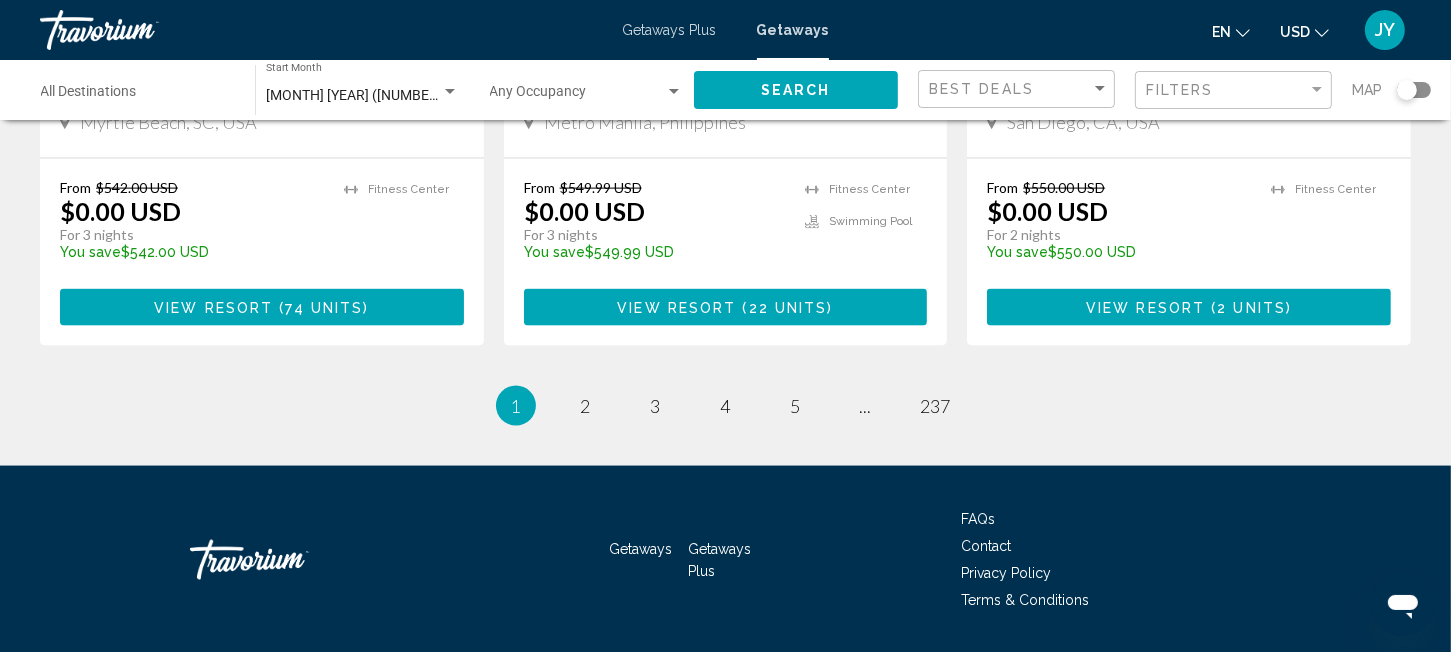 scroll, scrollTop: 0, scrollLeft: 0, axis: both 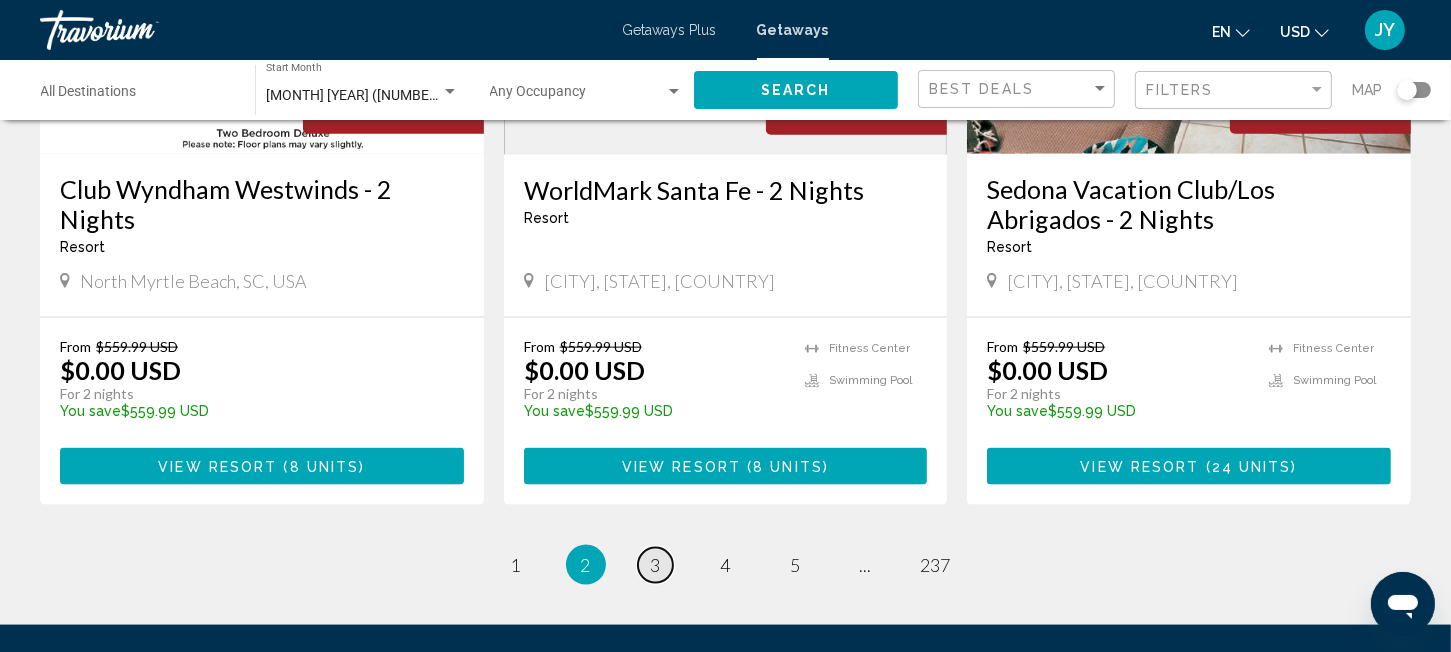 click on "3" at bounding box center [656, 565] 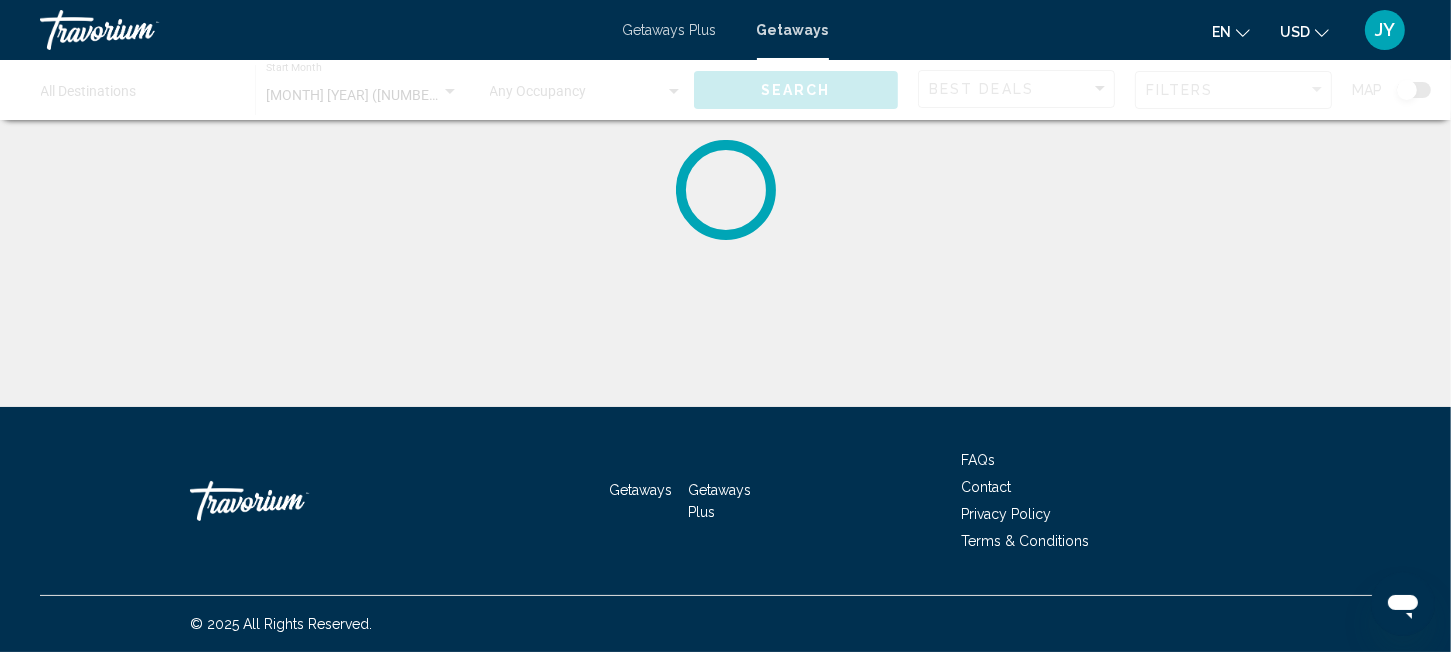scroll, scrollTop: 0, scrollLeft: 0, axis: both 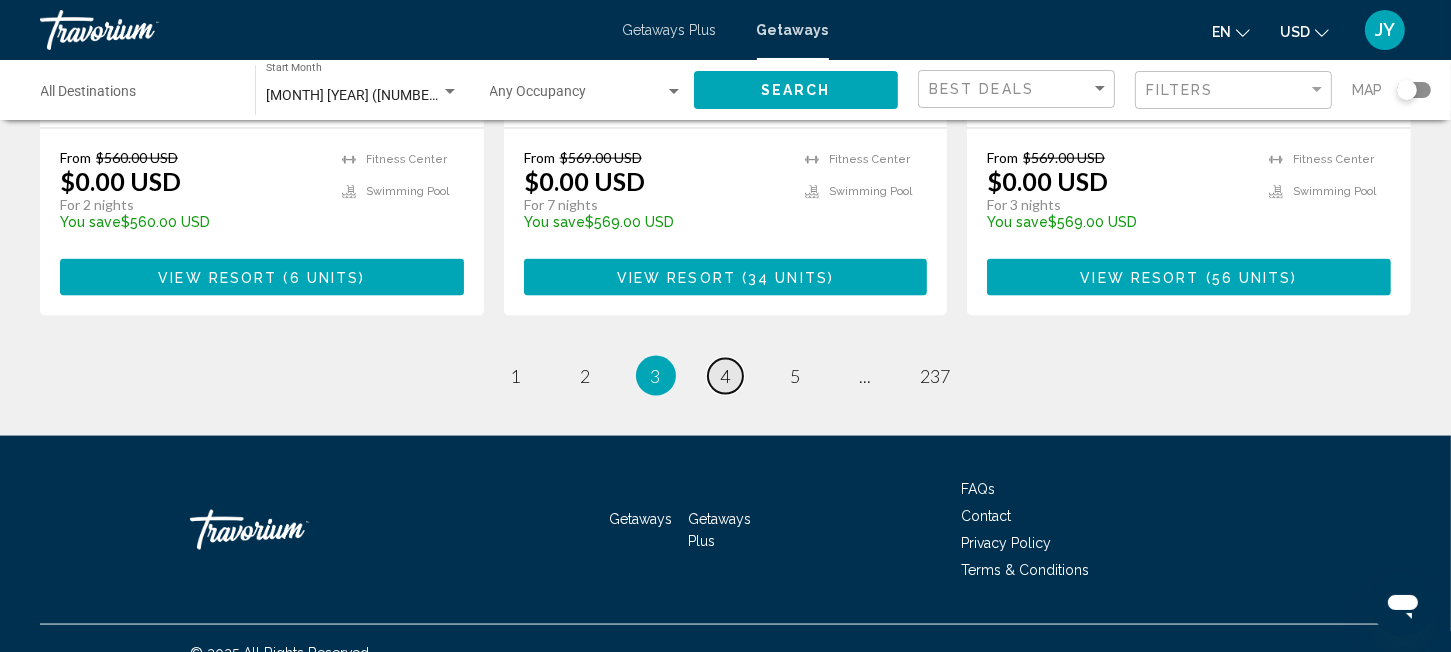 click on "4" at bounding box center (726, 376) 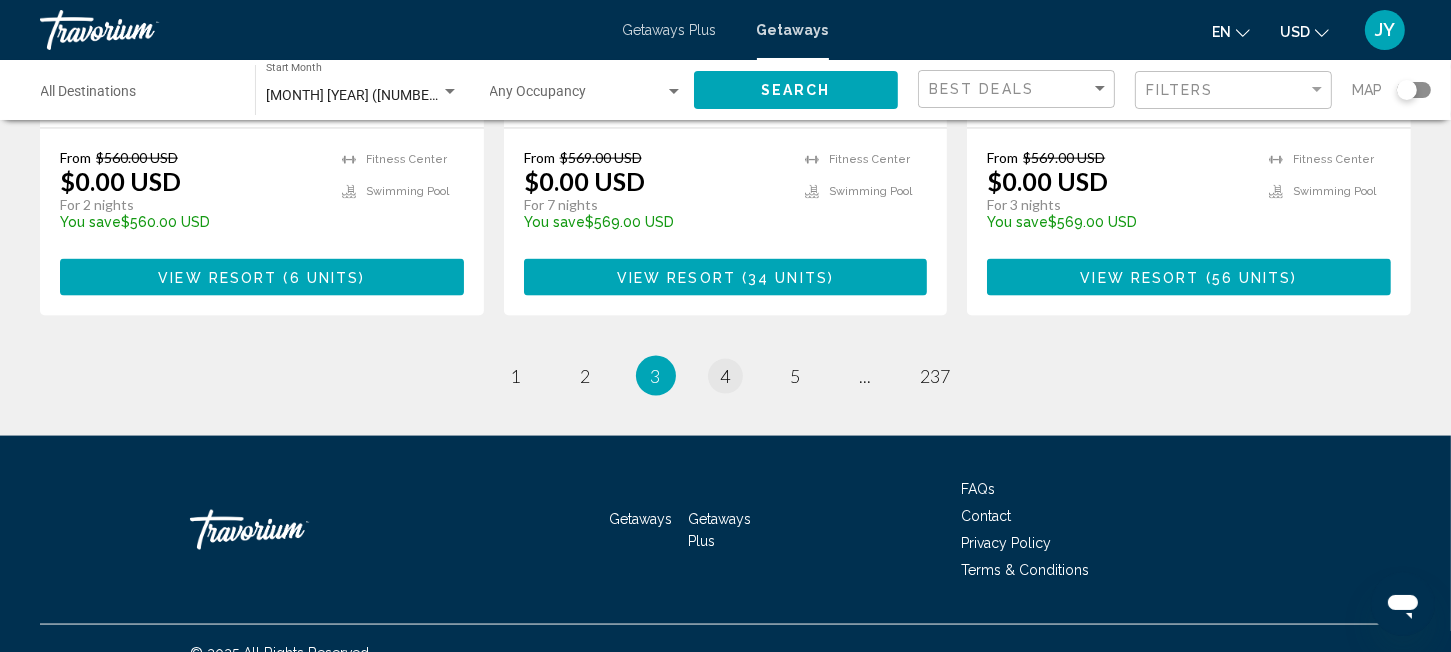 scroll, scrollTop: 0, scrollLeft: 0, axis: both 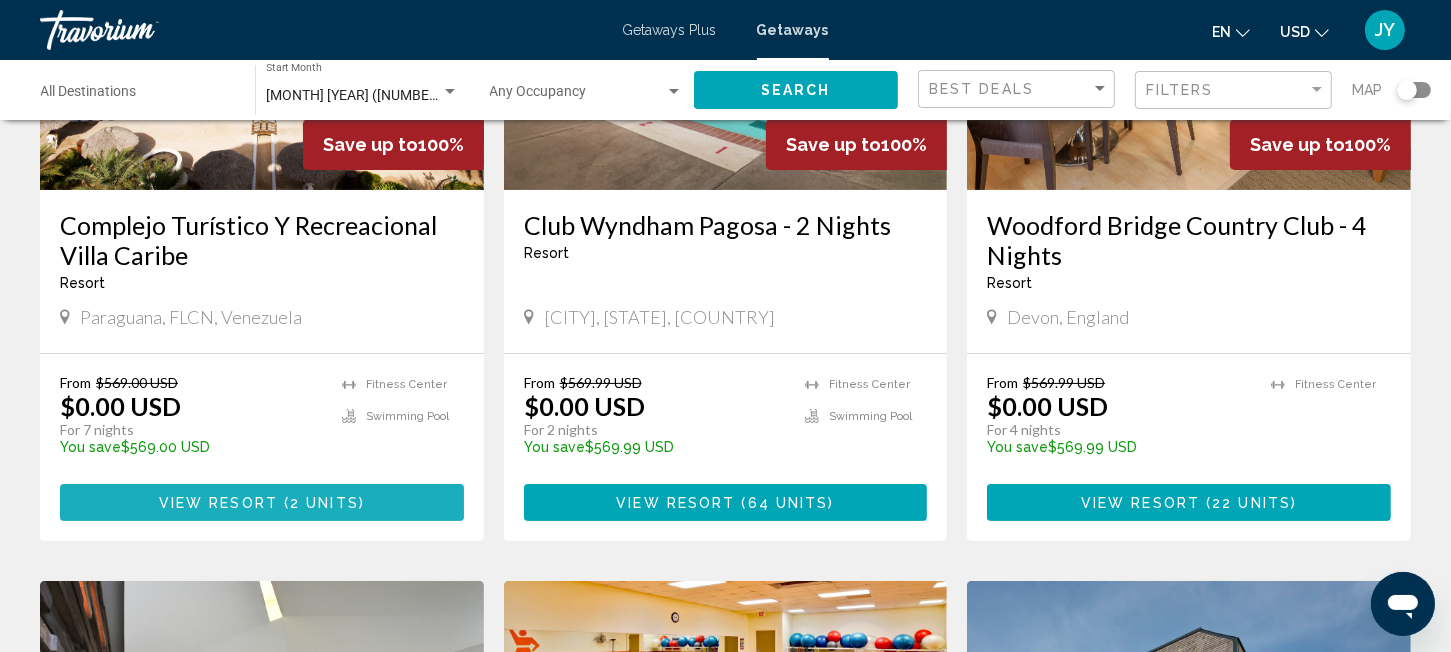 click on "View Resort" at bounding box center [218, 503] 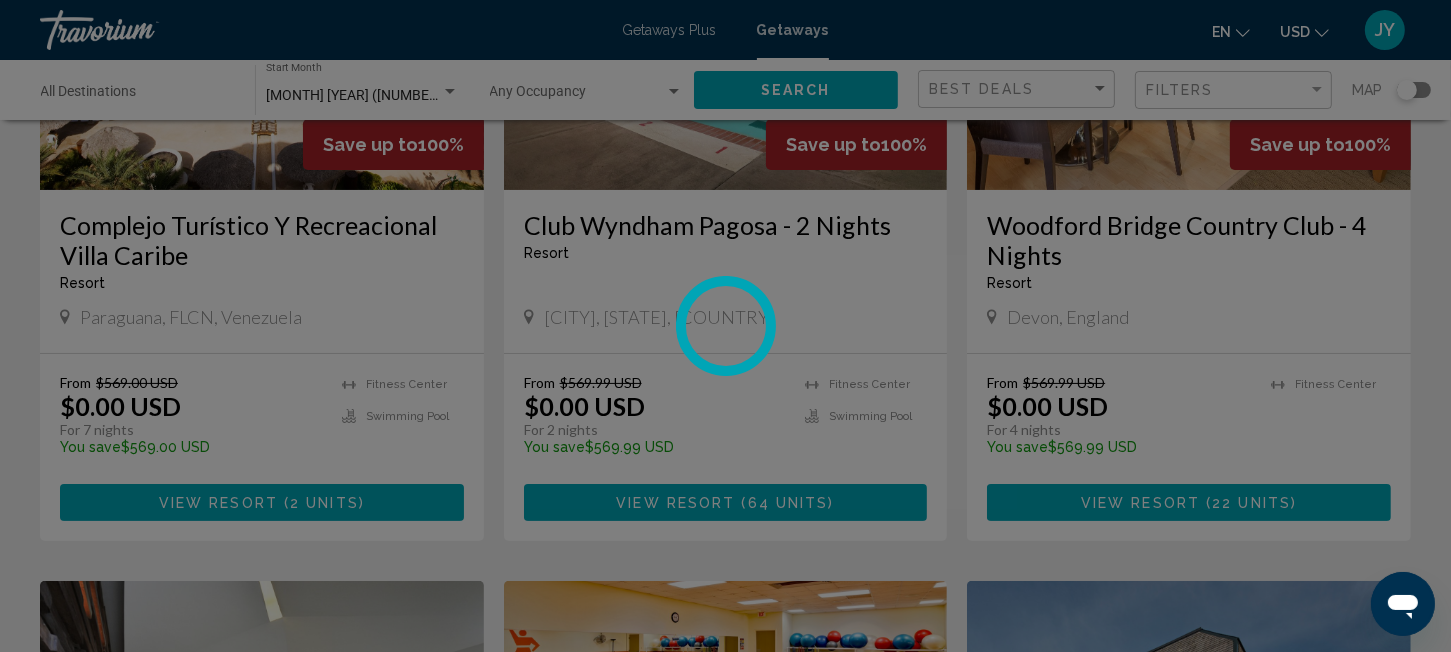 scroll, scrollTop: 34, scrollLeft: 0, axis: vertical 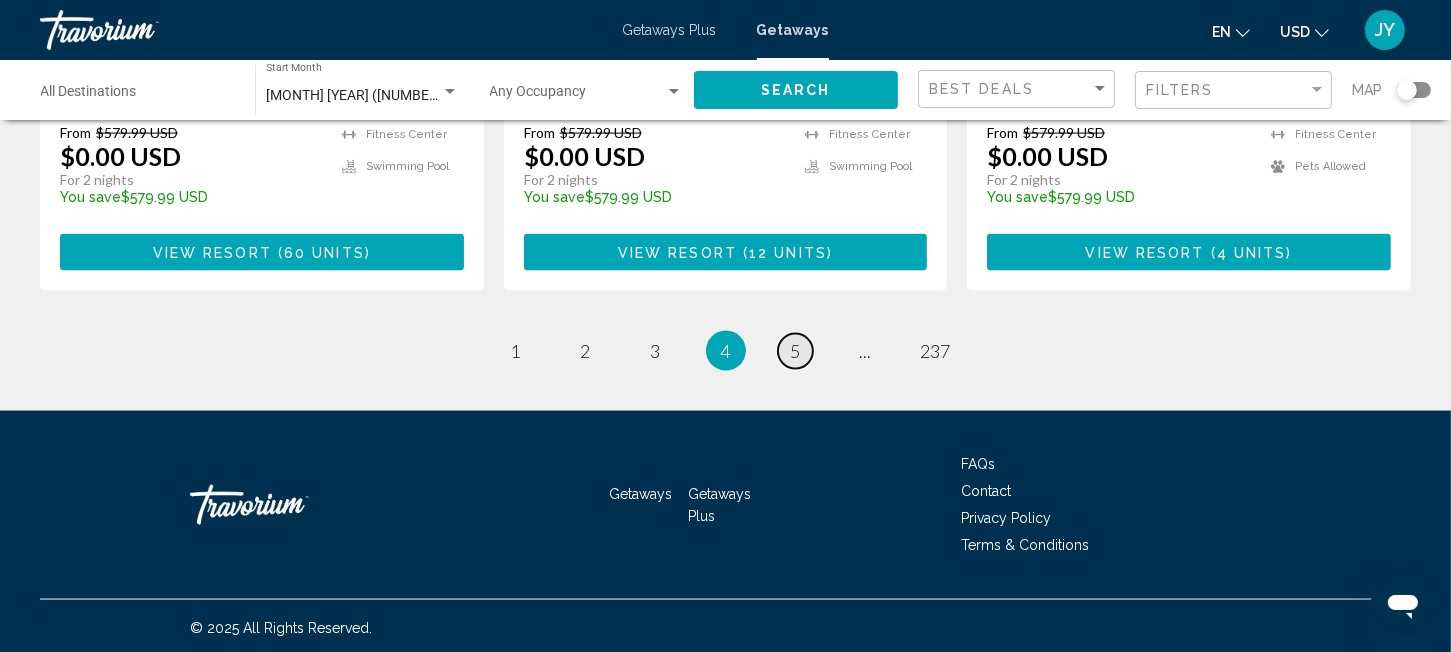 click on "page  5" at bounding box center (795, 351) 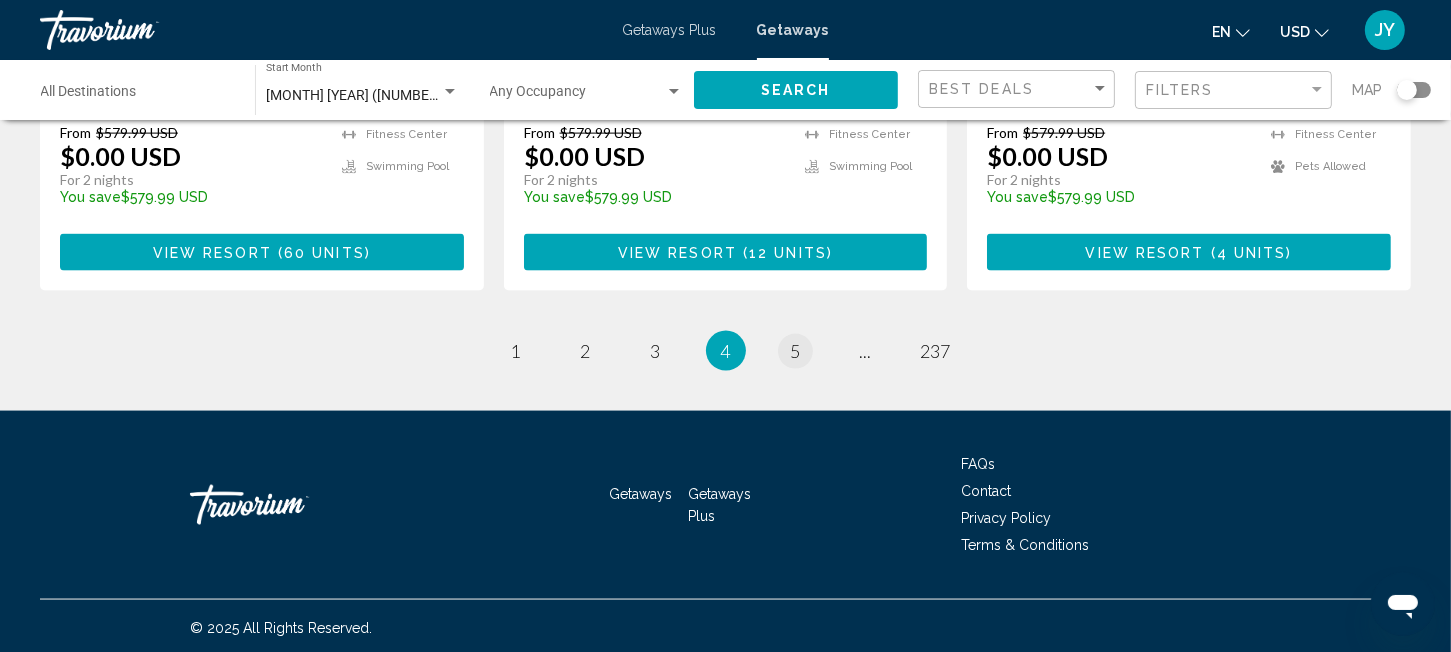 scroll, scrollTop: 0, scrollLeft: 0, axis: both 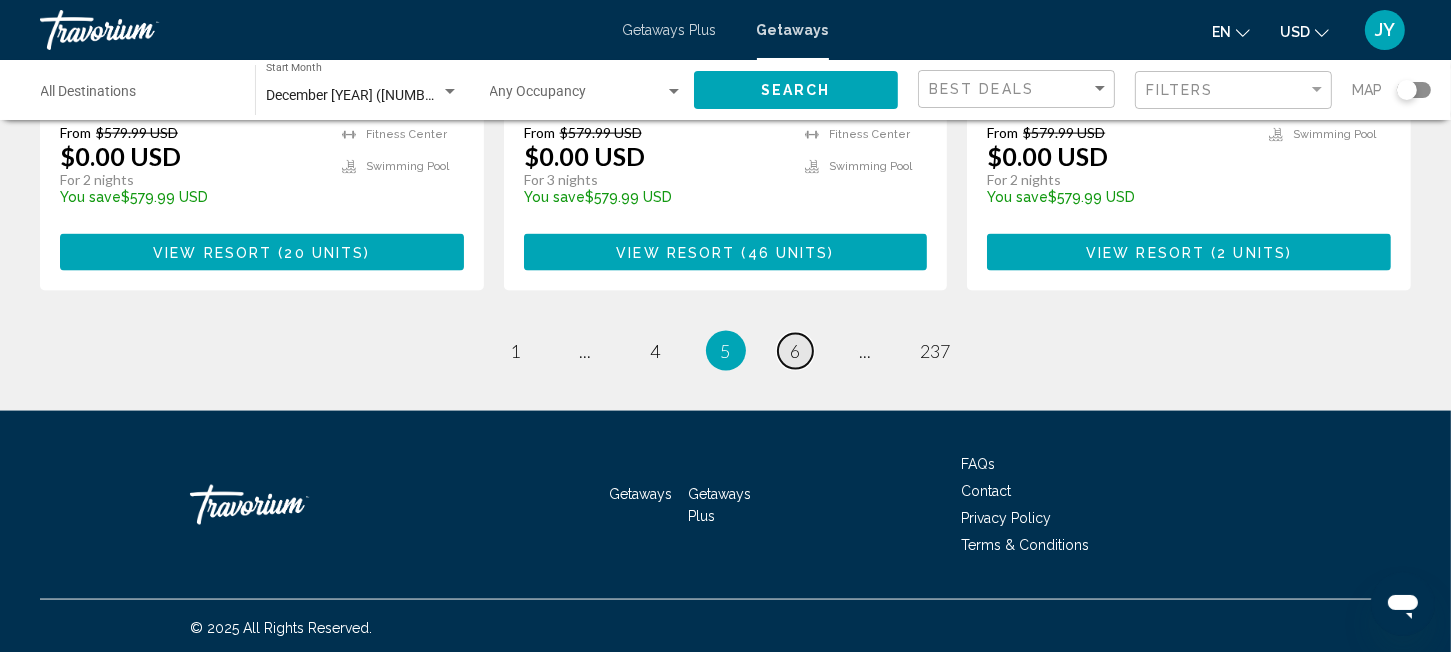 click on "6" at bounding box center [796, 351] 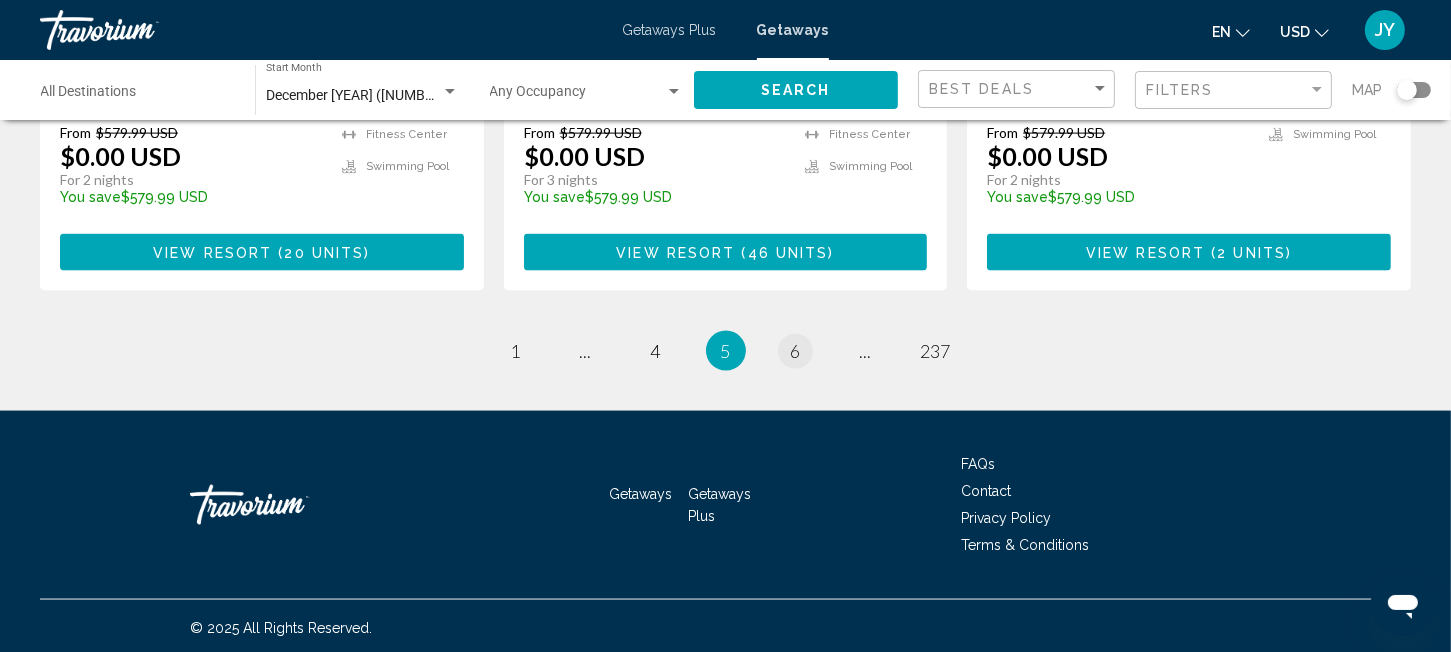 scroll, scrollTop: 0, scrollLeft: 0, axis: both 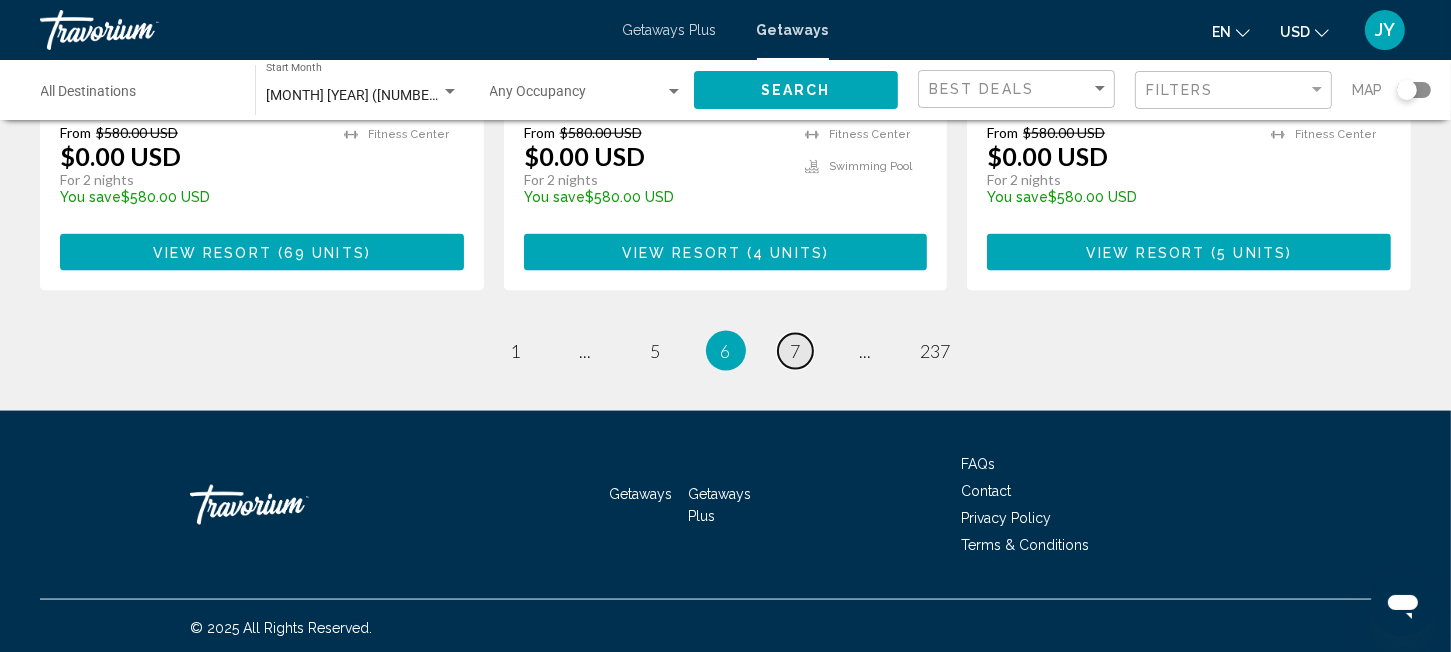 click on "7" at bounding box center (796, 351) 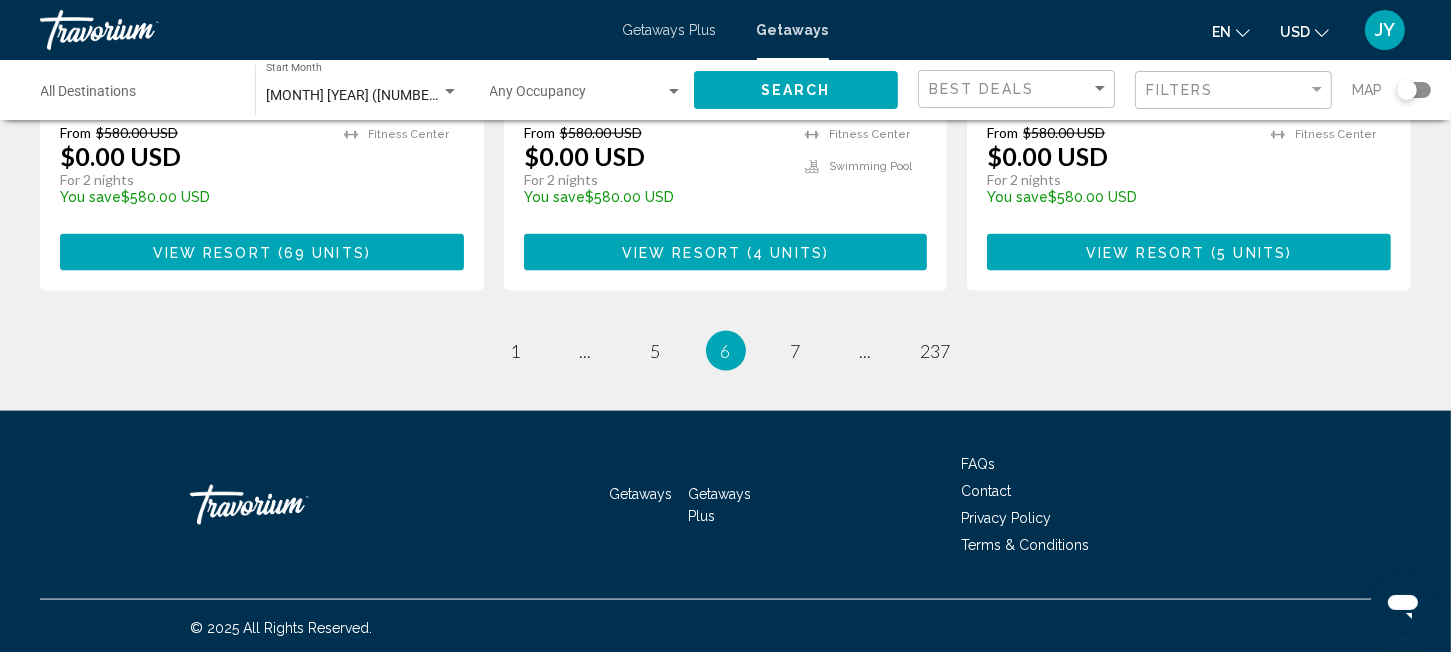 scroll, scrollTop: 0, scrollLeft: 0, axis: both 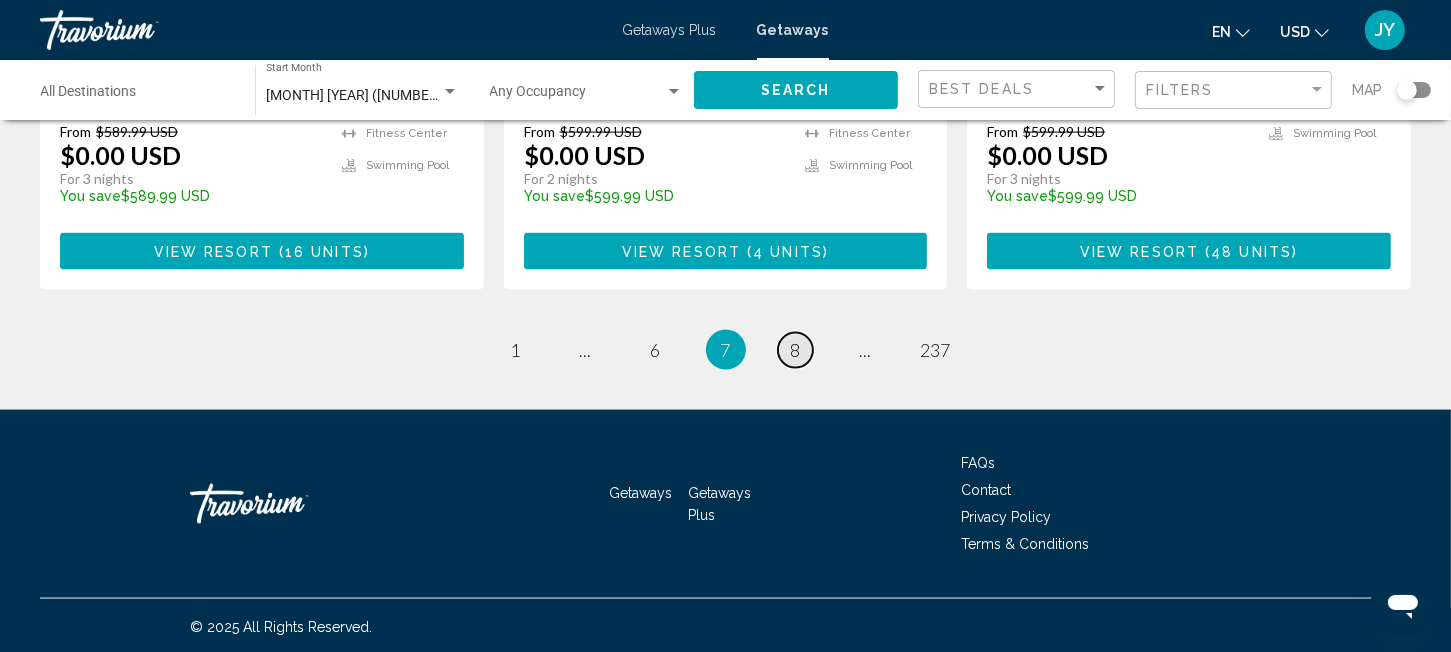 click on "8" at bounding box center (796, 350) 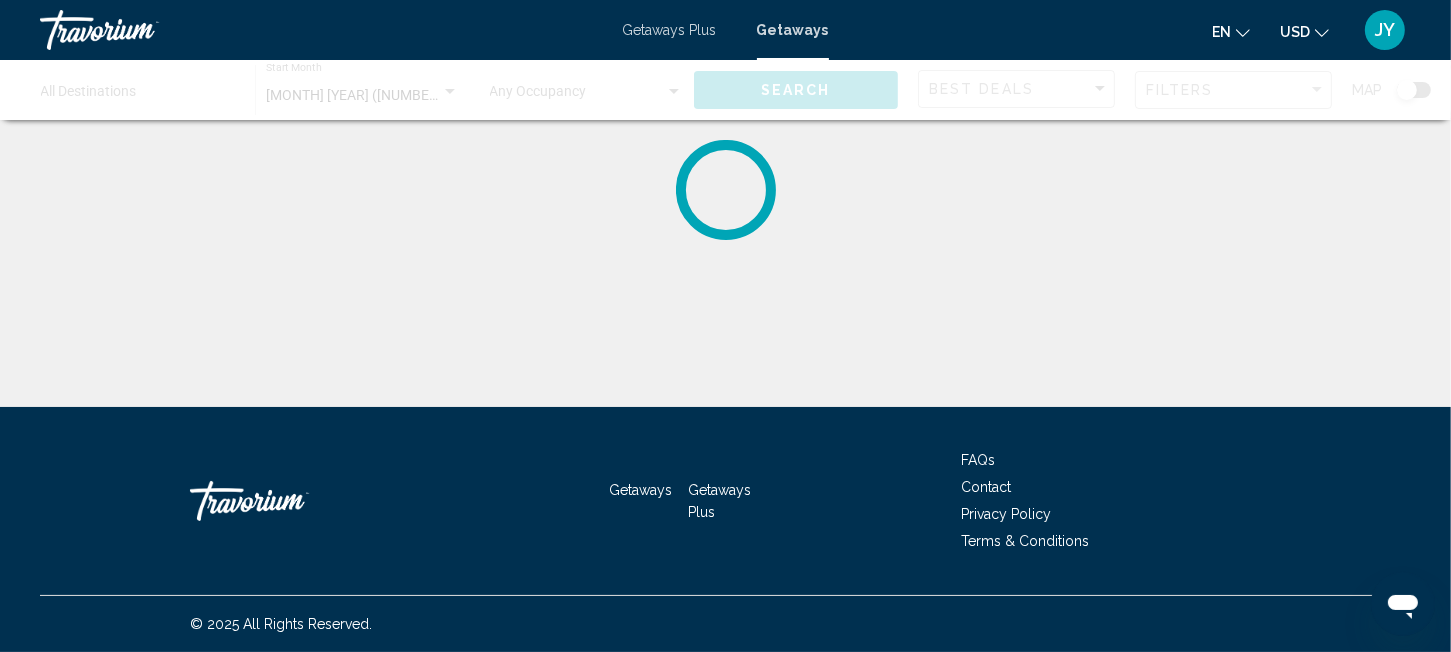 scroll, scrollTop: 0, scrollLeft: 0, axis: both 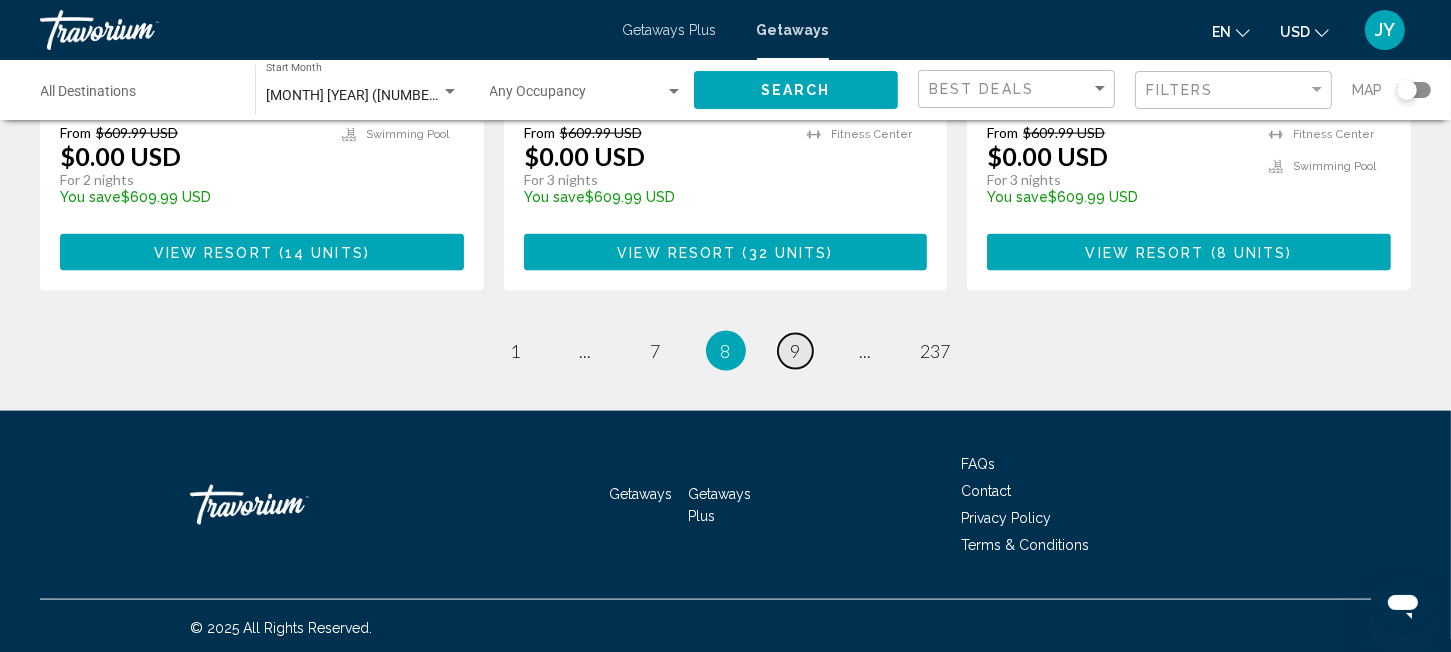 click on "9" at bounding box center [796, 351] 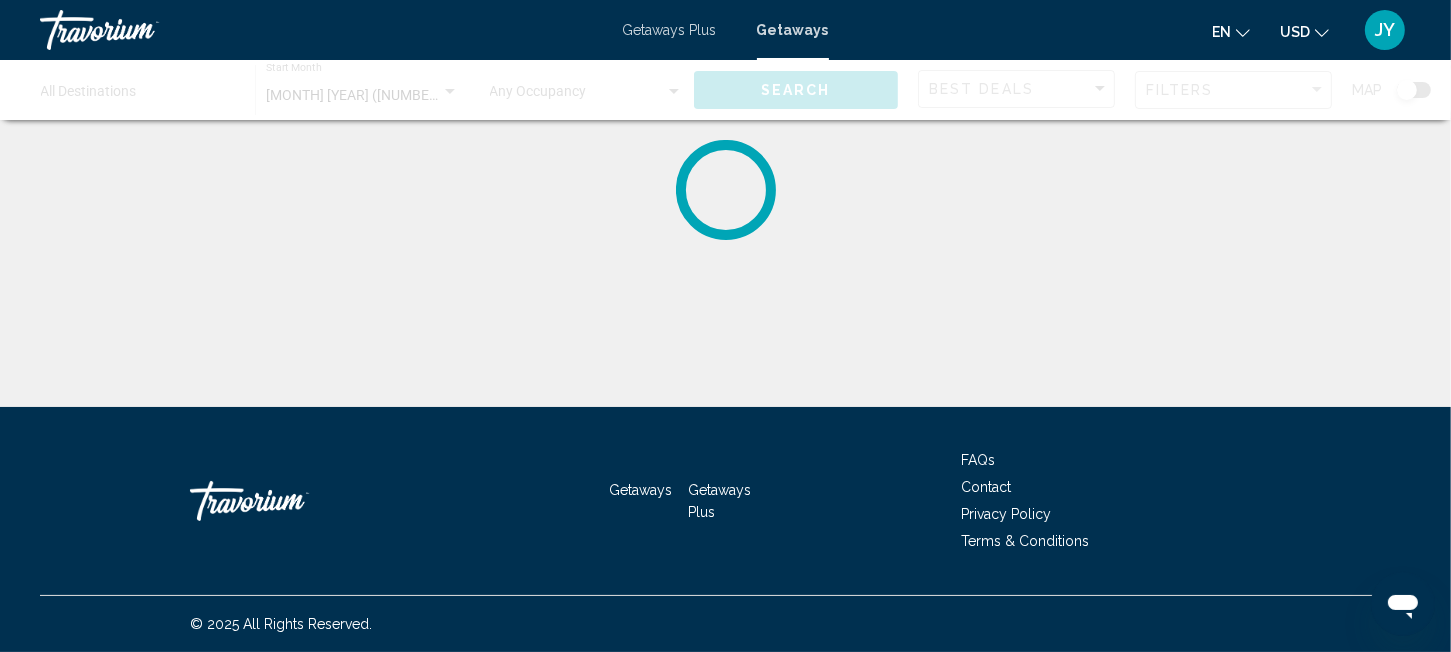 scroll, scrollTop: 0, scrollLeft: 0, axis: both 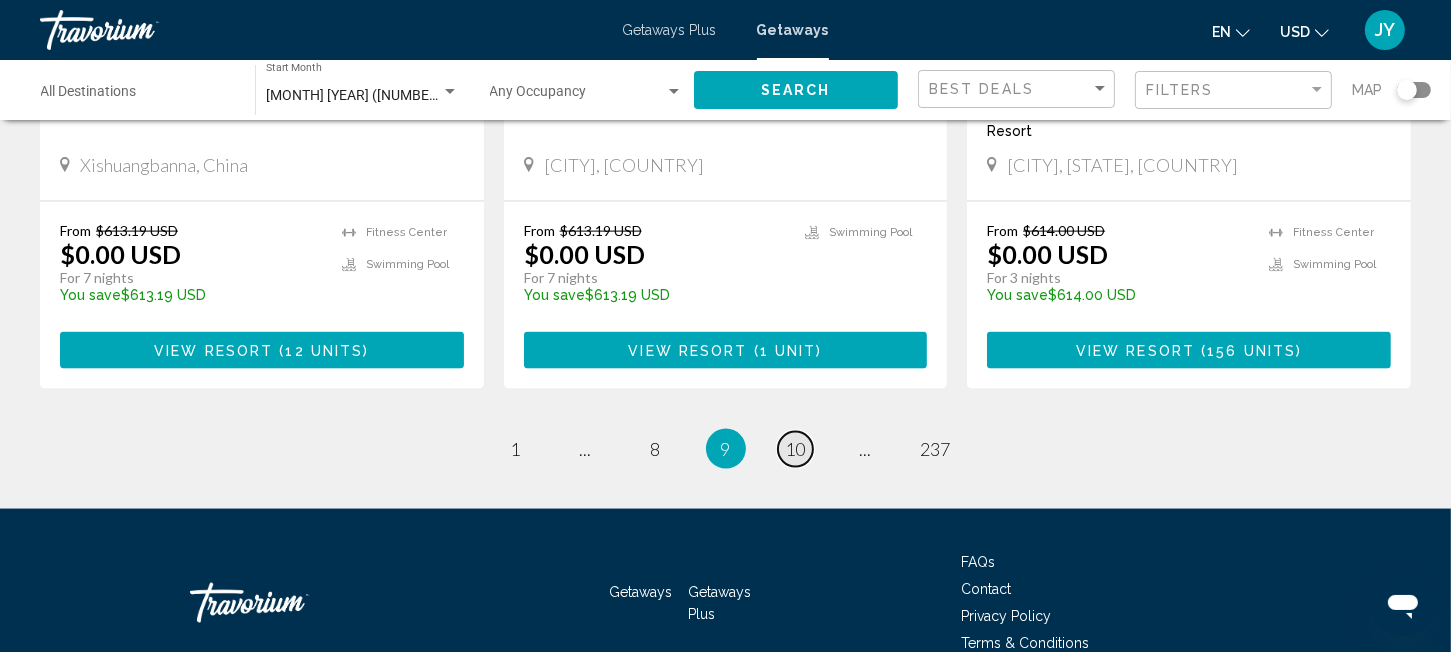 click on "10" at bounding box center [796, 449] 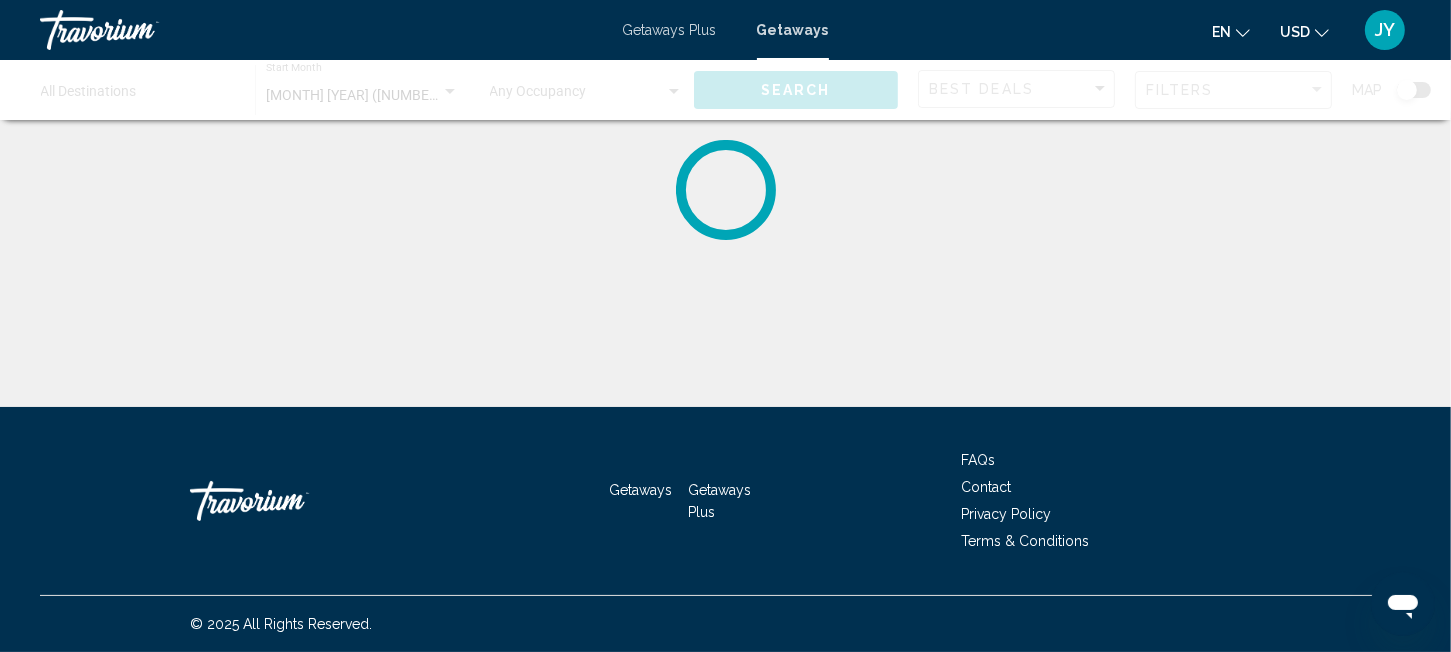 scroll, scrollTop: 0, scrollLeft: 0, axis: both 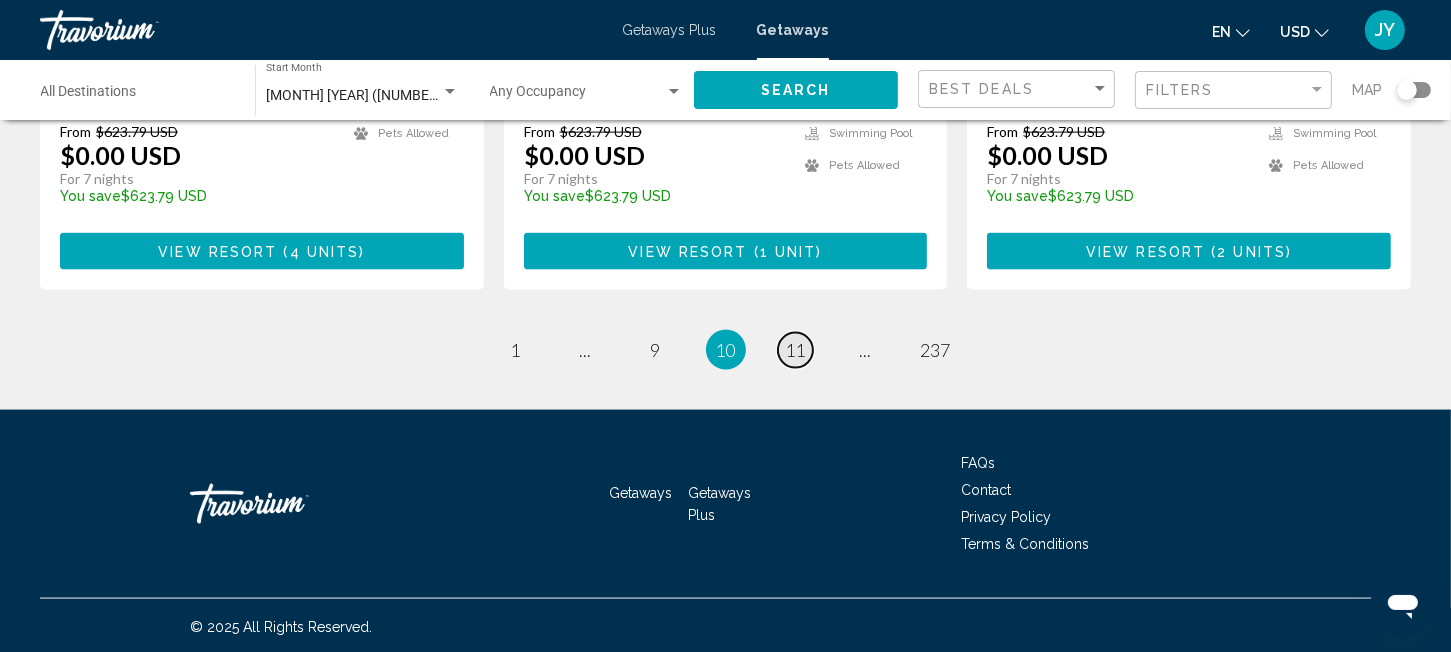 click on "11" at bounding box center (796, 350) 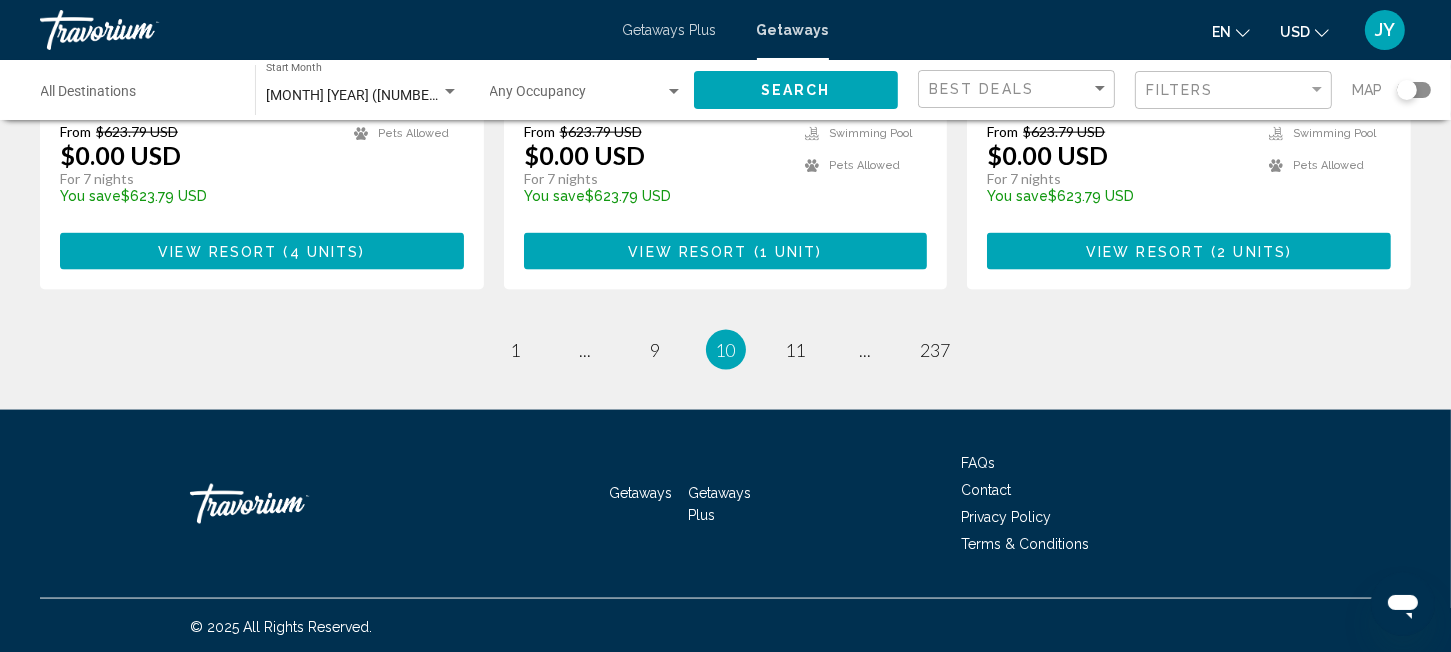 scroll, scrollTop: 0, scrollLeft: 0, axis: both 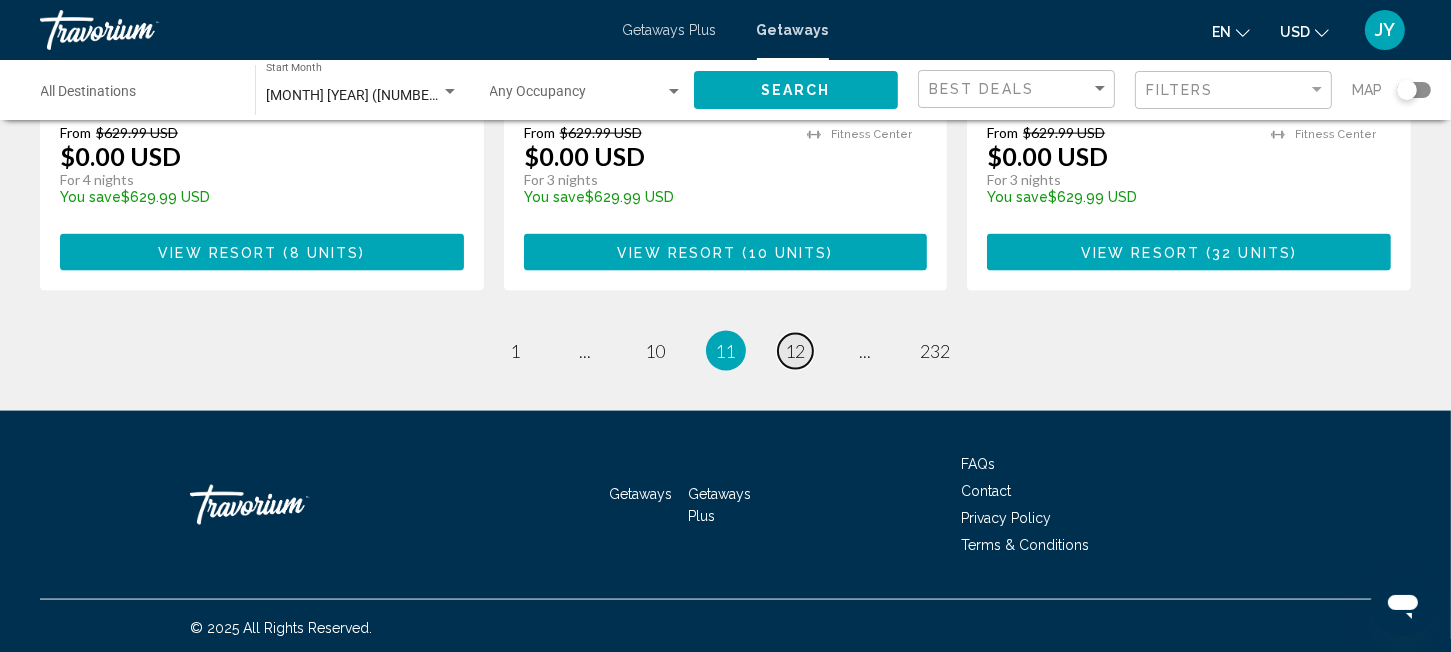 click on "12" at bounding box center (796, 351) 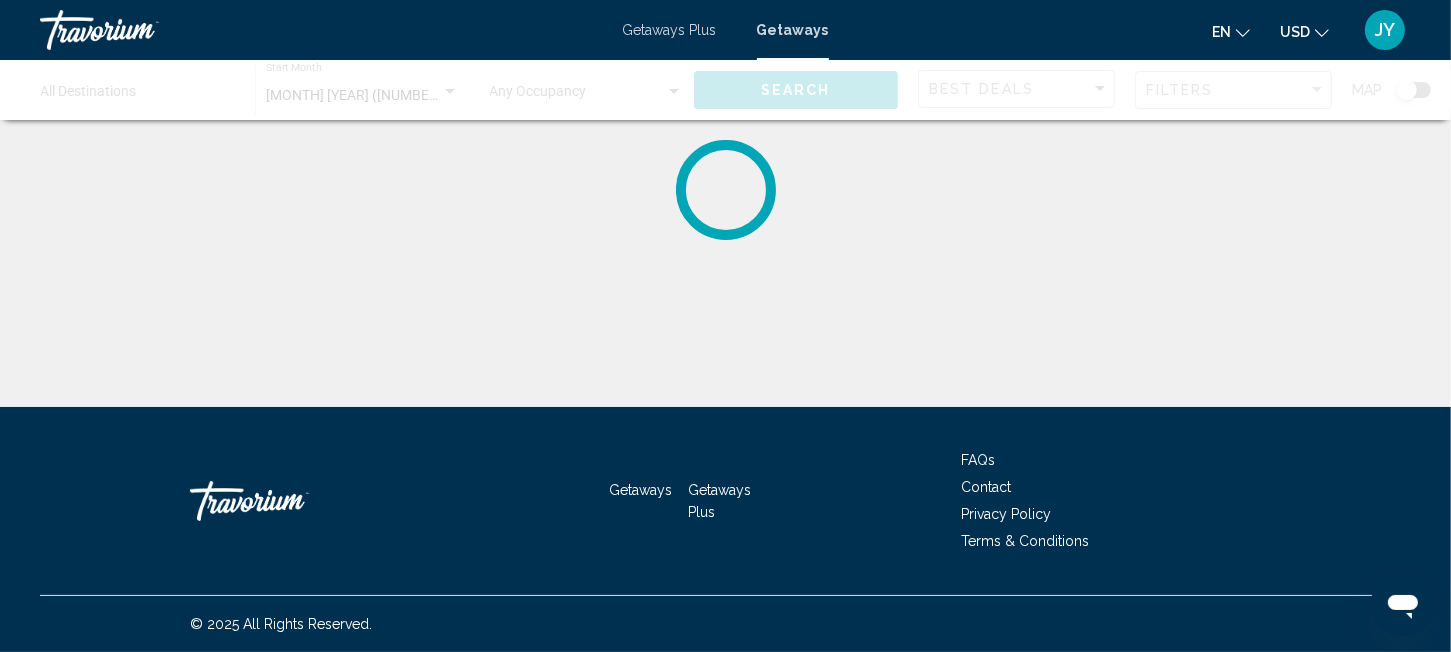 scroll, scrollTop: 0, scrollLeft: 0, axis: both 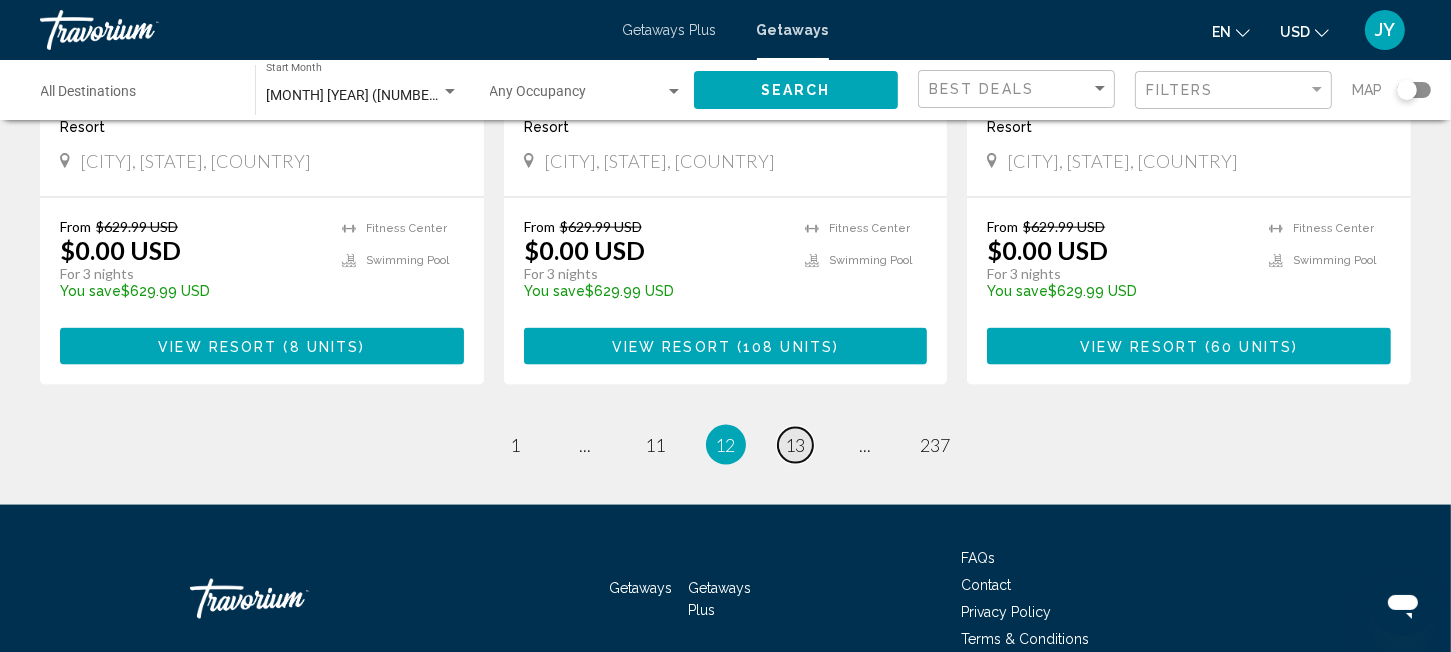 click on "13" at bounding box center [796, 445] 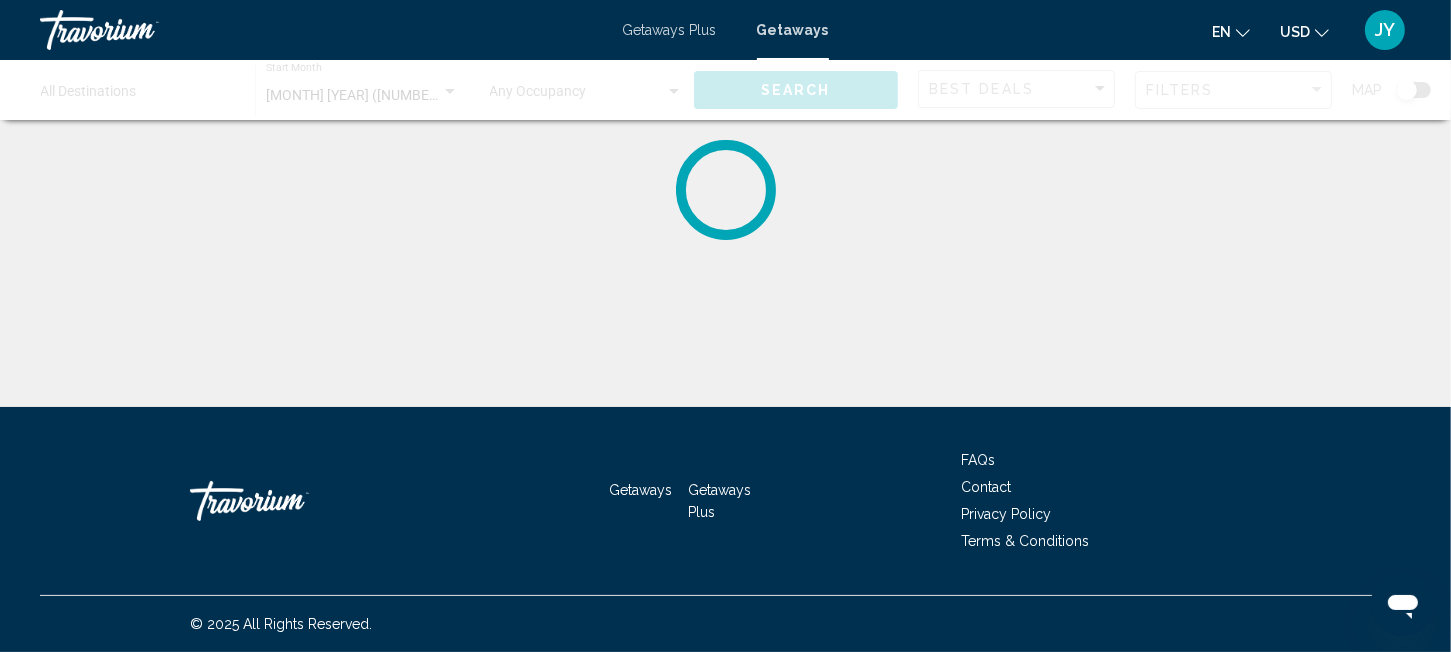 scroll, scrollTop: 0, scrollLeft: 0, axis: both 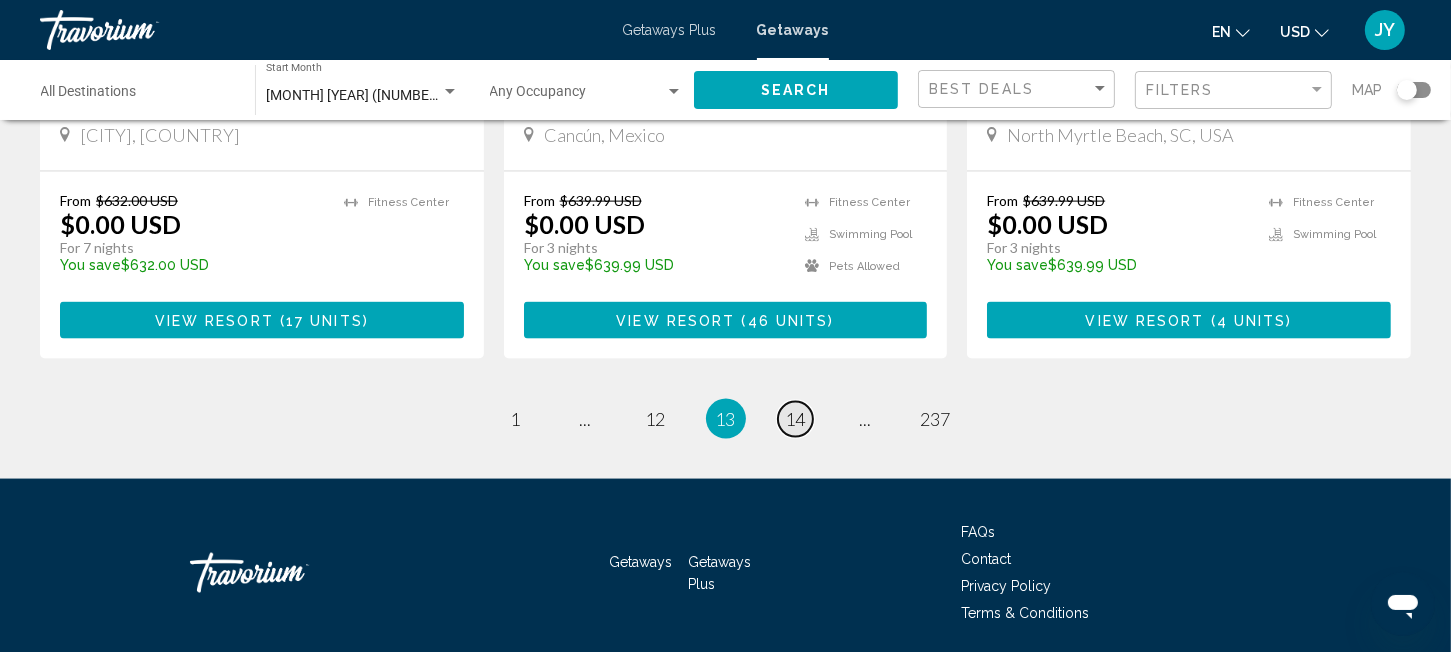 click on "14" at bounding box center (796, 419) 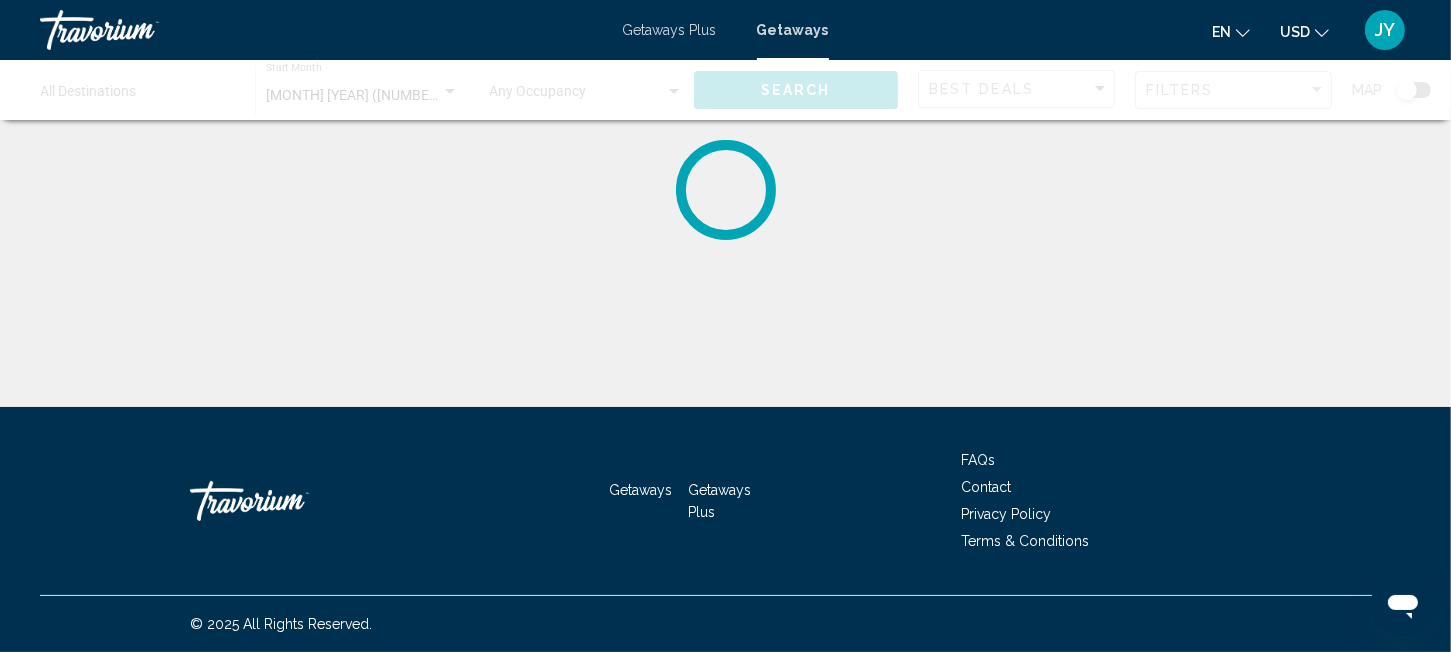 scroll, scrollTop: 0, scrollLeft: 0, axis: both 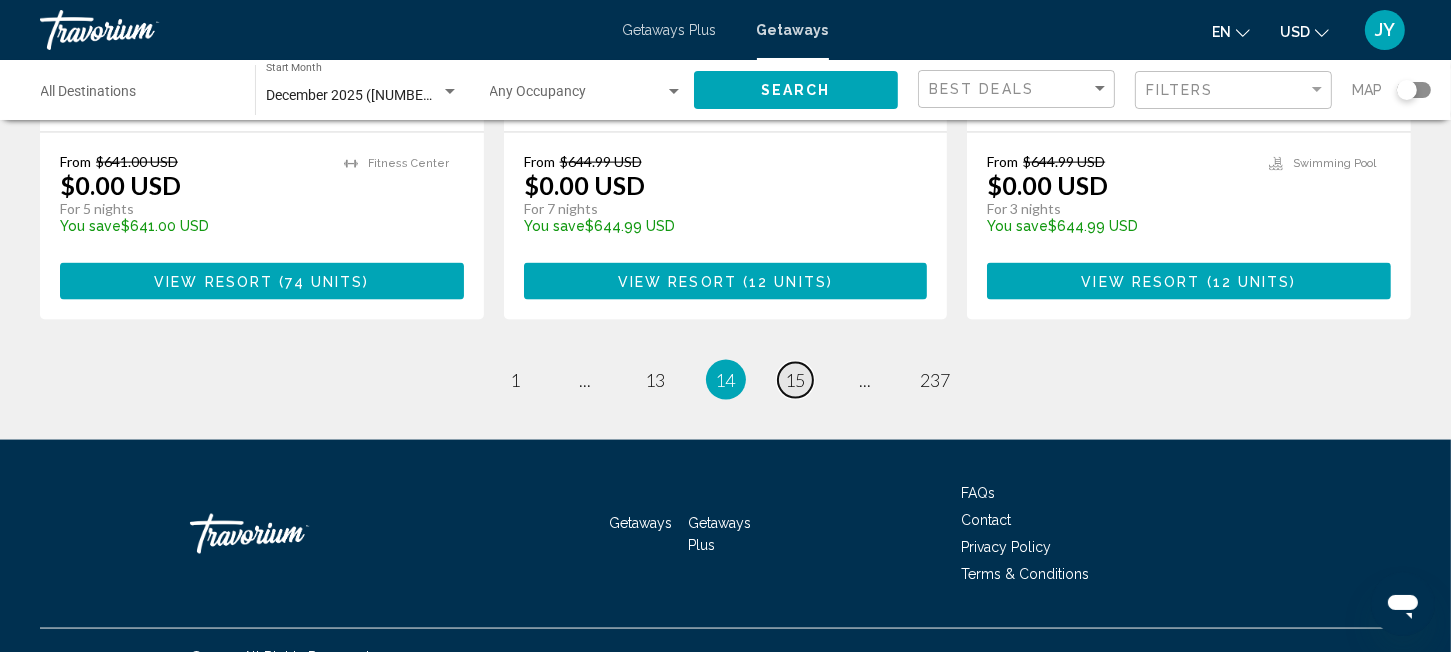 click on "15" at bounding box center (796, 380) 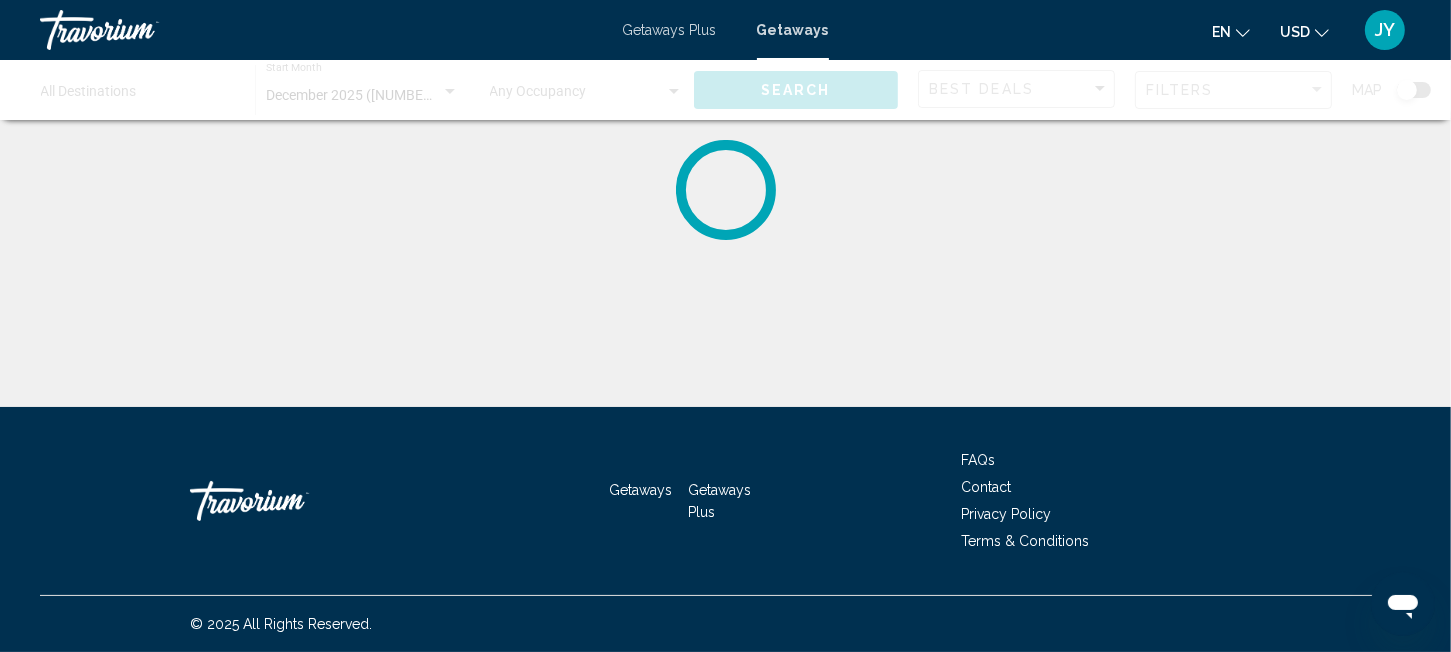 scroll, scrollTop: 0, scrollLeft: 0, axis: both 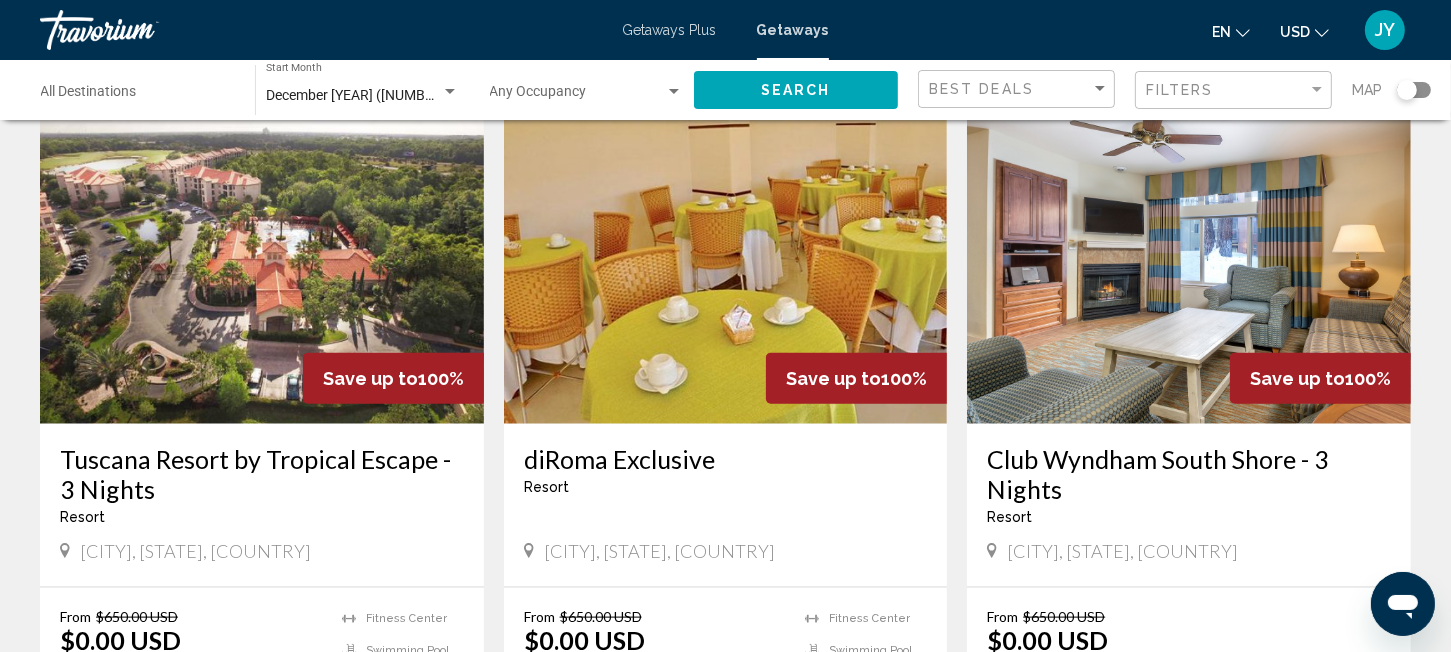 click on "Destination All Destinations [MONTH] [YEAR] ([NUMBER] units available) Start Month All Start Months Occupancy Any Occupancy Search Best Deals Filters Map" 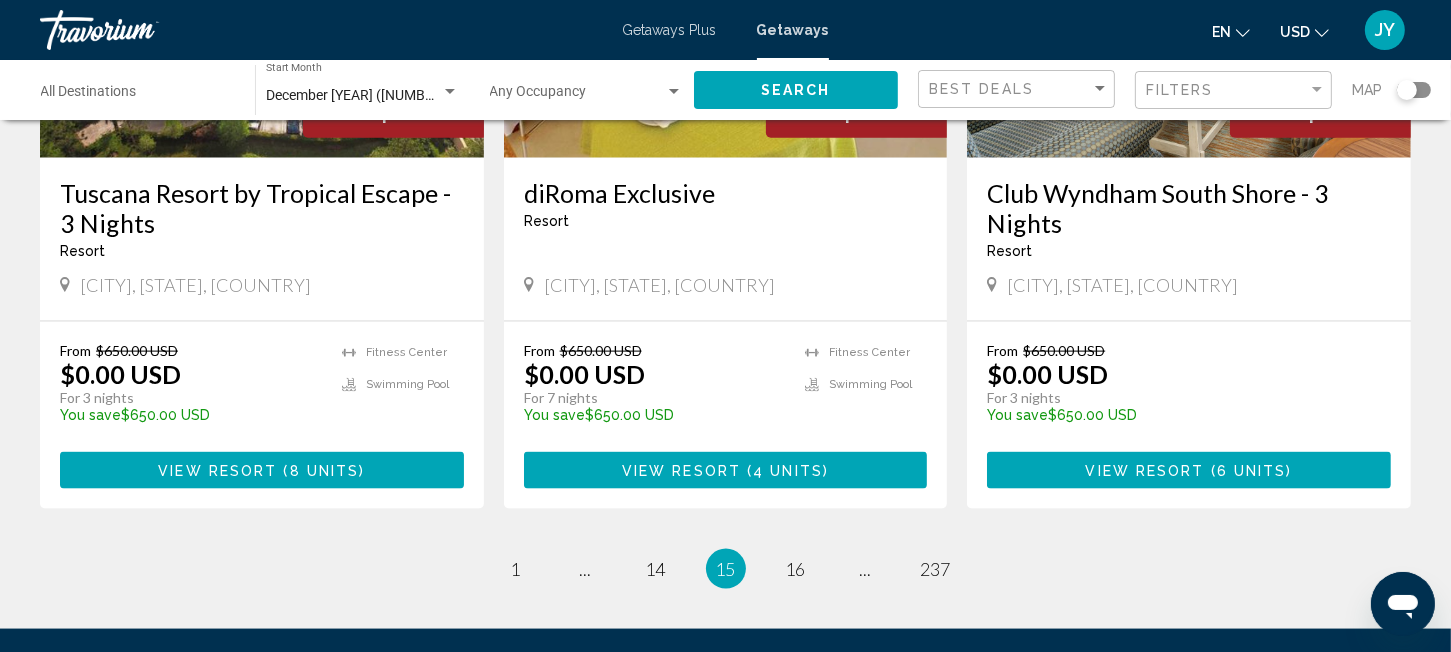 scroll, scrollTop: 2546, scrollLeft: 0, axis: vertical 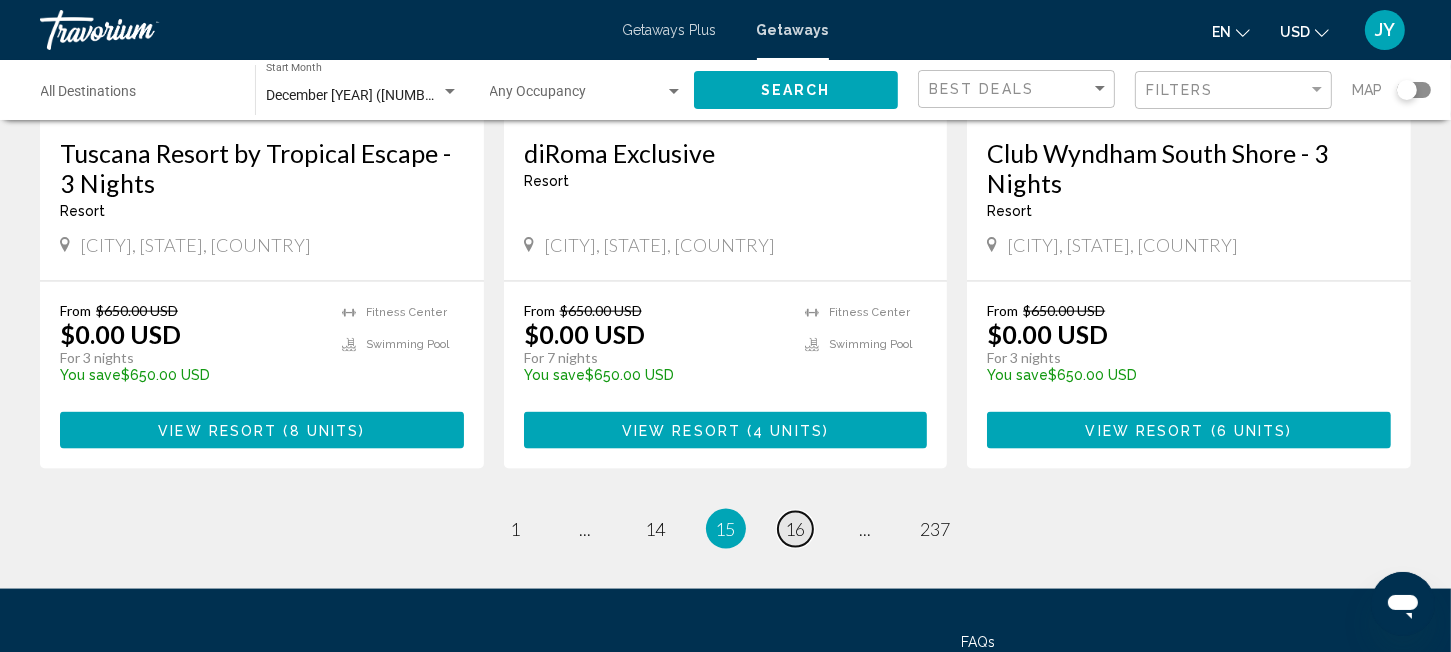 click on "16" at bounding box center [796, 529] 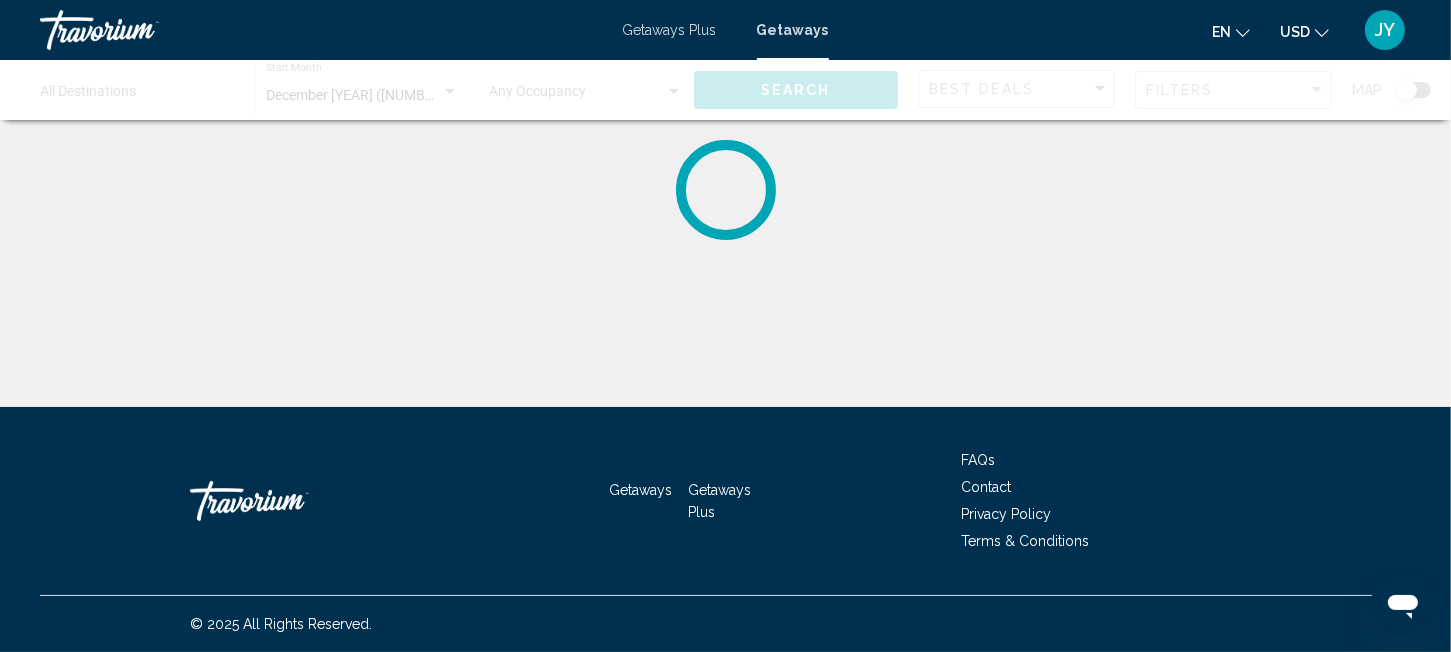 scroll, scrollTop: 0, scrollLeft: 0, axis: both 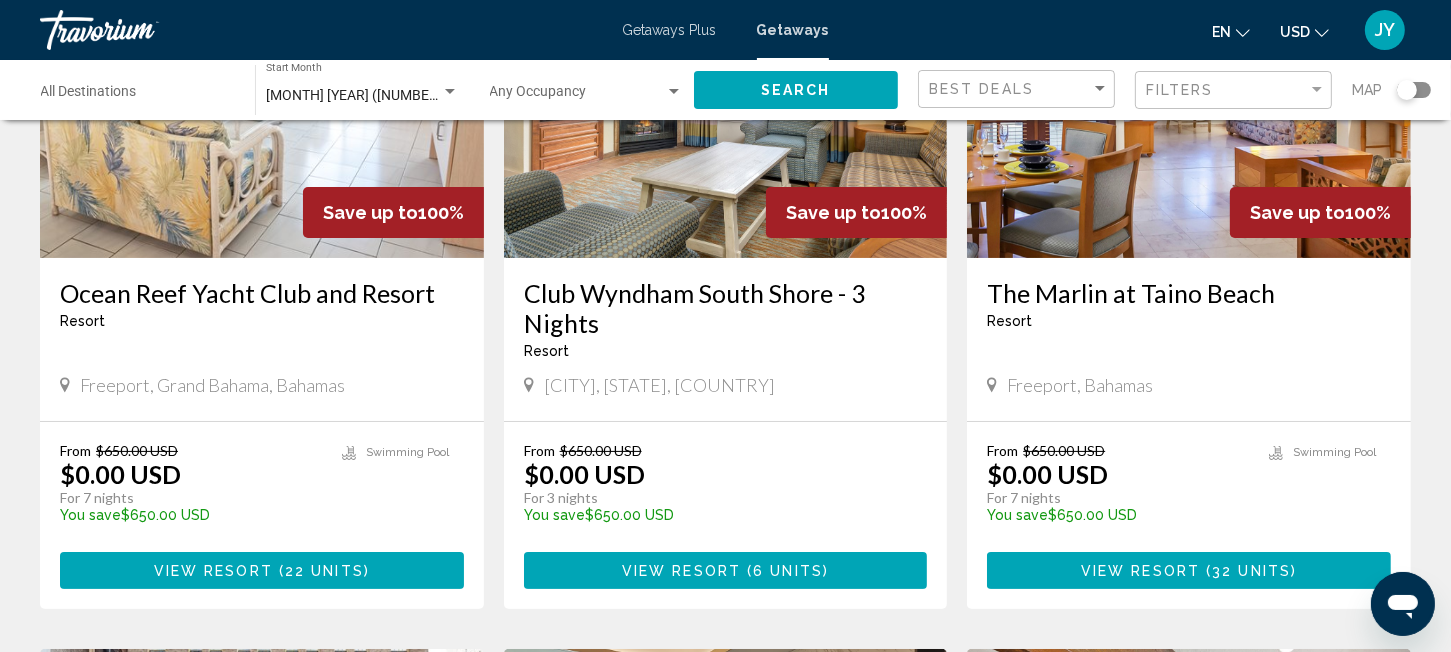 click on "[NUMBER] Getaways units available across [NUMBER] Resorts Save up to  [PERCENTAGE]   [BRAND]  Resort  -  This is an adults only resort
[CITY], [STATE], [COUNTRY] From $[PRICE] [CURRENCY] $[PRICE] [CURRENCY] For [NUMBER] nights You save  $[PRICE] [CURRENCY]   temp  [NUMBER]
Swimming Pool View Resort    ( [NUMBER] units )  Save up to  [PERCENTAGE]   [BRAND]  Resort  -  This is an adults only resort
[CITY], [STATE], [COUNTRY] From $[PRICE] [CURRENCY] $[PRICE] [CURRENCY] For [NUMBER] nights You save  $[PRICE] [CURRENCY]   temp  [NUMBER]
Swimming Pool View Resort    ( [NUMBER] units )  Save up to  [PERCENTAGE]   [BRAND]  Resort  -  This is an adults only resort
[CITY], [COUNTRY] From $[PRICE] [CURRENCY] $[PRICE] [CURRENCY] For [NUMBER] nights You save  $[PRICE] [CURRENCY]   temp  [NUMBER]
Swimming Pool View Resort    ( [NUMBER] units )  Save up to  [PERCENTAGE]   [BRAND]  Resort  -  This is an adults only resort" at bounding box center (725, 1315) 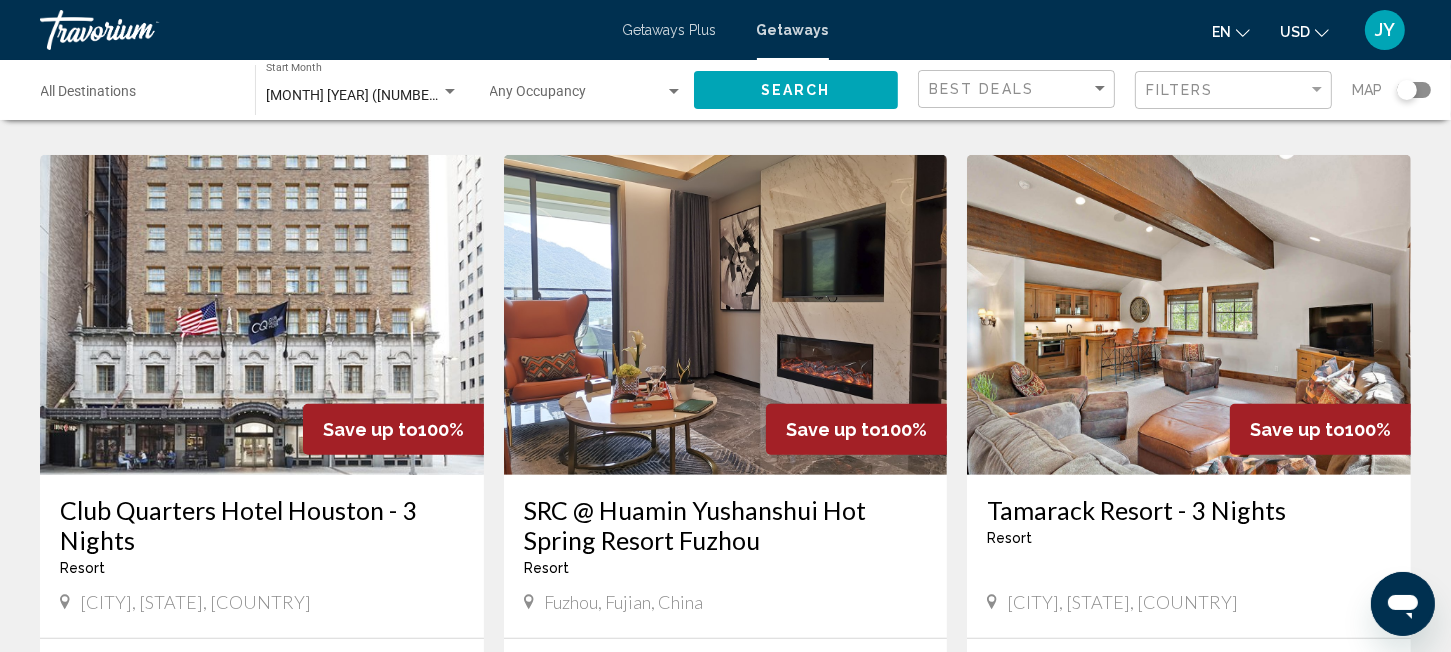 scroll, scrollTop: 859, scrollLeft: 0, axis: vertical 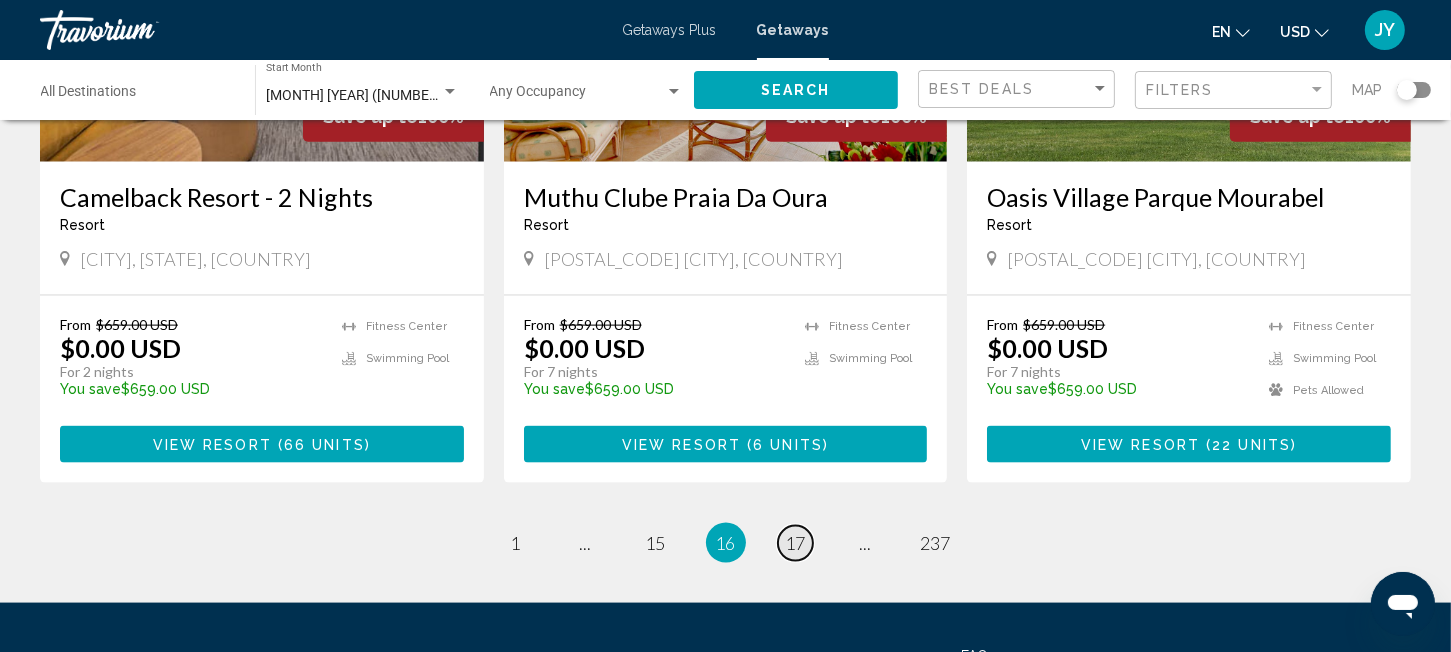 click on "17" at bounding box center (796, 543) 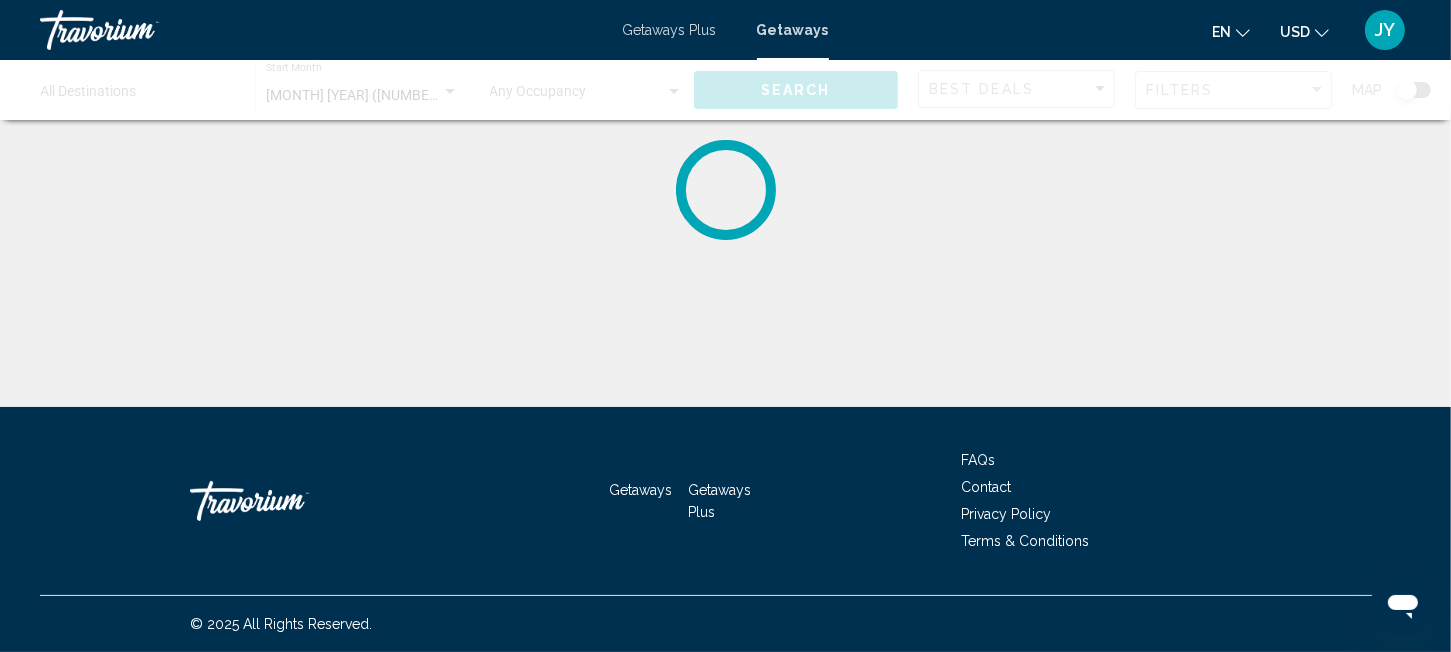 scroll, scrollTop: 0, scrollLeft: 0, axis: both 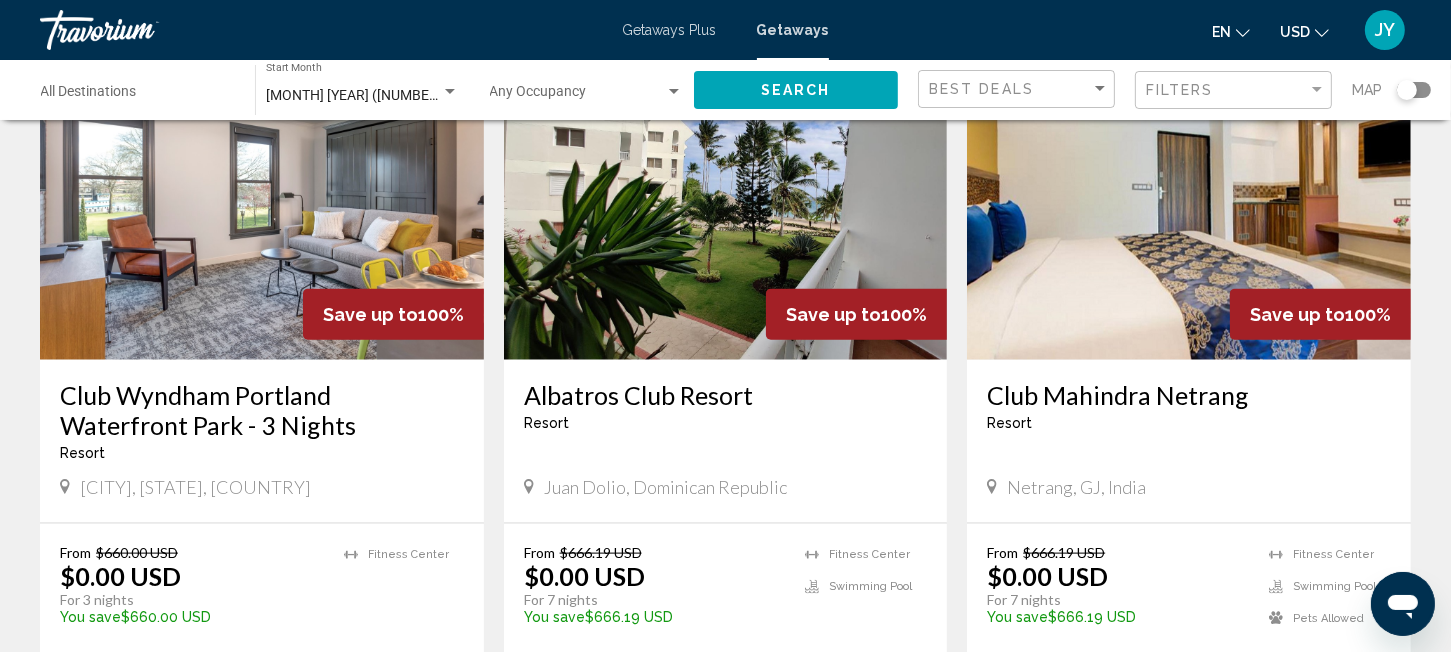 click at bounding box center (726, 200) 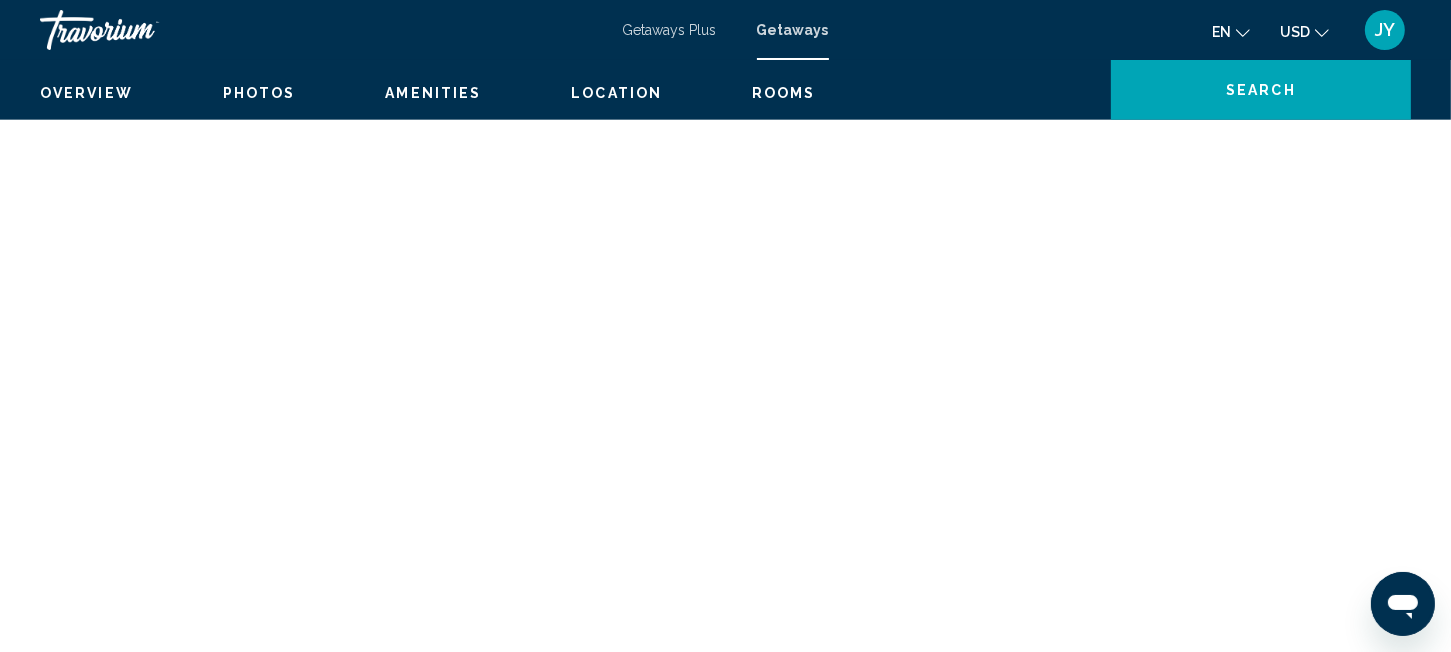 scroll, scrollTop: 34, scrollLeft: 0, axis: vertical 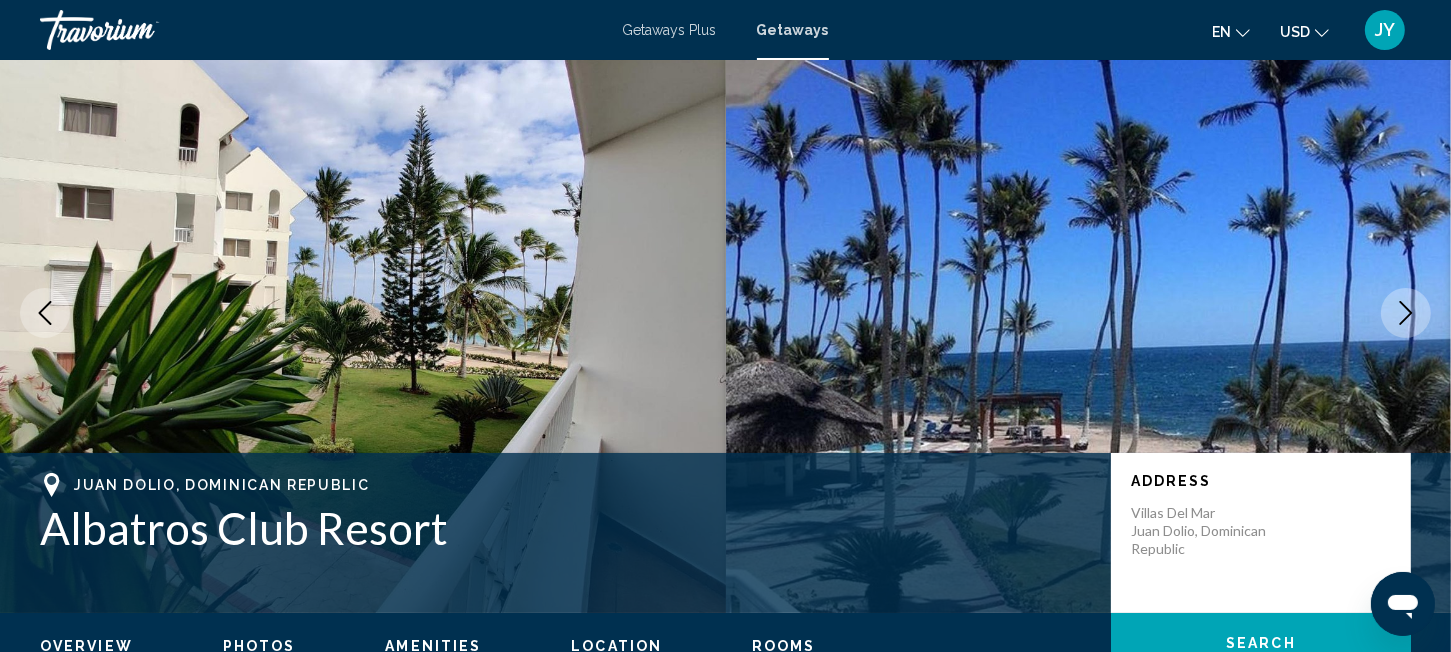 click 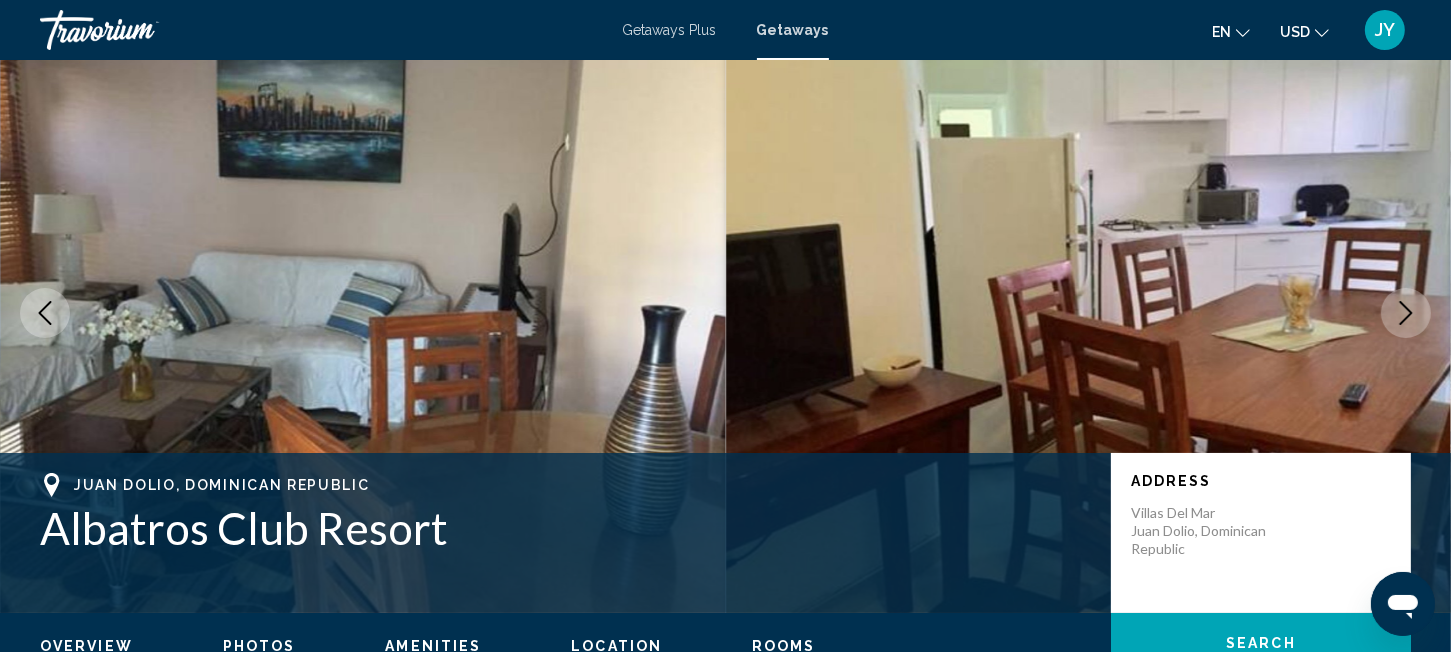 click 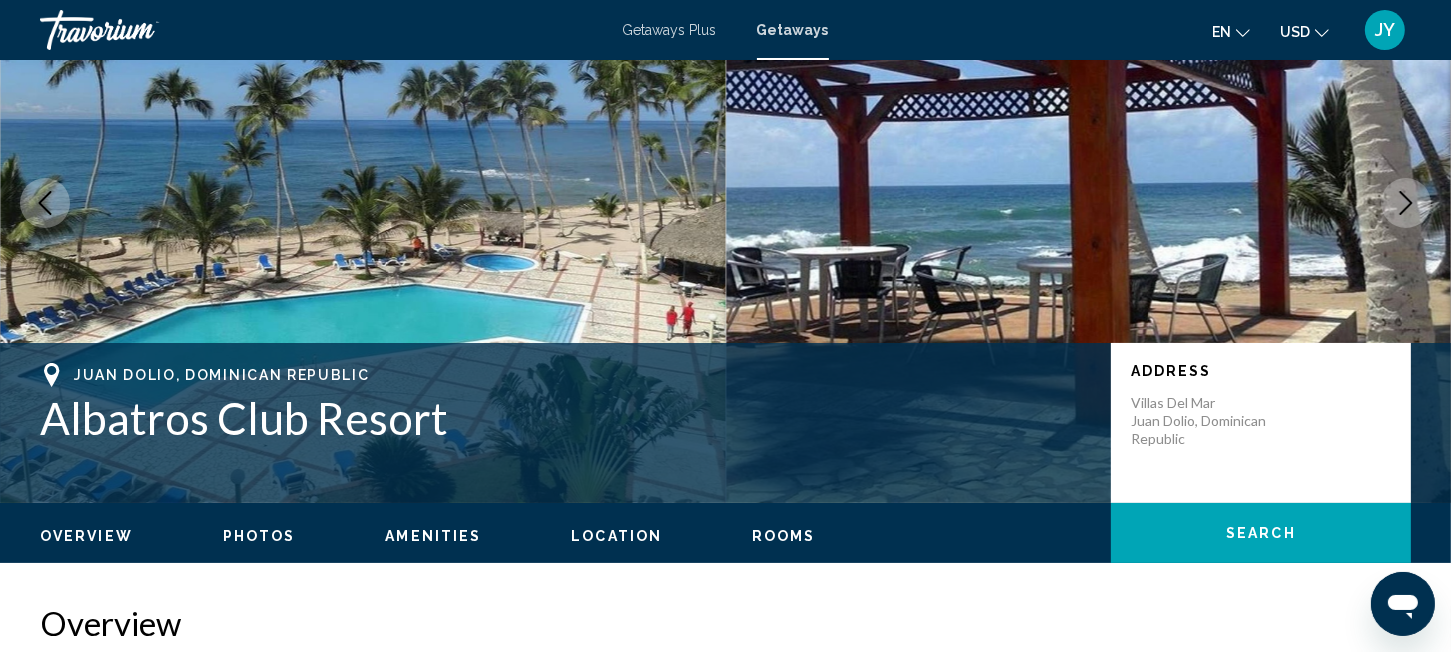 scroll, scrollTop: 36, scrollLeft: 0, axis: vertical 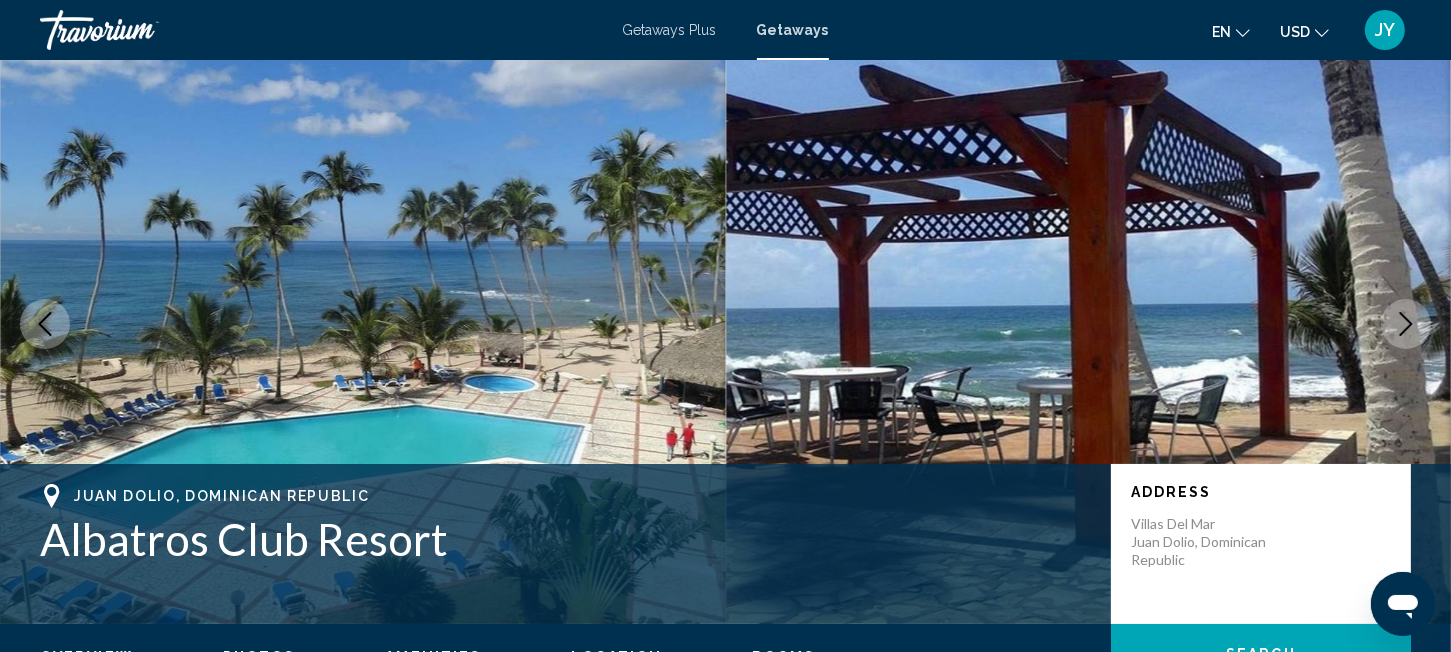 click 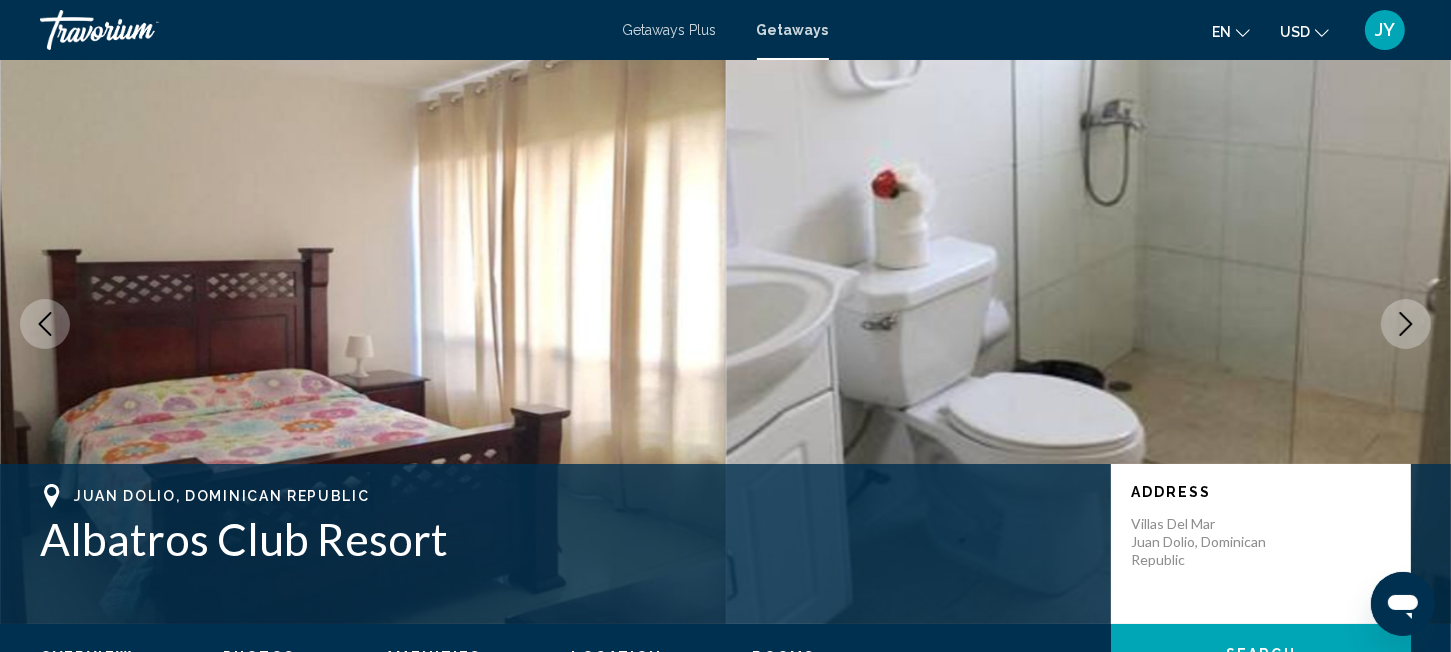 click 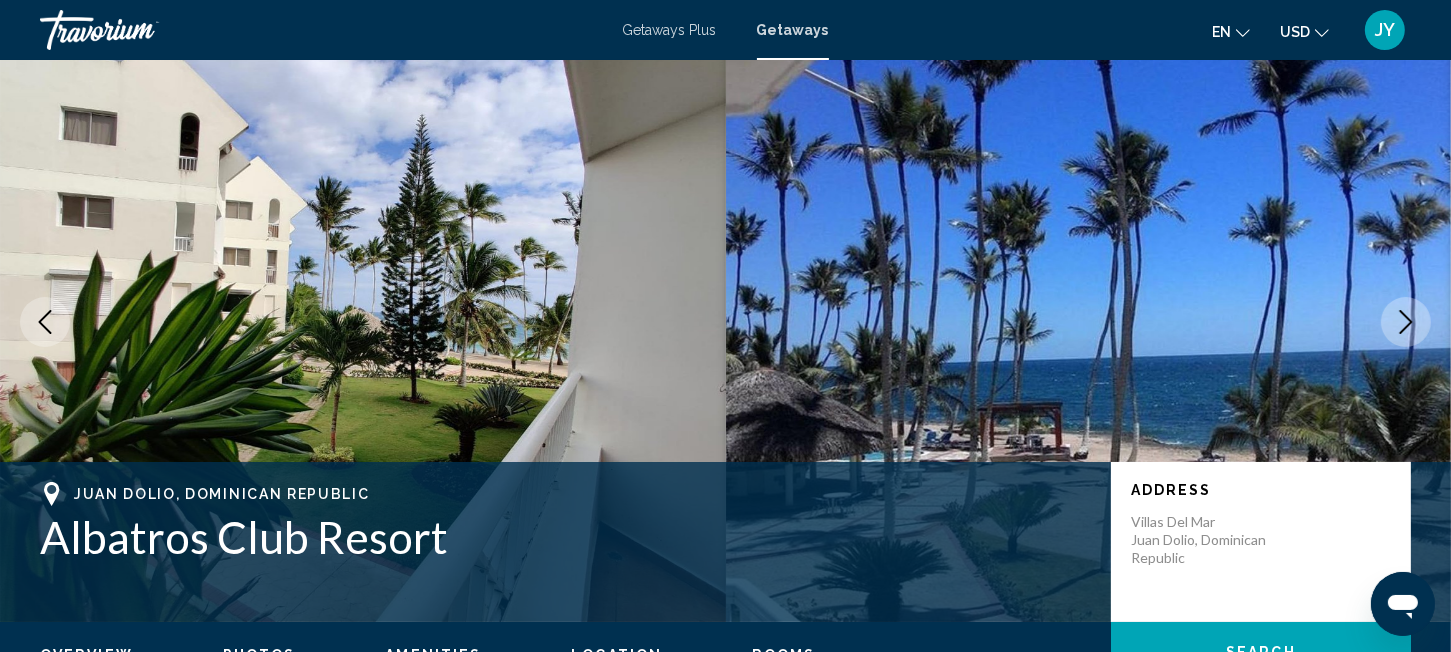 scroll, scrollTop: 0, scrollLeft: 0, axis: both 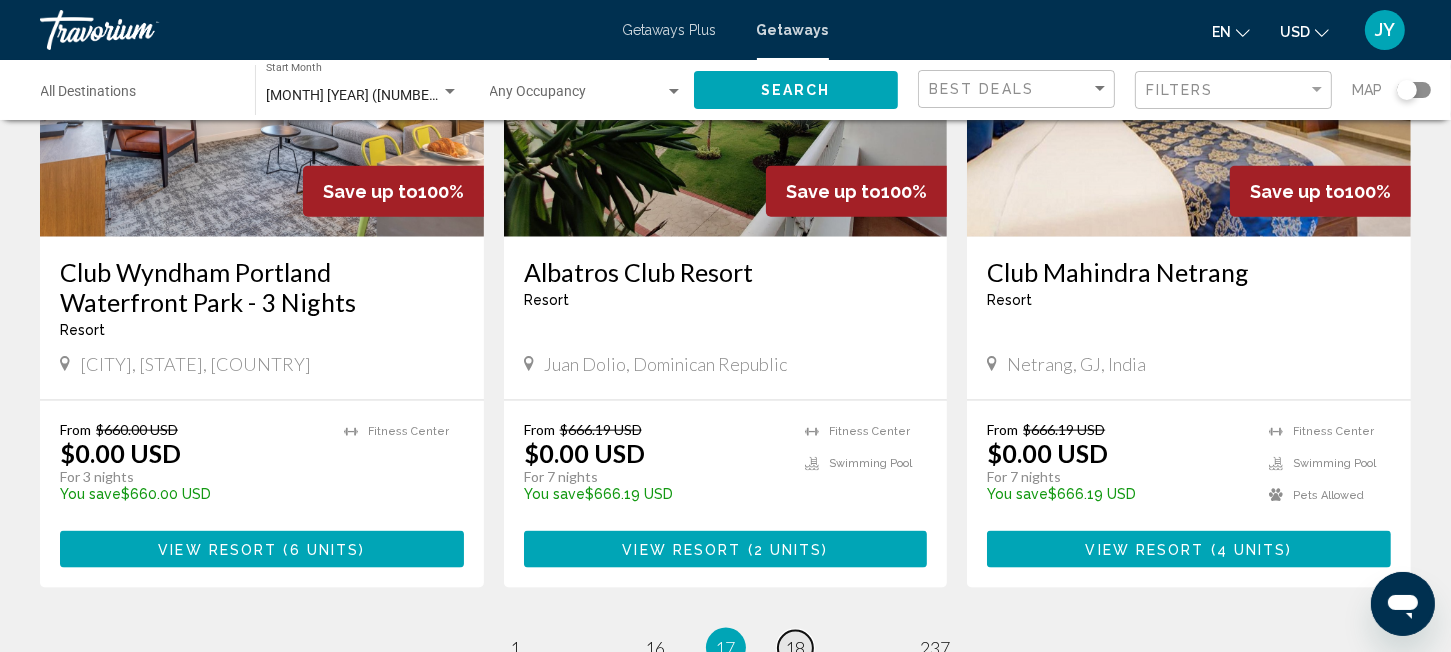 drag, startPoint x: 794, startPoint y: 638, endPoint x: 802, endPoint y: 615, distance: 24.351591 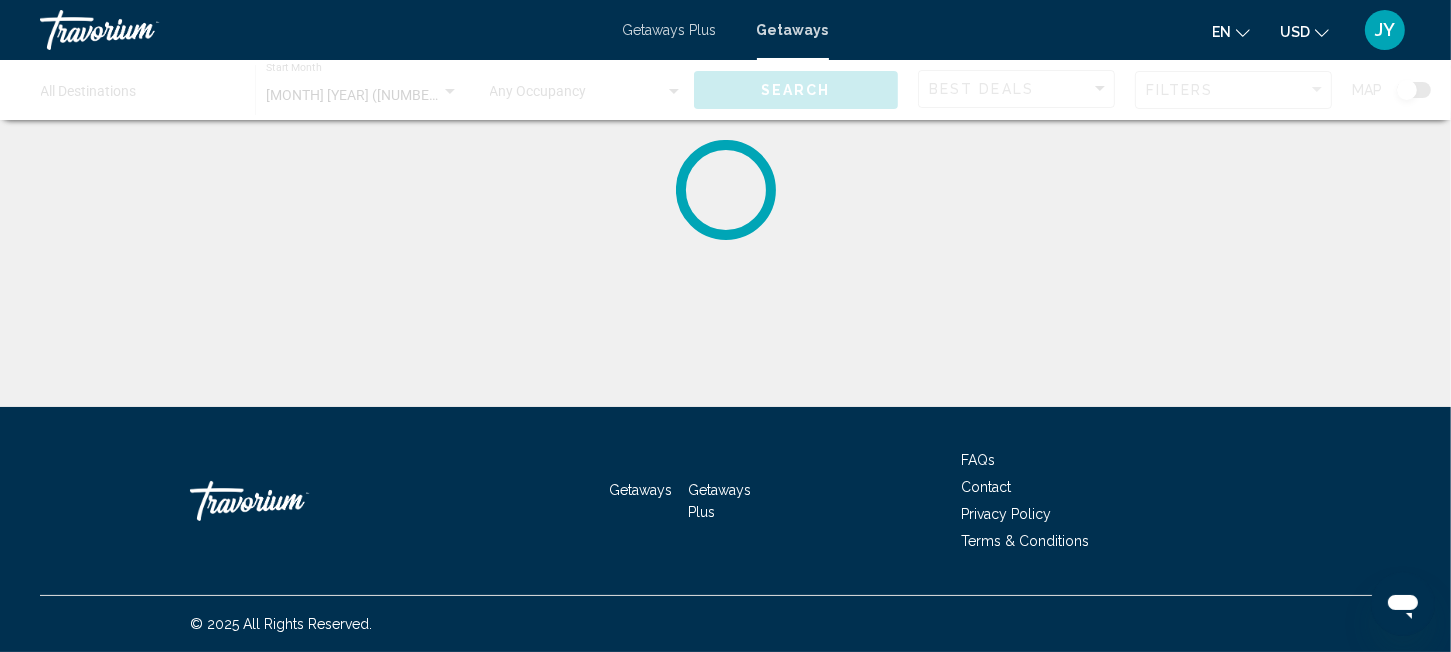 scroll, scrollTop: 0, scrollLeft: 0, axis: both 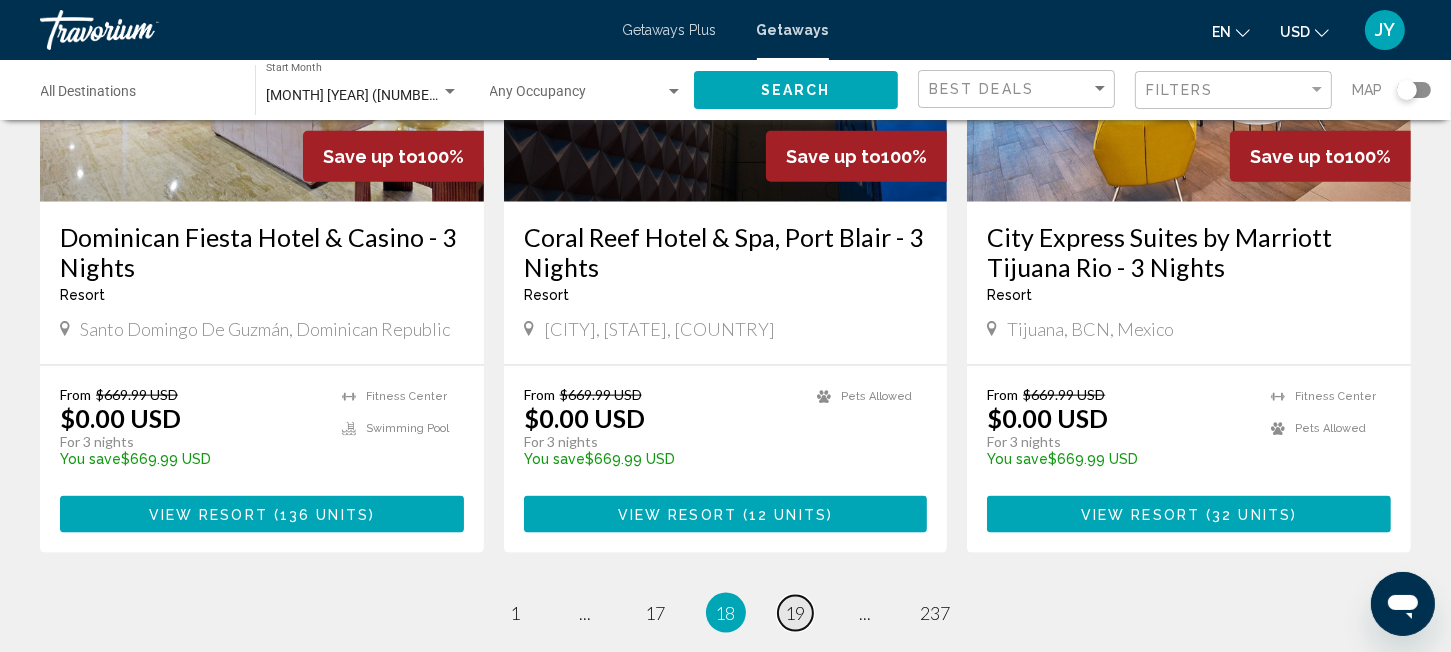 click on "19" at bounding box center [796, 613] 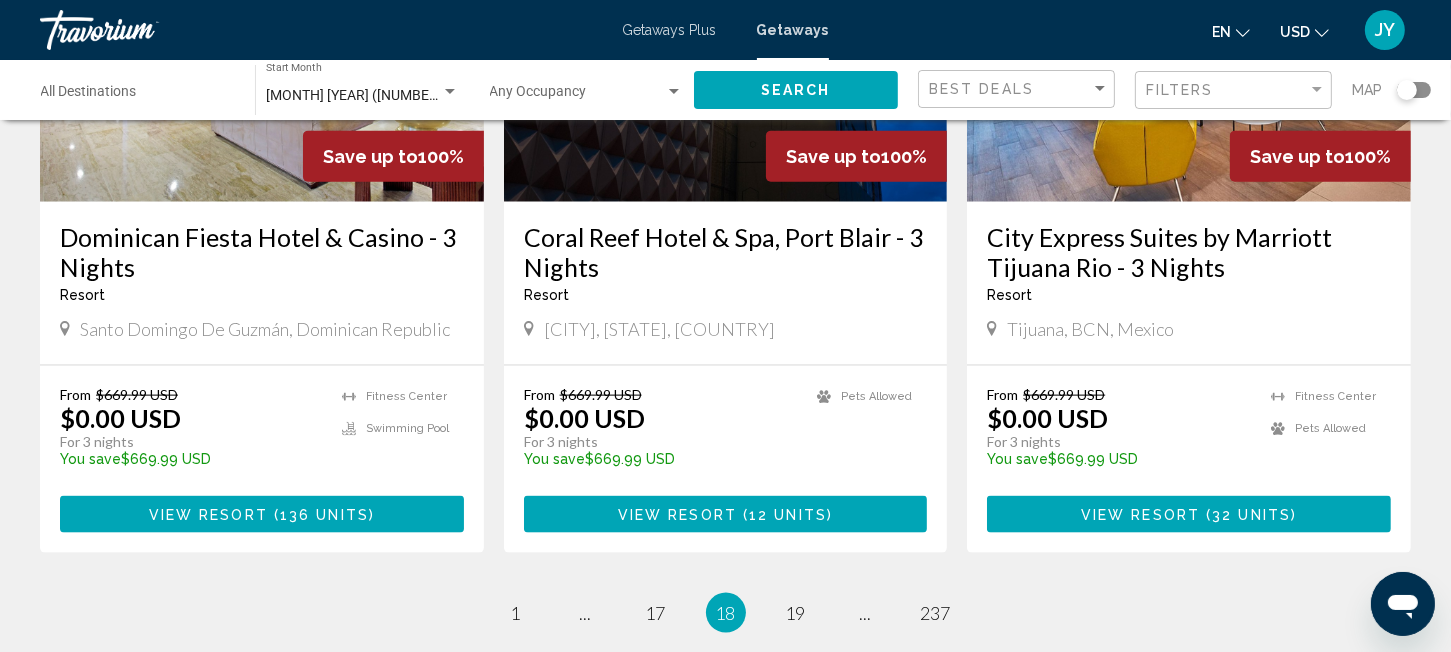 scroll, scrollTop: 0, scrollLeft: 0, axis: both 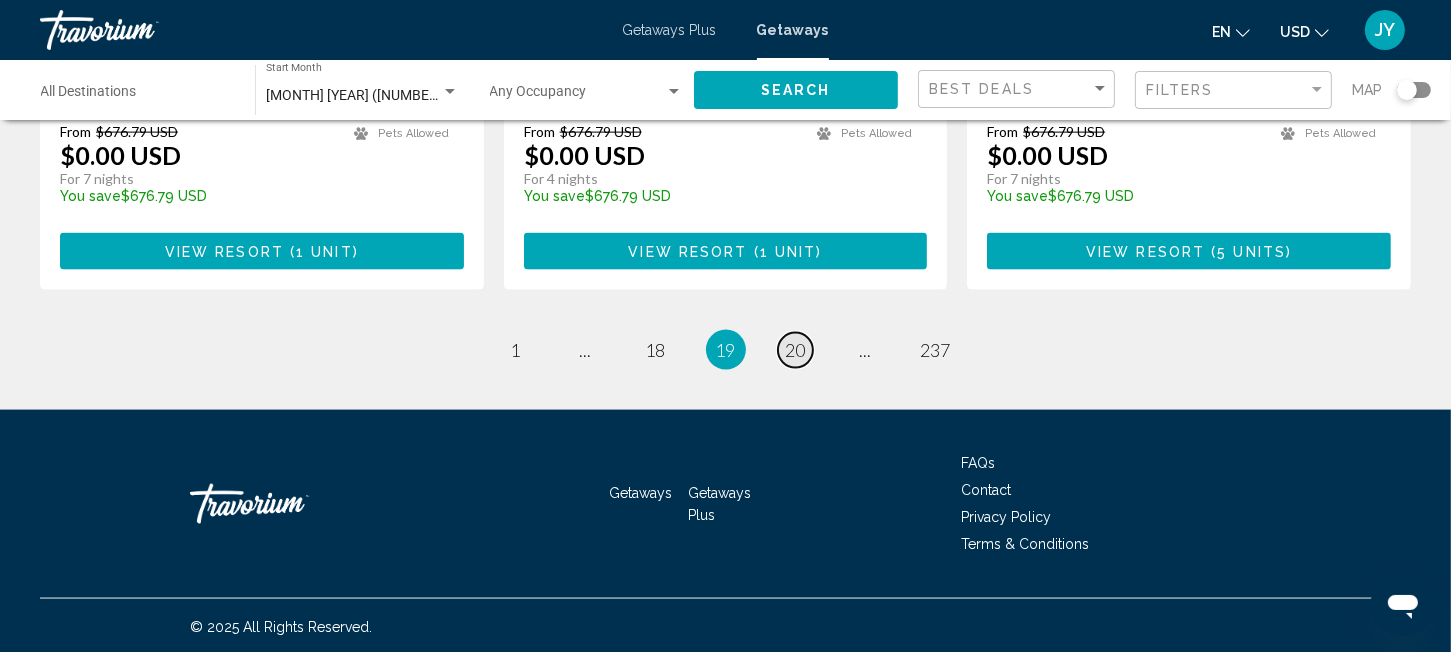 click on "20" at bounding box center [796, 350] 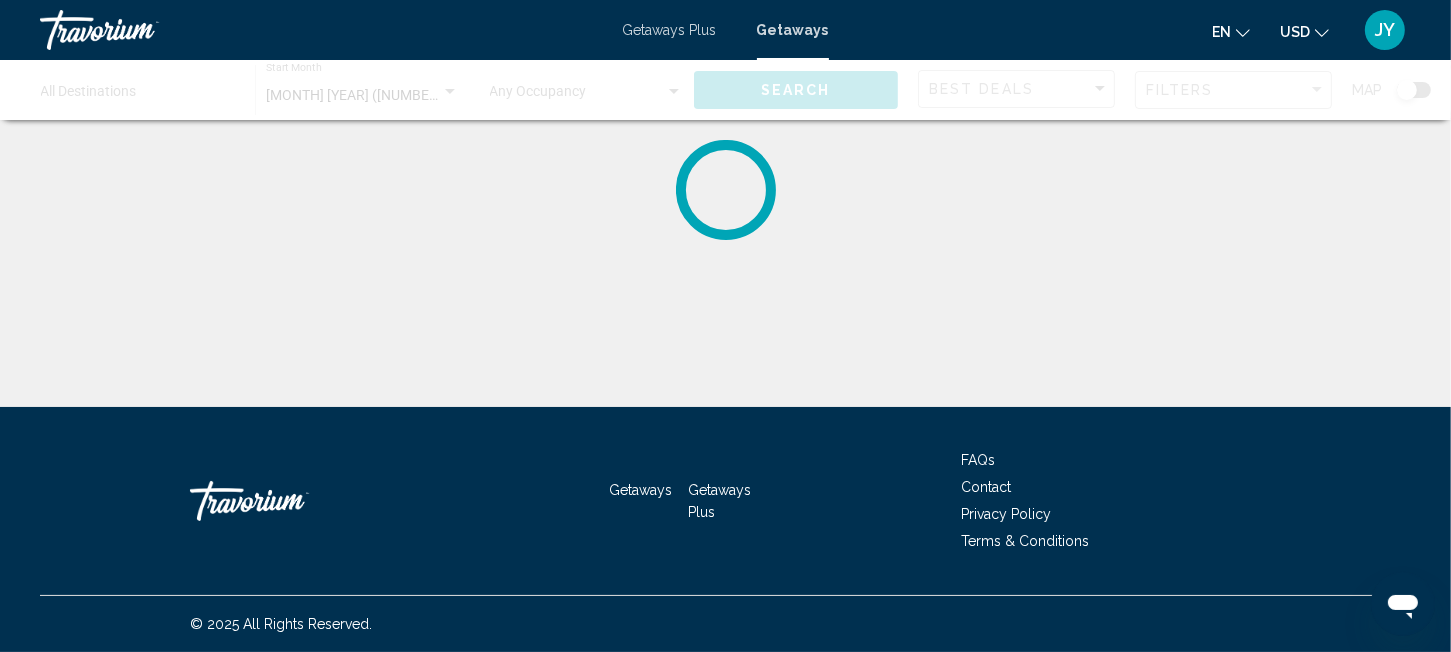 scroll, scrollTop: 0, scrollLeft: 0, axis: both 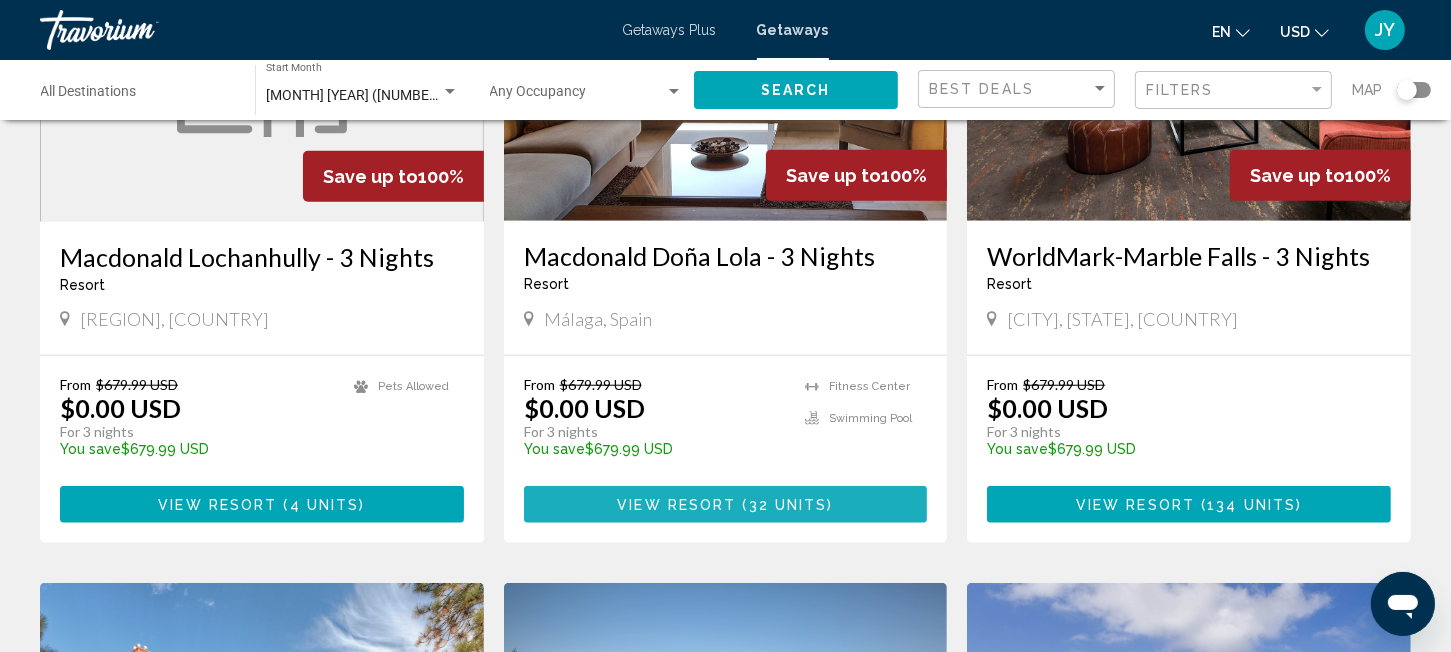 click on "View Resort" at bounding box center [676, 505] 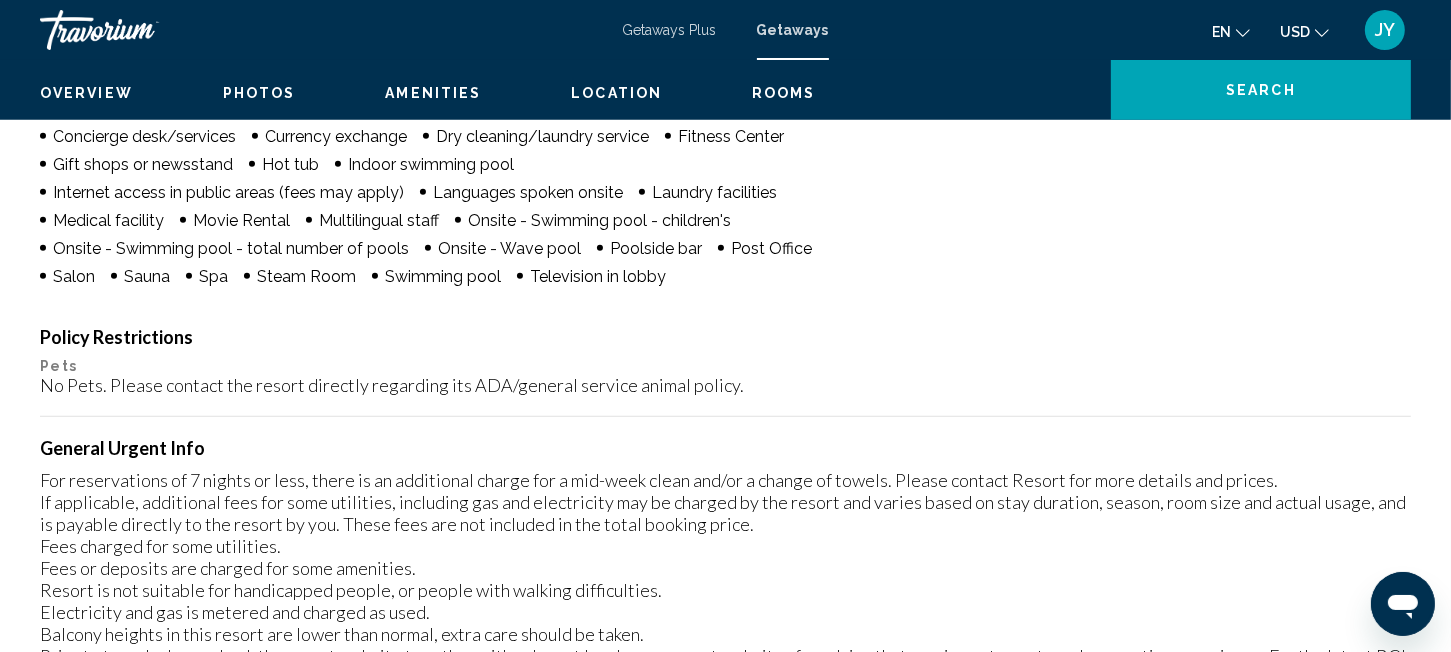 scroll, scrollTop: 34, scrollLeft: 0, axis: vertical 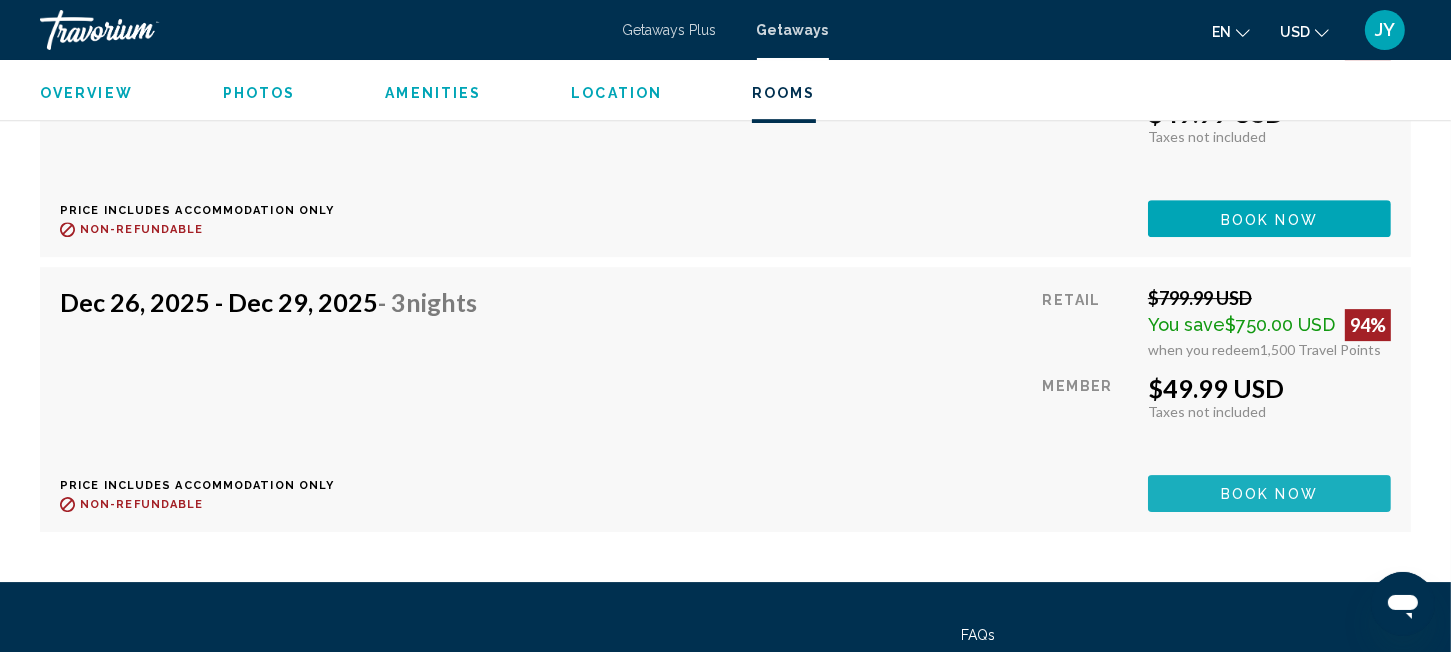 click on "Book now" at bounding box center (1269, 494) 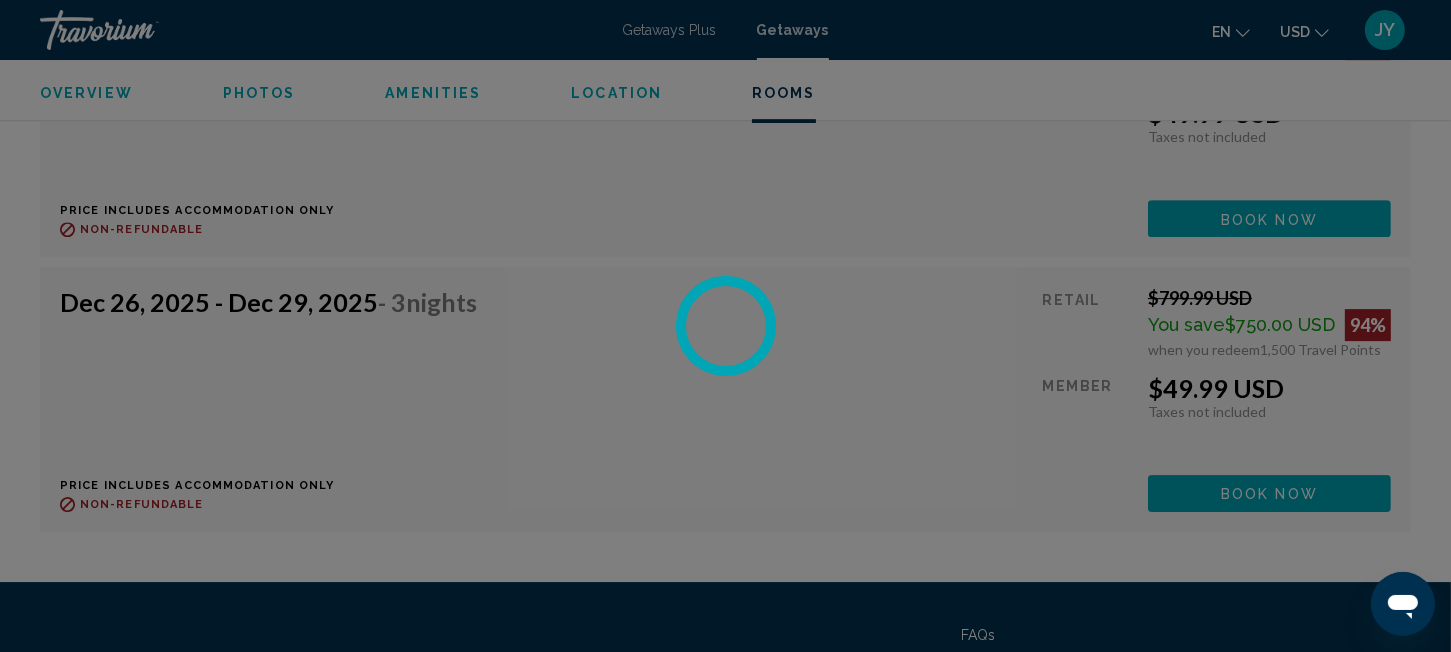 scroll, scrollTop: 0, scrollLeft: 0, axis: both 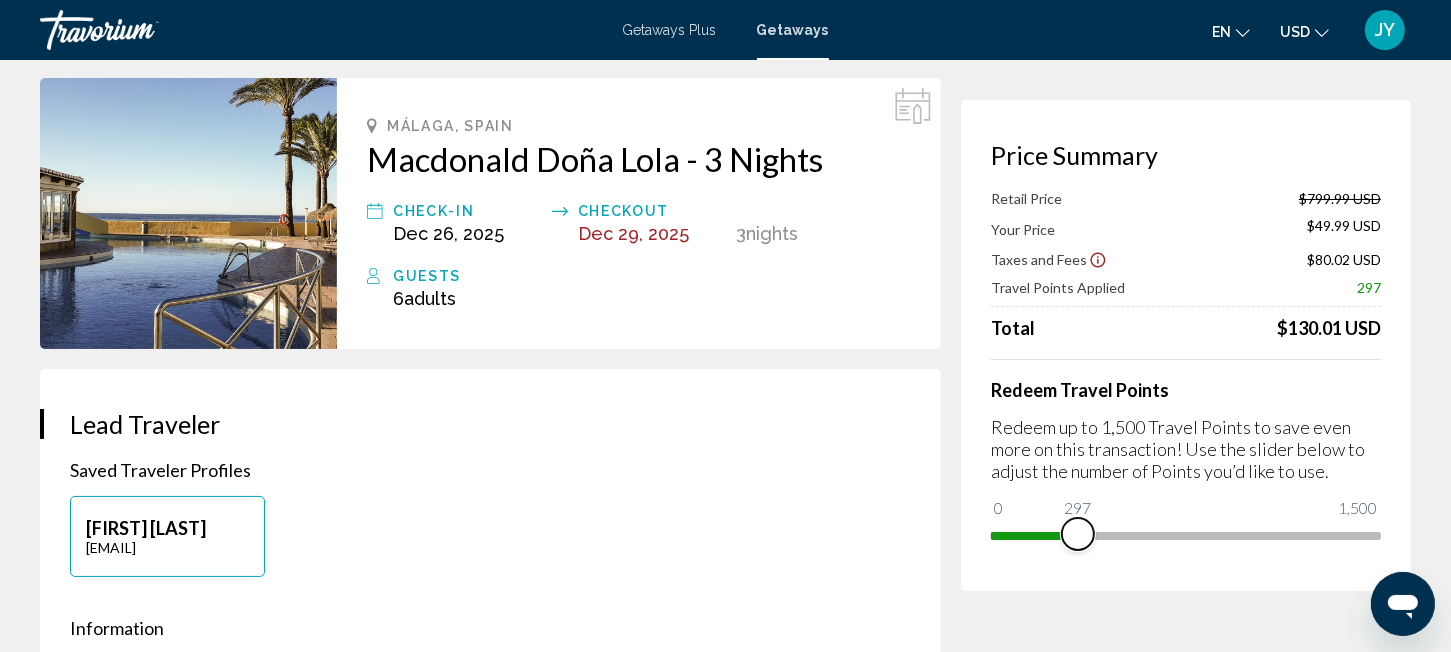 drag, startPoint x: 1367, startPoint y: 529, endPoint x: 1076, endPoint y: 532, distance: 291.01547 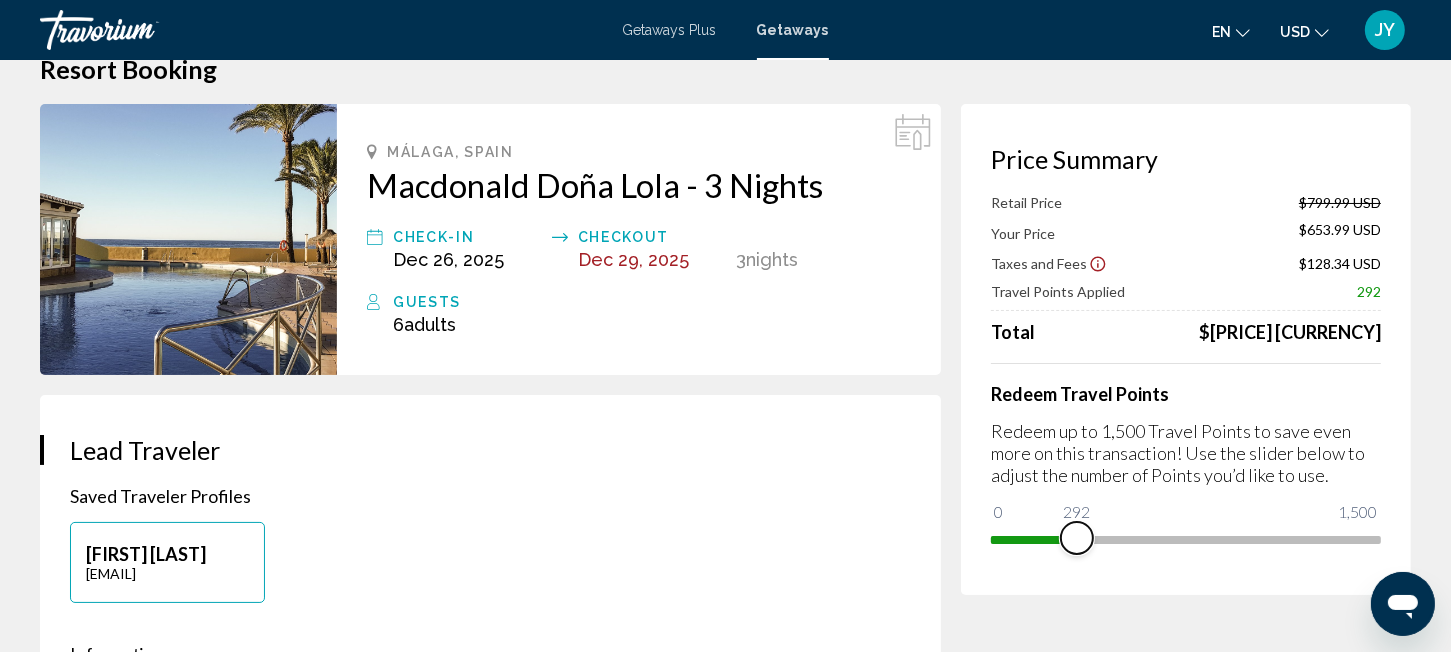 scroll, scrollTop: 0, scrollLeft: 0, axis: both 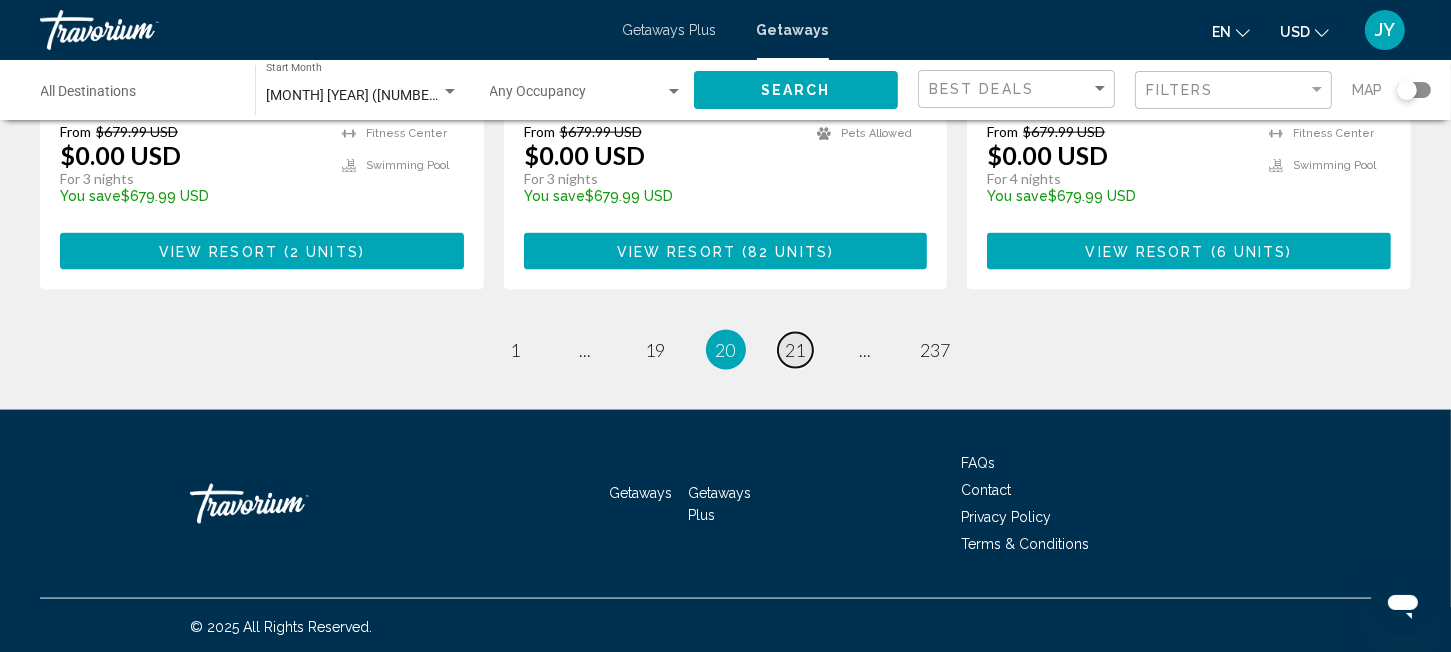 click on "21" at bounding box center (796, 350) 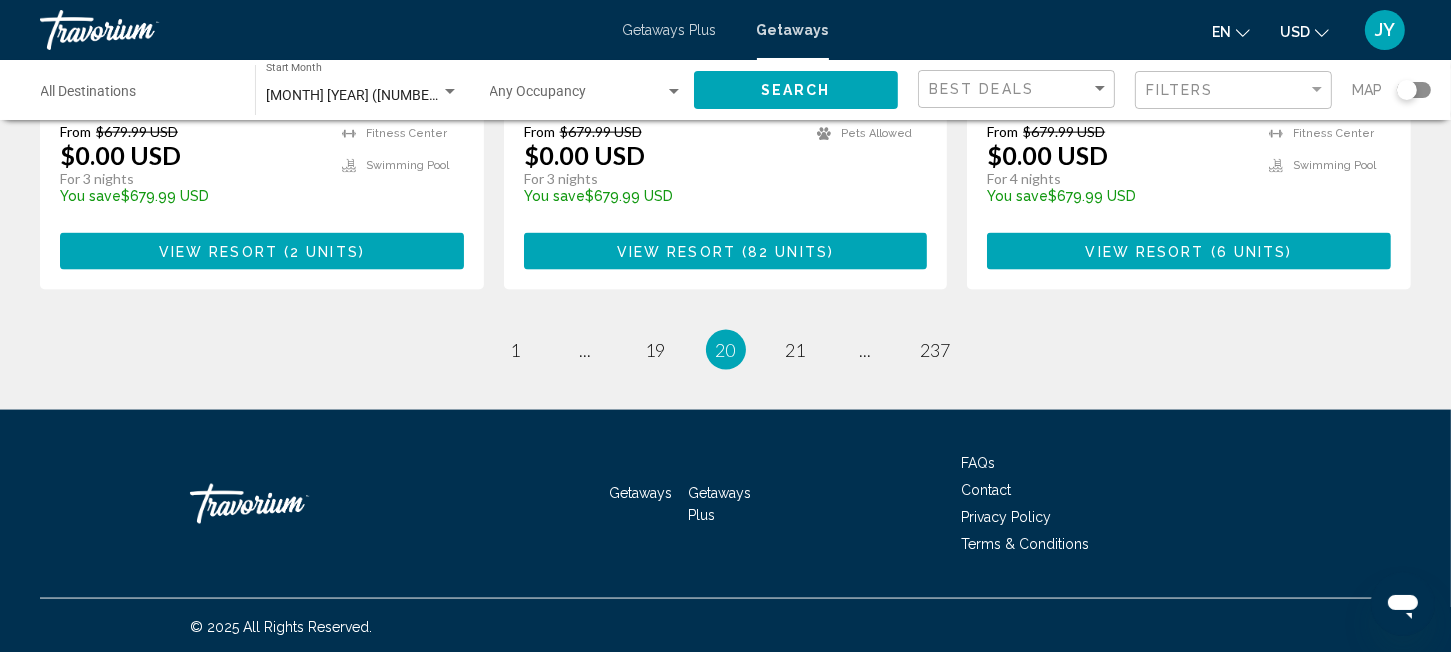 scroll, scrollTop: 0, scrollLeft: 0, axis: both 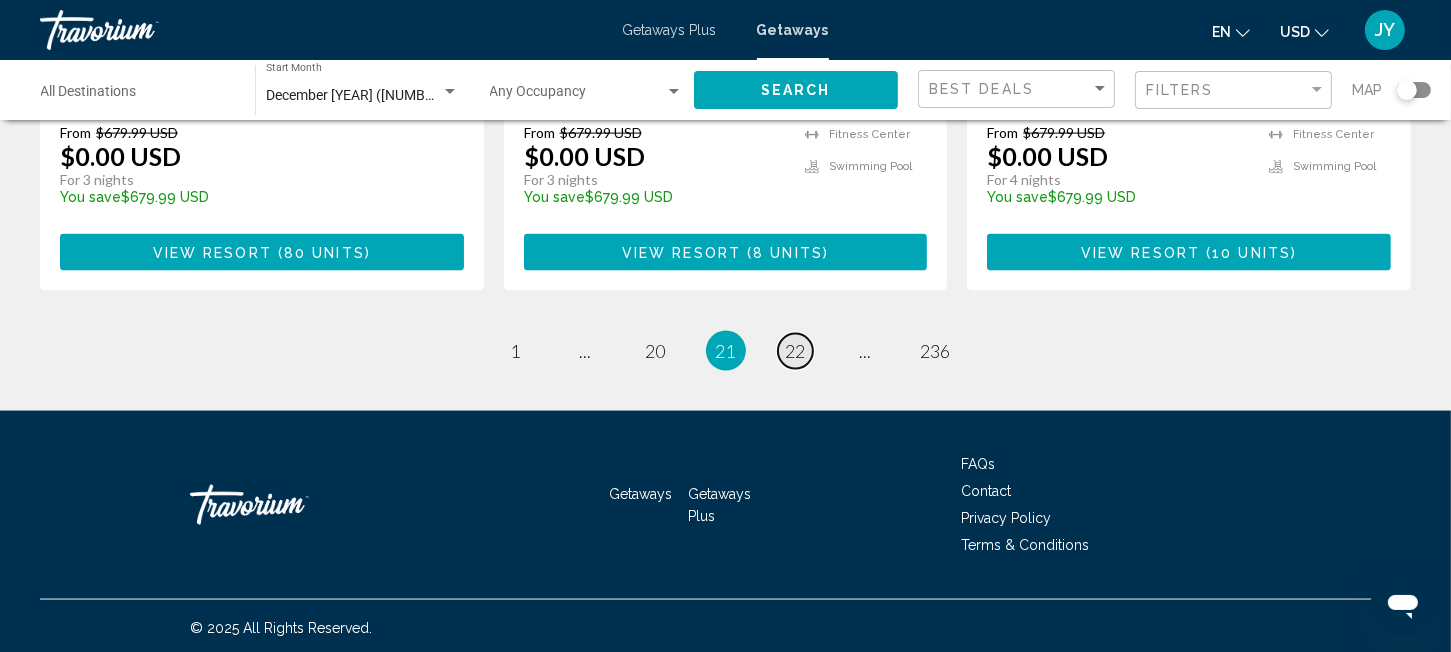 click on "22" at bounding box center (796, 351) 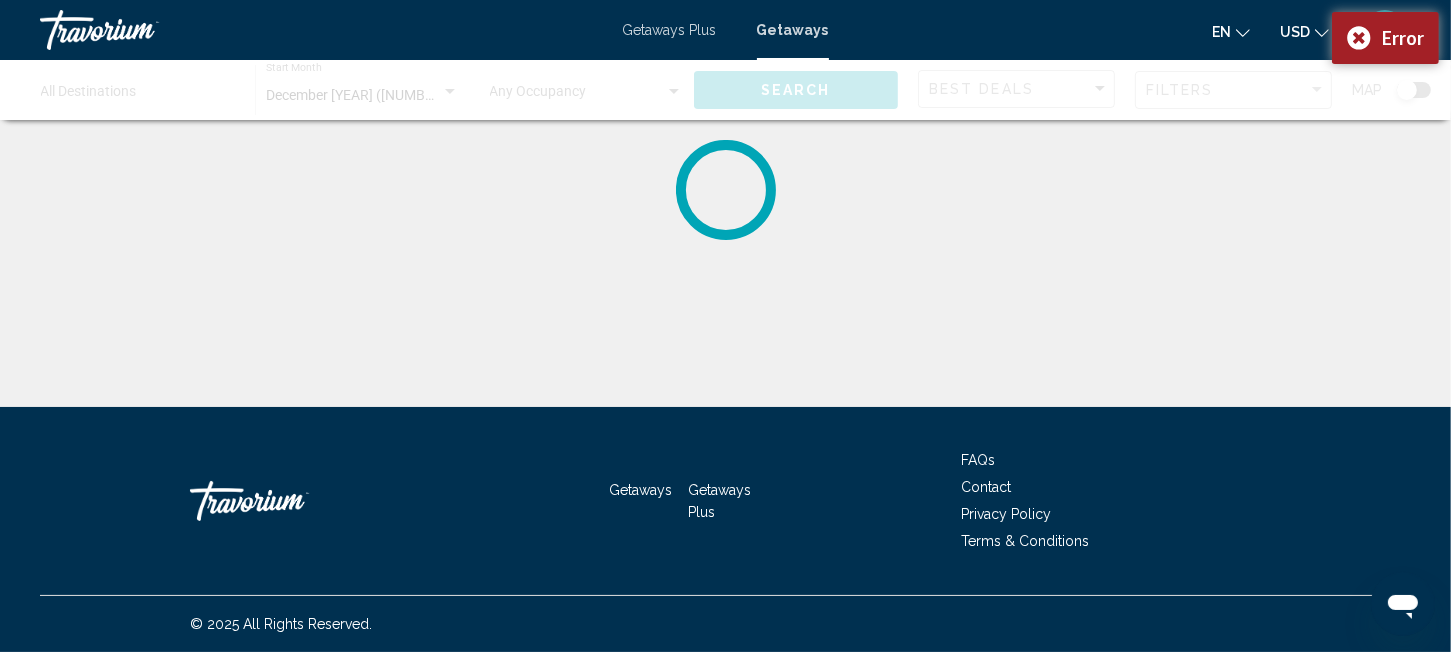 scroll, scrollTop: 0, scrollLeft: 0, axis: both 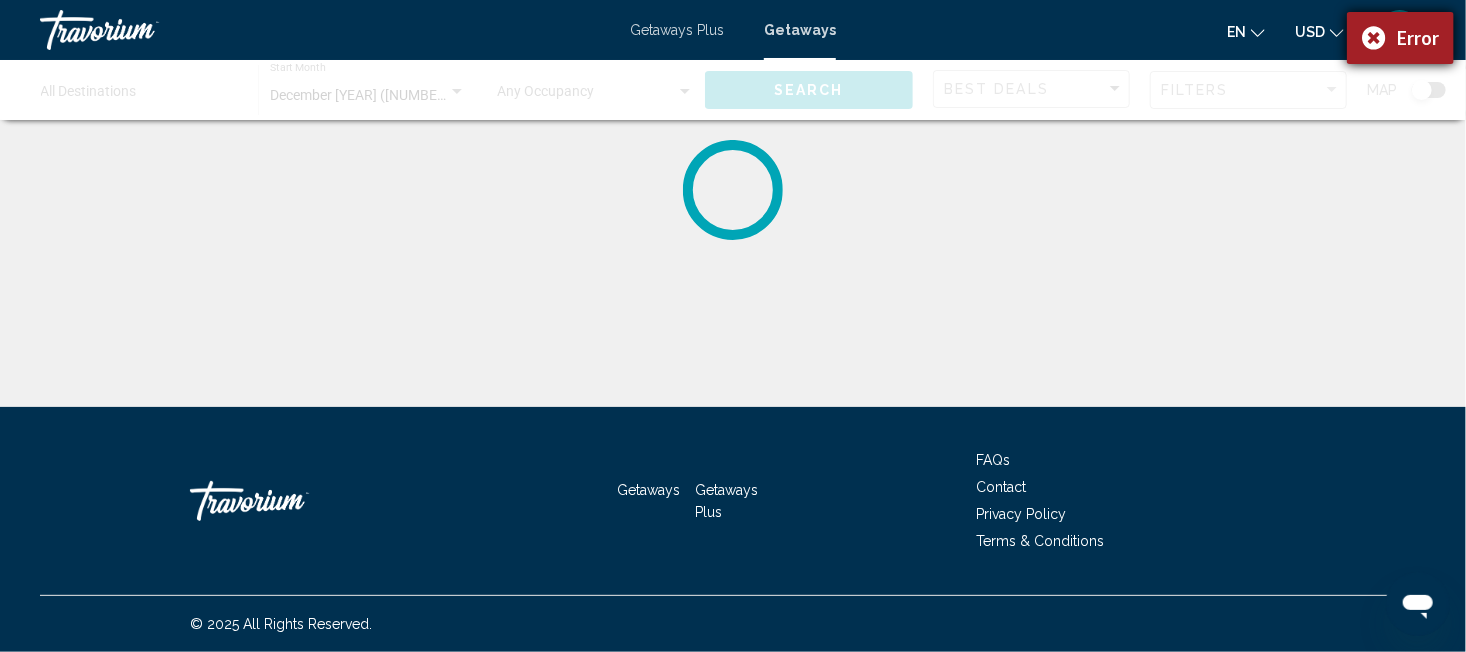click on "Error" at bounding box center [1400, 38] 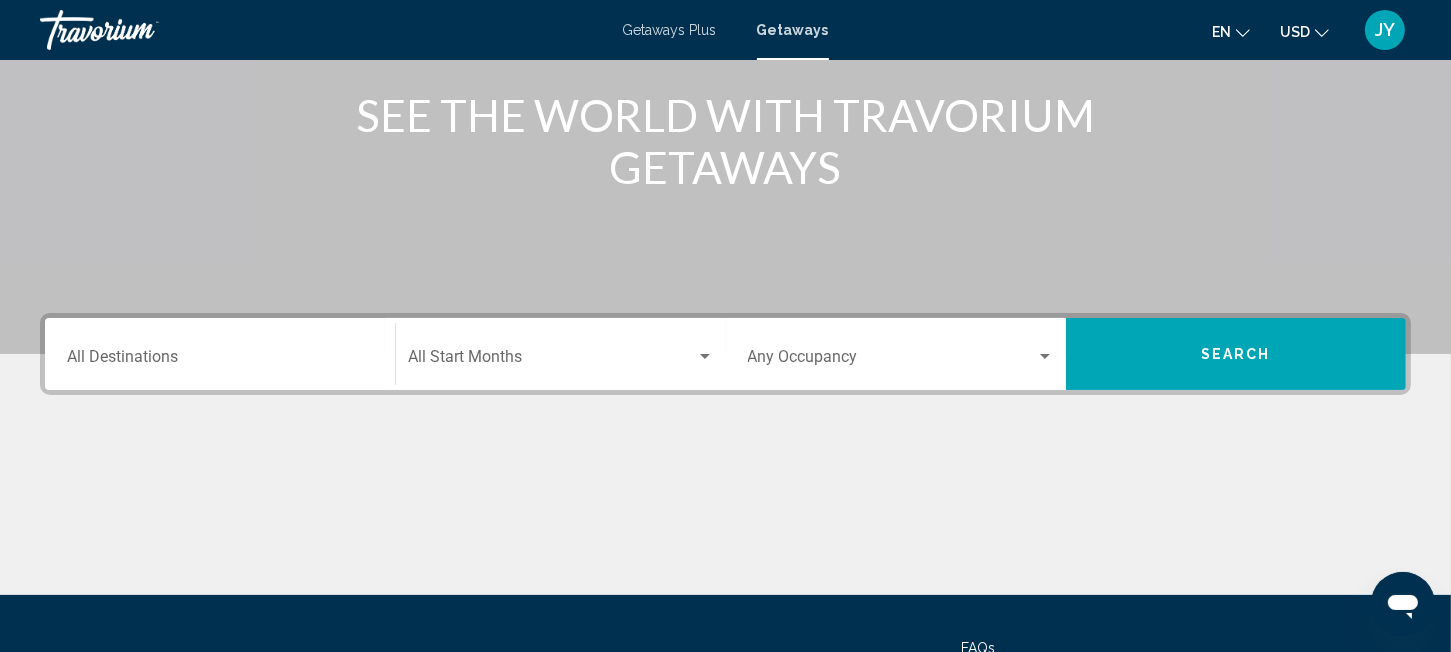 scroll, scrollTop: 248, scrollLeft: 0, axis: vertical 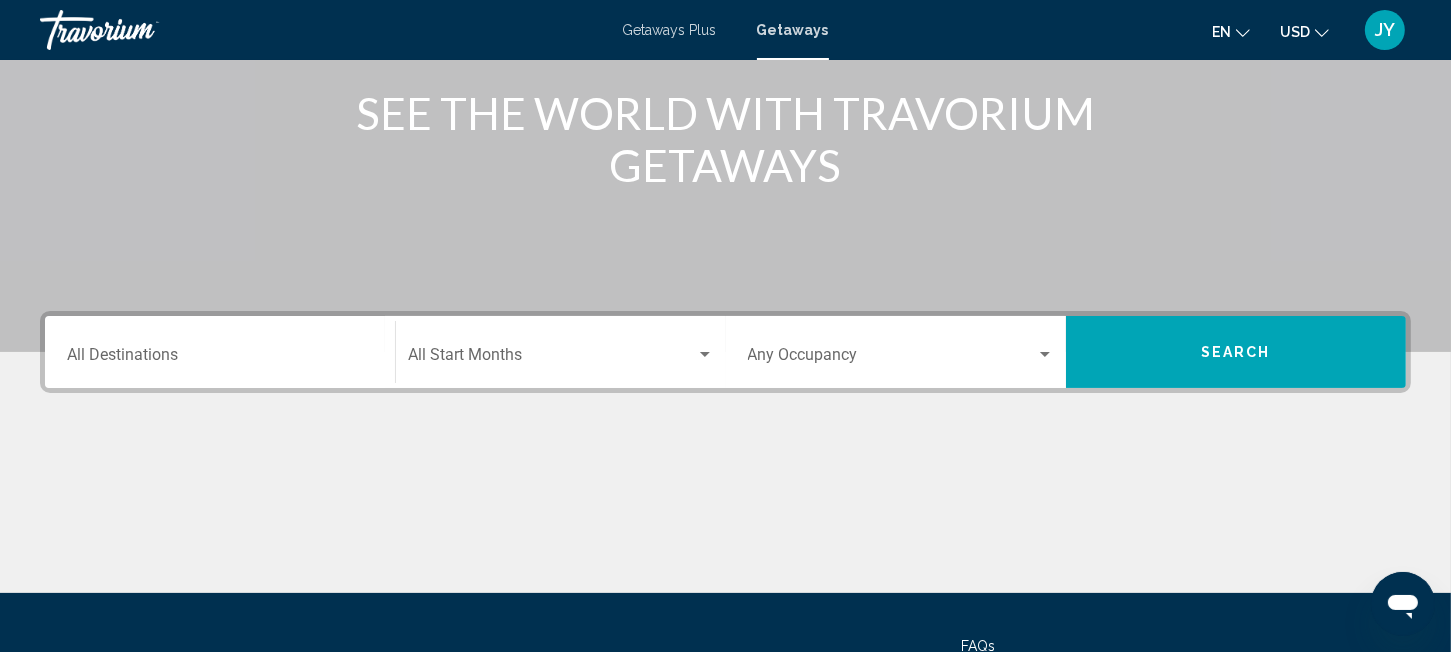 click on "Start Month All Start Months" 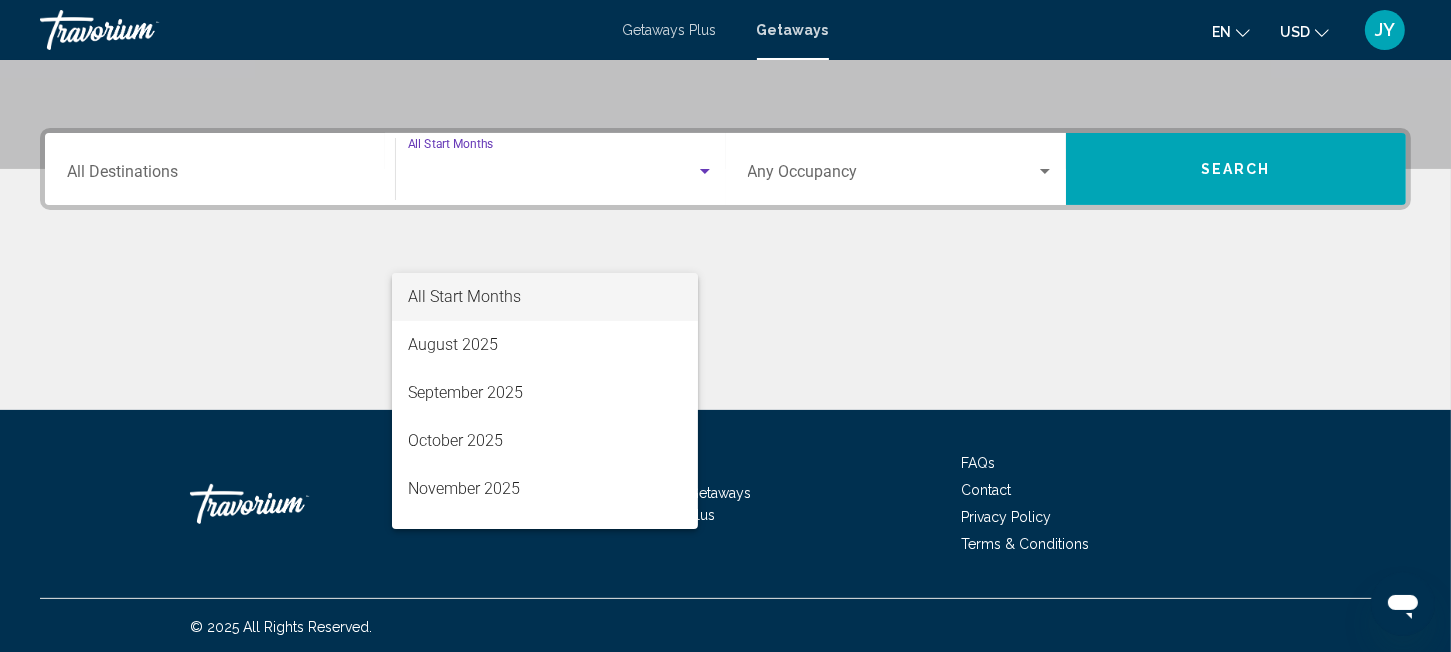 scroll, scrollTop: 433, scrollLeft: 0, axis: vertical 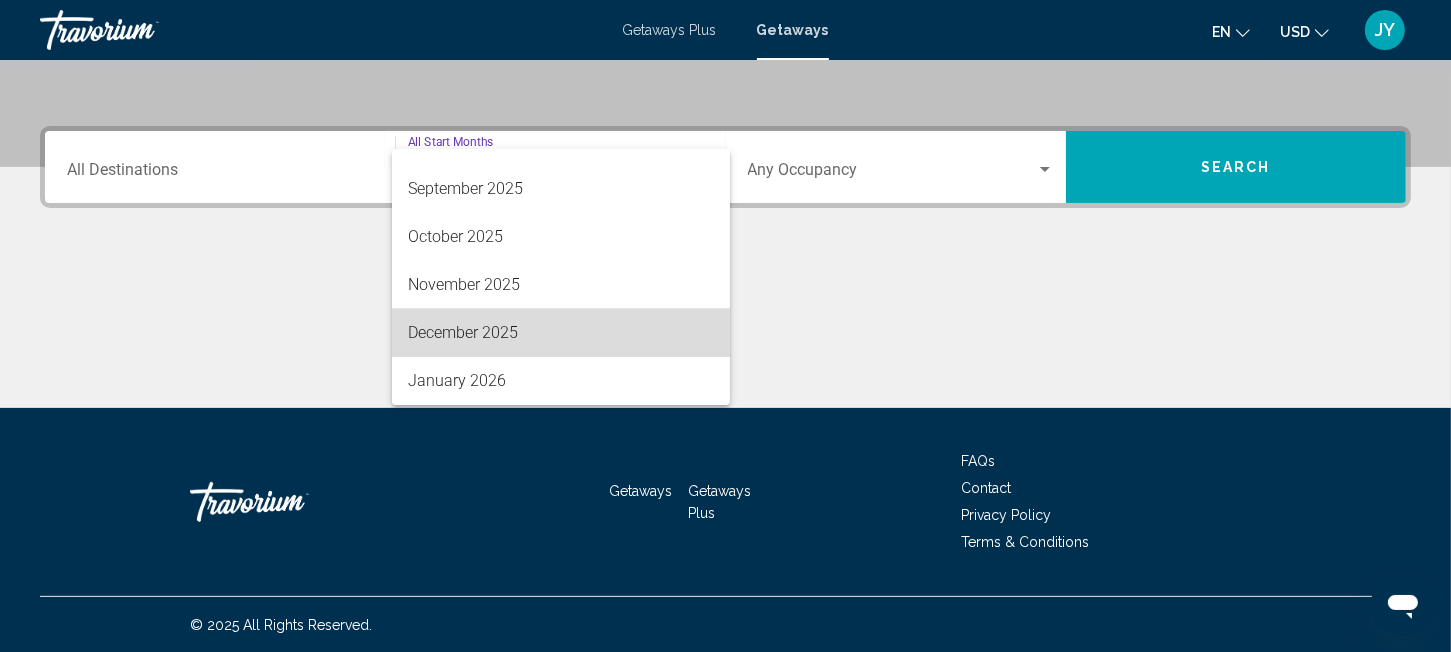 click on "December 2025" at bounding box center (561, 333) 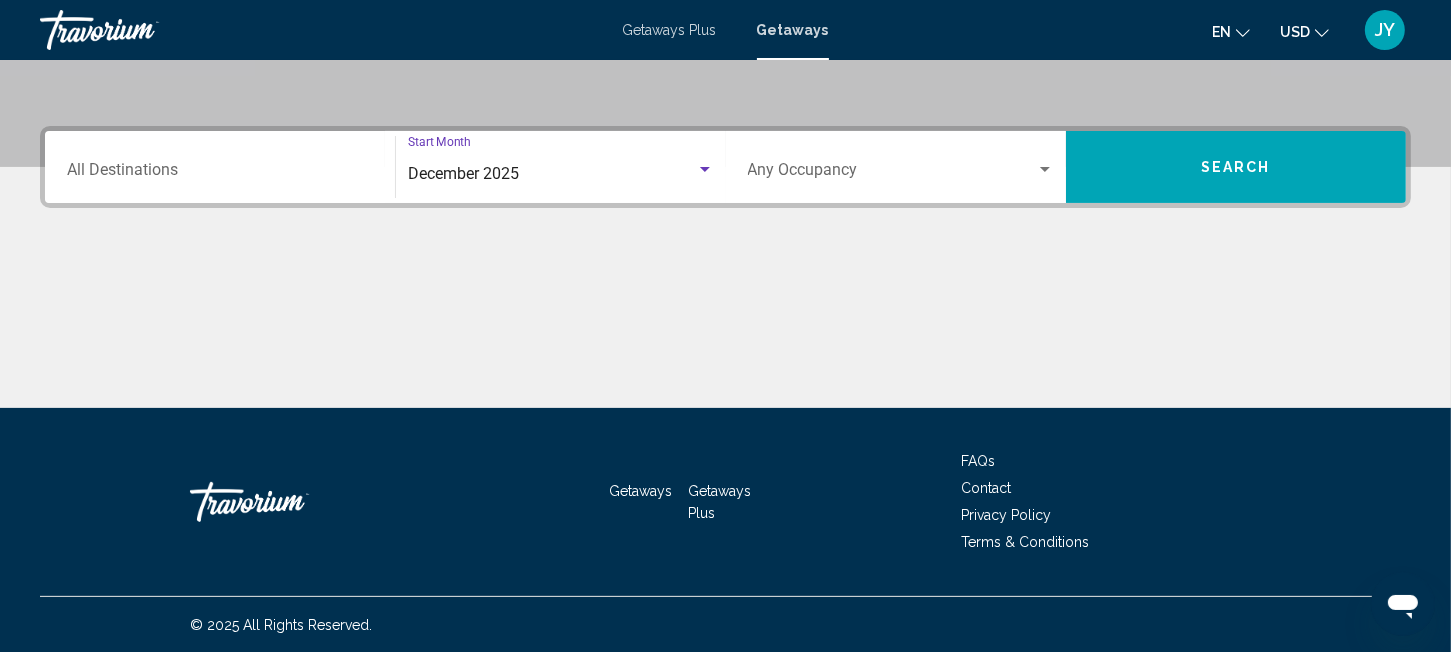 click at bounding box center [1045, 169] 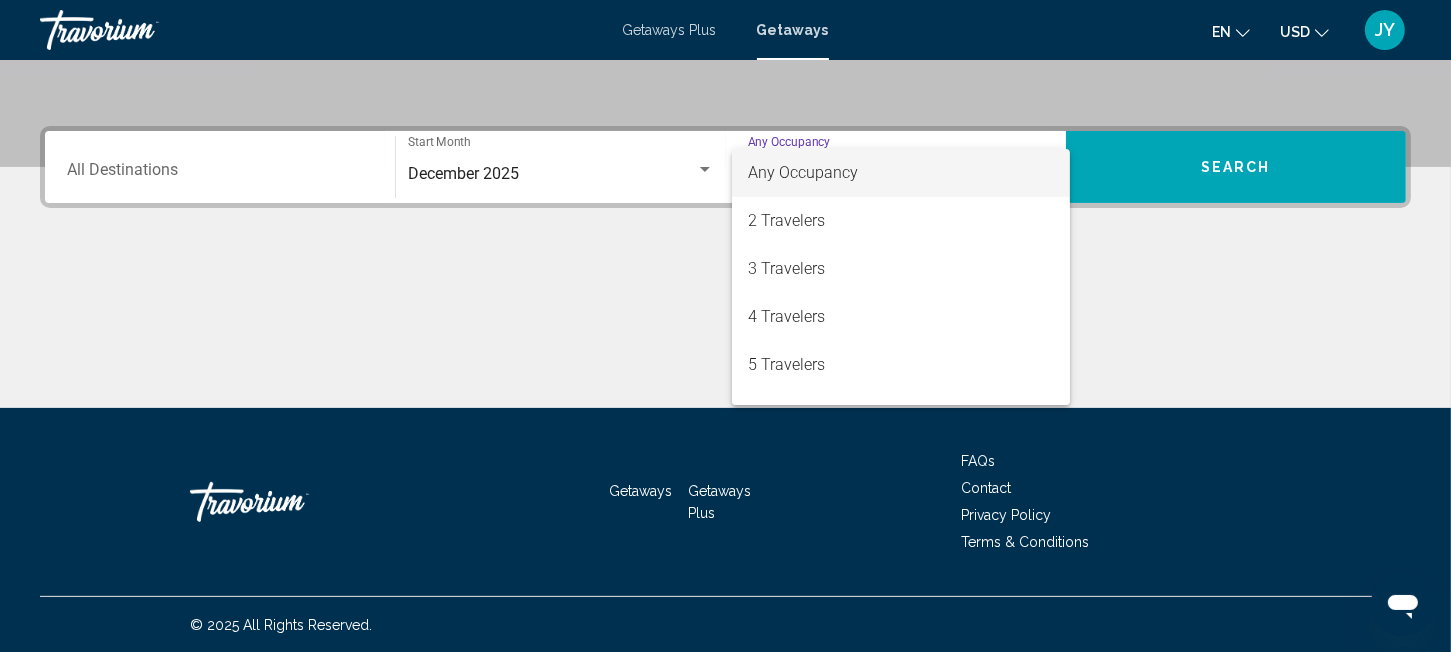 click at bounding box center (725, 326) 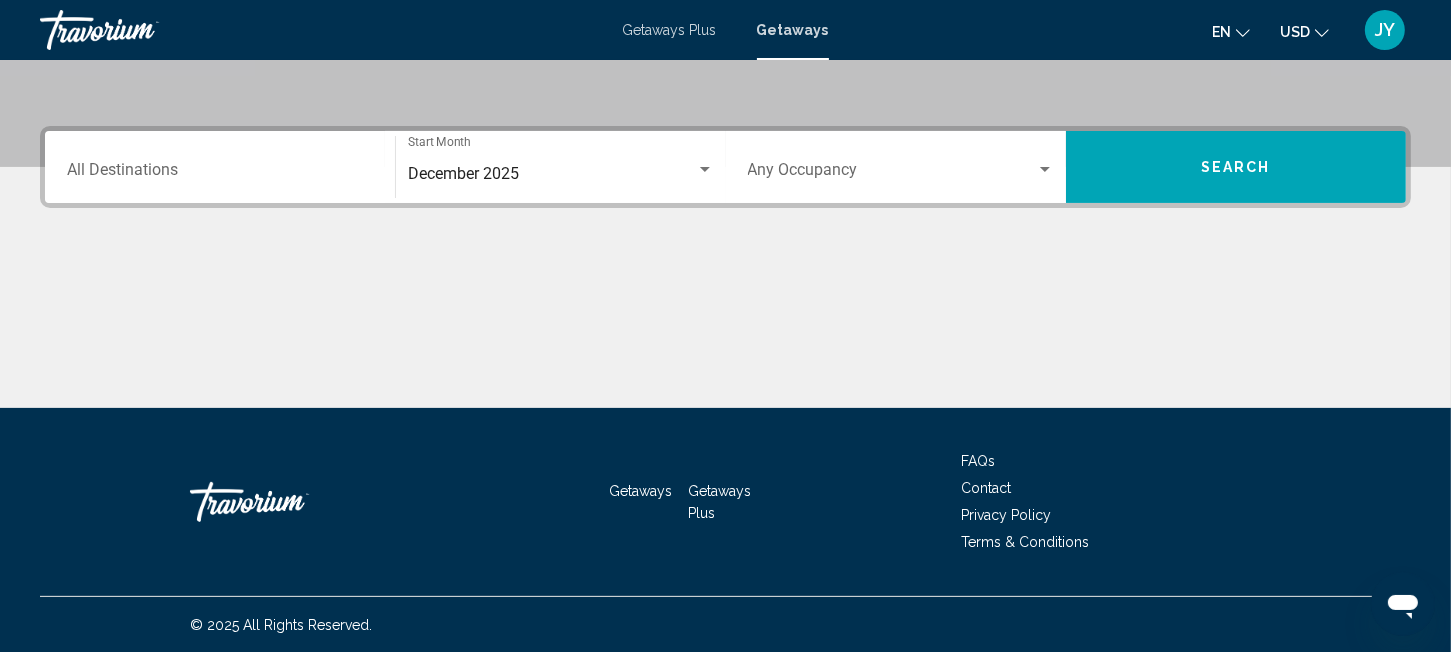 click on "Destination All Destinations" at bounding box center (220, 174) 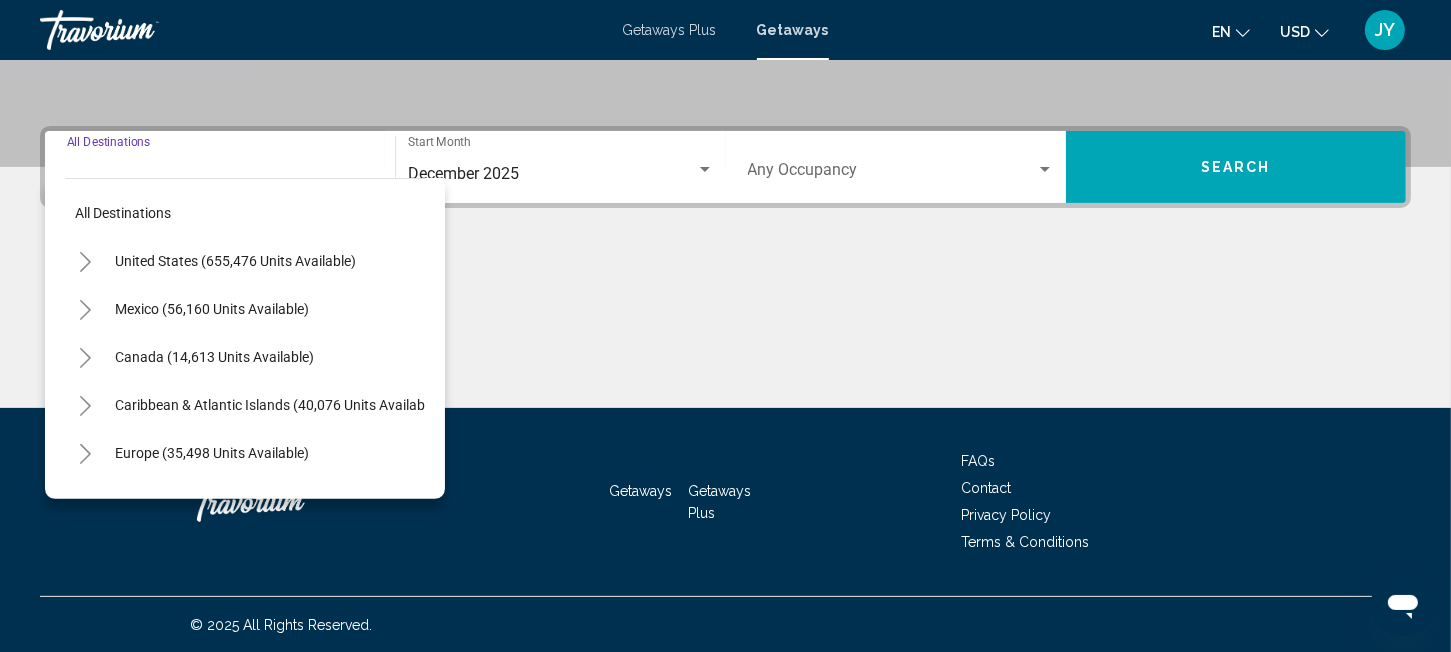 click 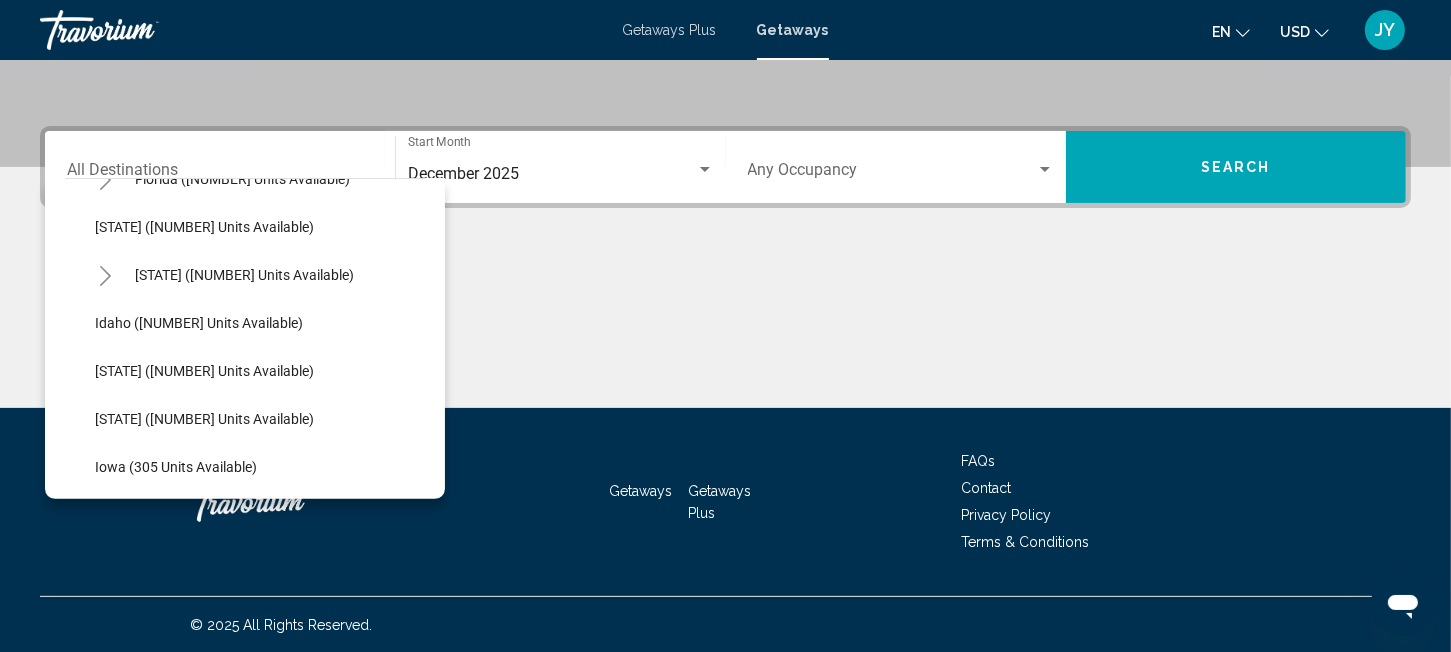 scroll, scrollTop: 470, scrollLeft: 0, axis: vertical 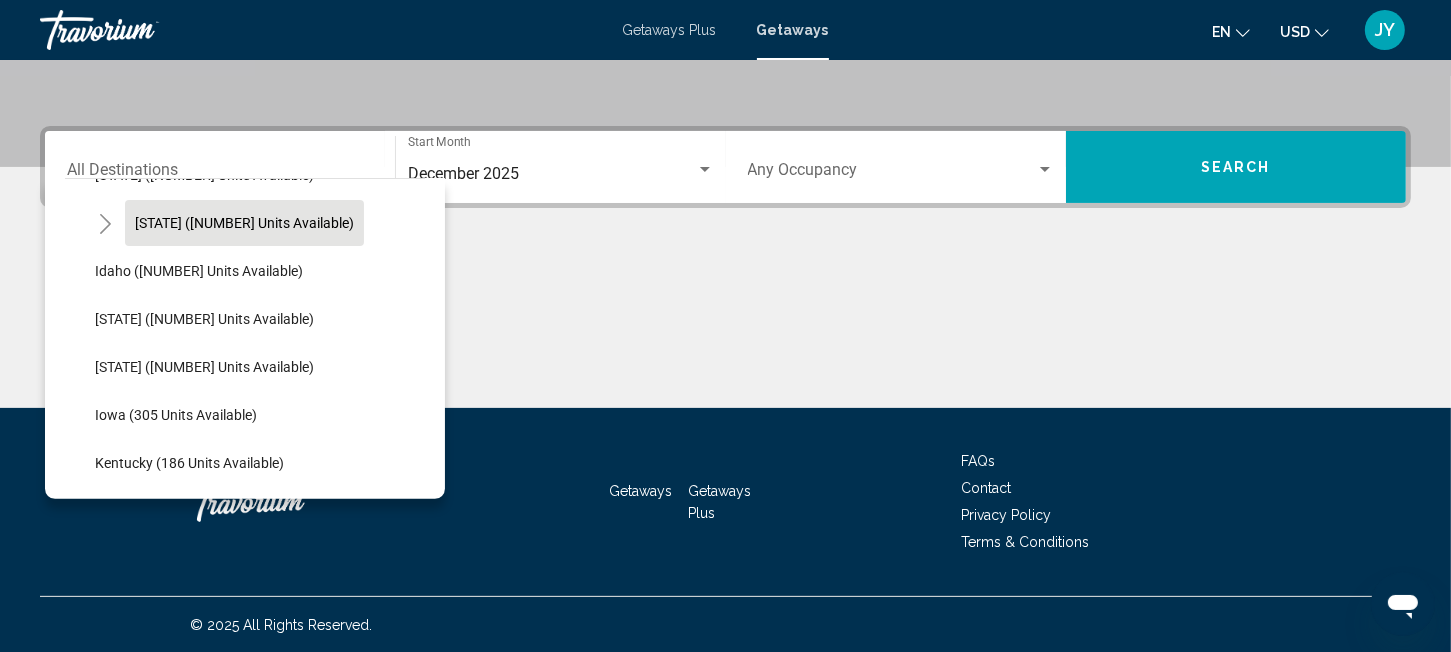 drag, startPoint x: 155, startPoint y: 227, endPoint x: 182, endPoint y: 216, distance: 29.15476 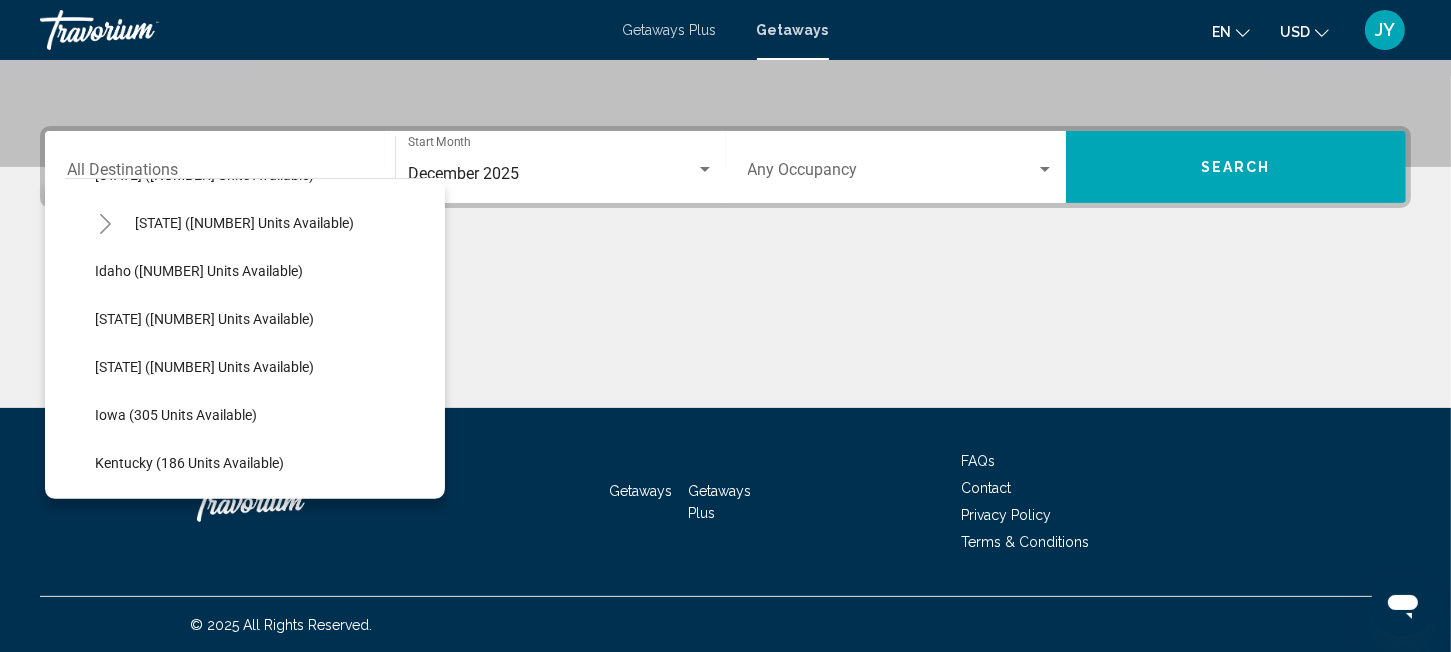 type on "**********" 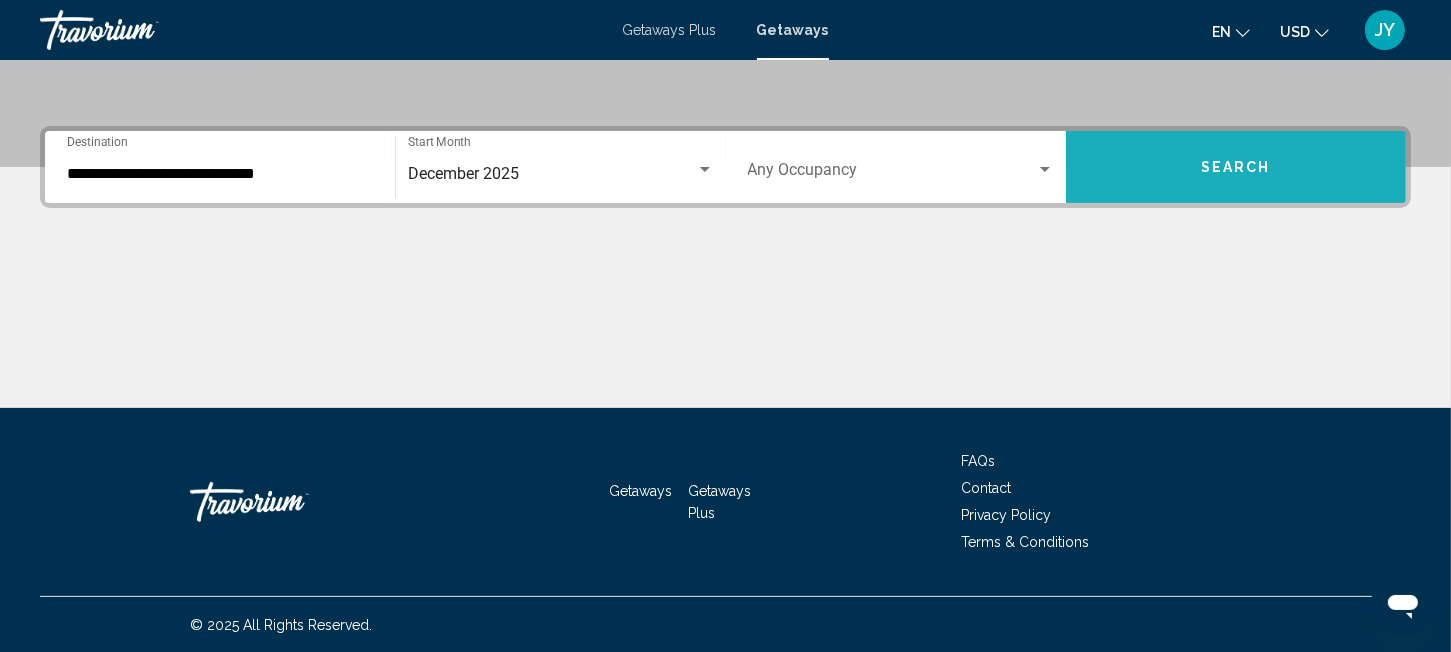 click on "Search" at bounding box center [1236, 167] 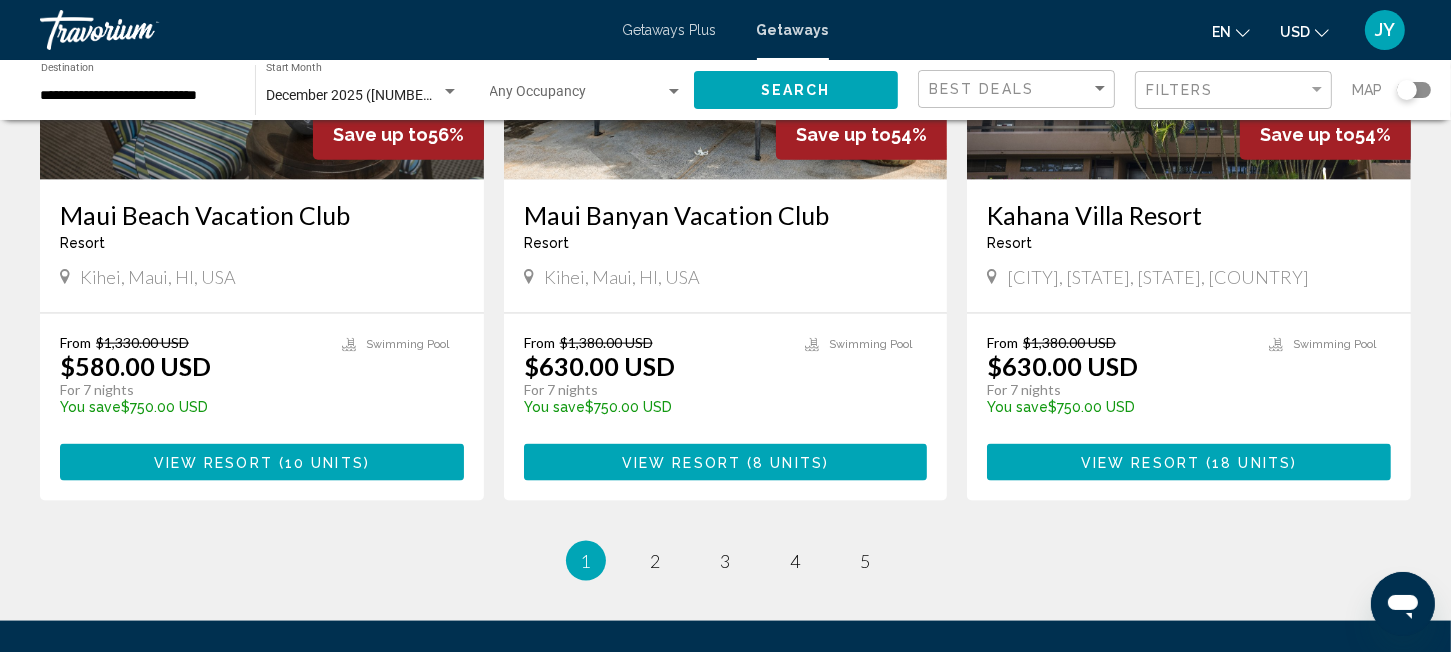 scroll, scrollTop: 2539, scrollLeft: 0, axis: vertical 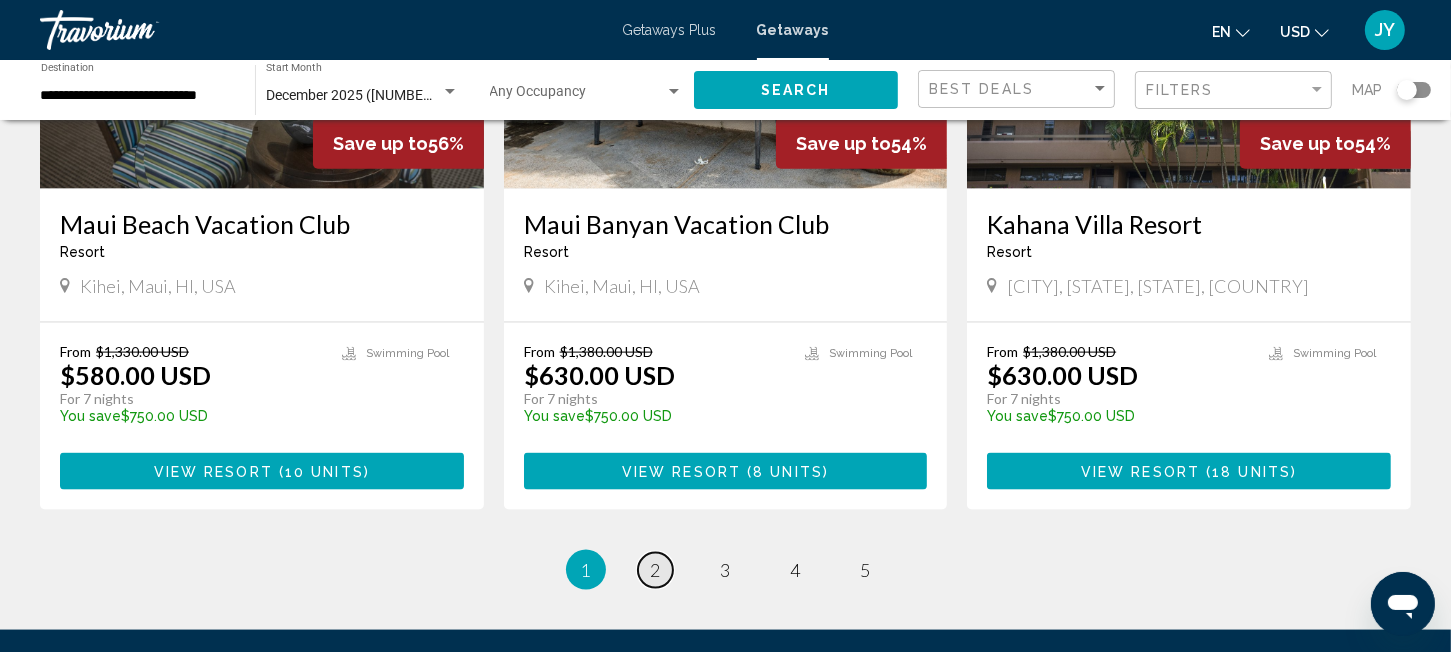click on "2" at bounding box center (656, 570) 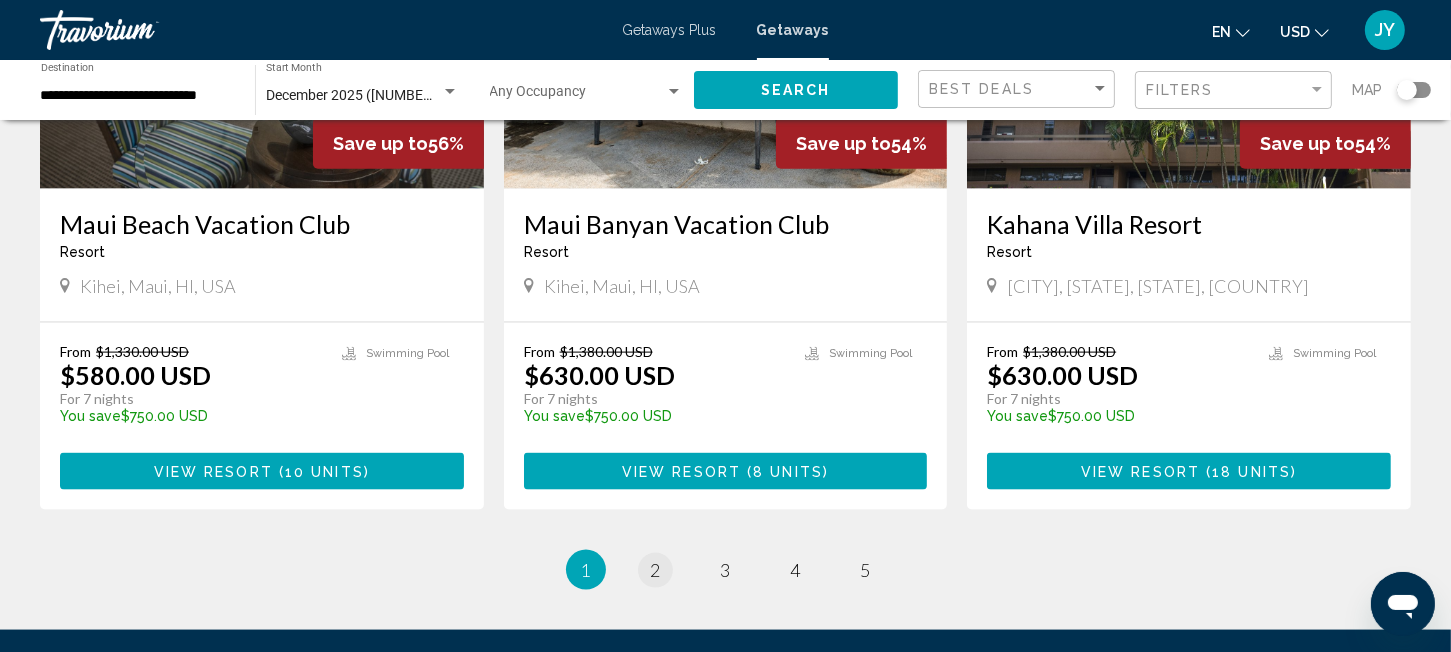 scroll, scrollTop: 0, scrollLeft: 0, axis: both 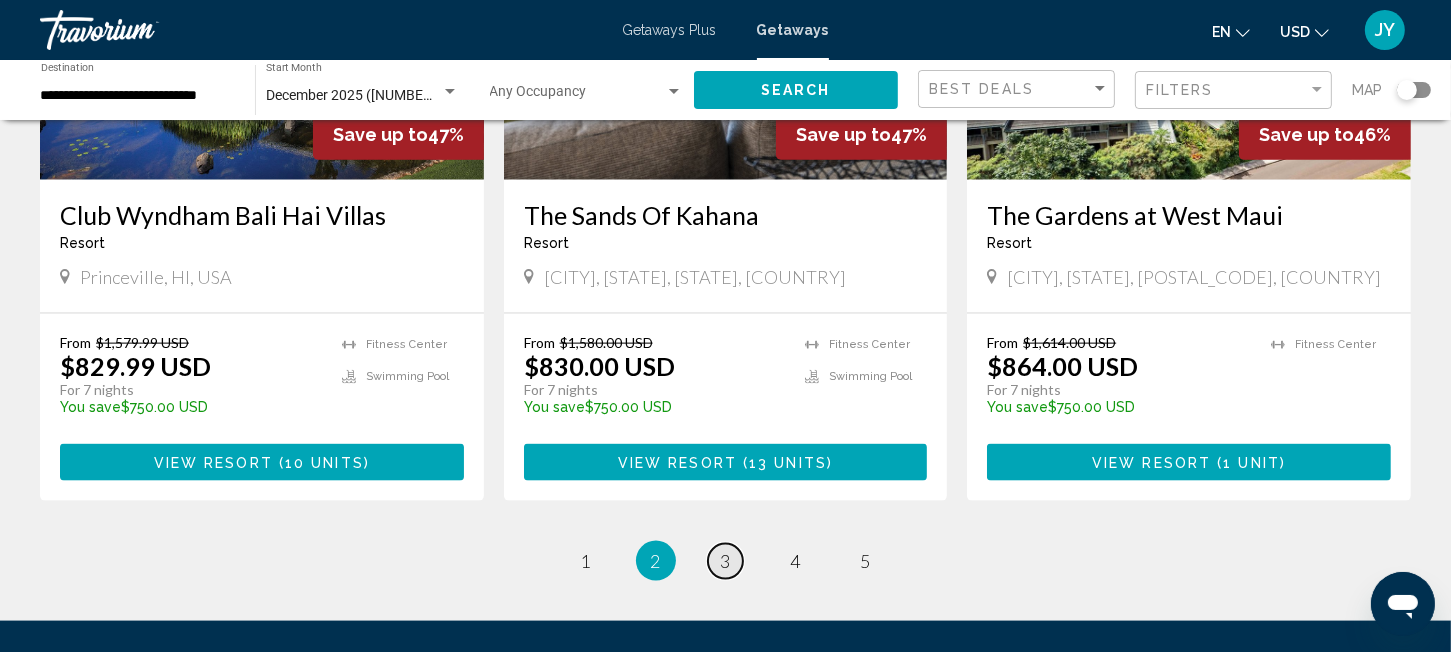 click on "page  3" at bounding box center [725, 561] 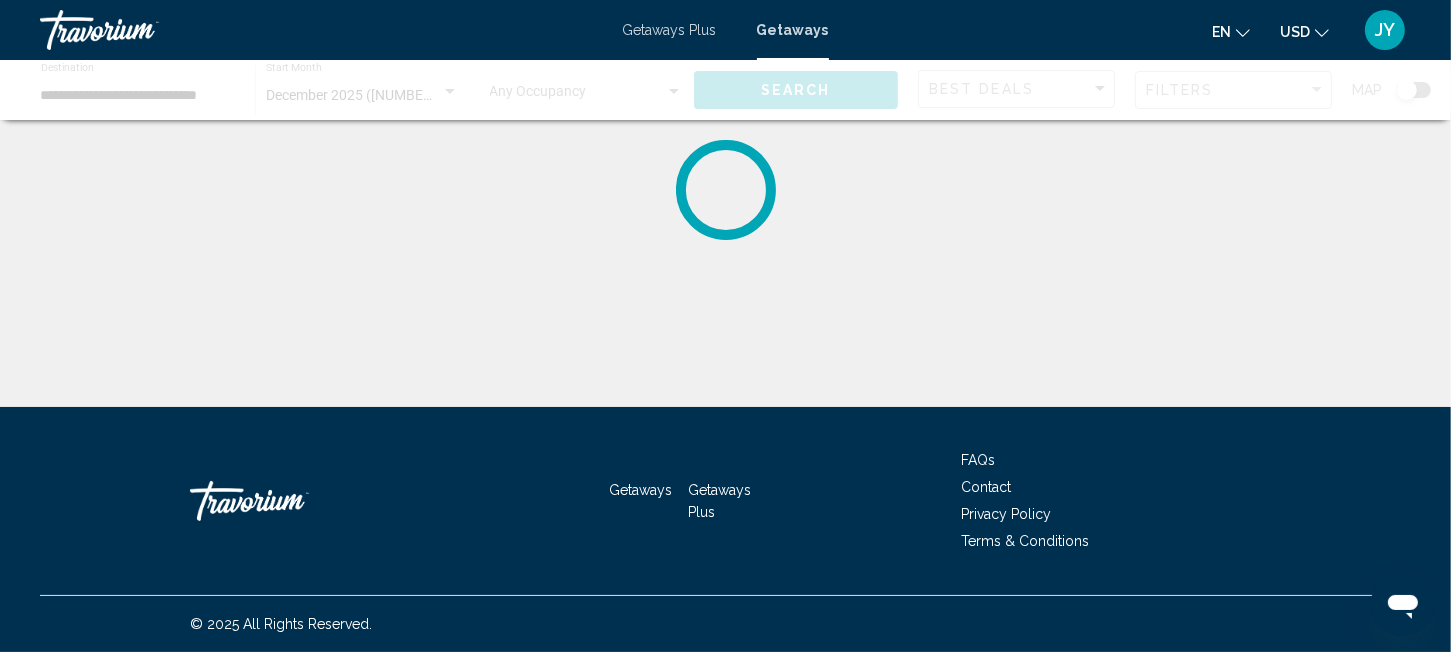 scroll, scrollTop: 0, scrollLeft: 0, axis: both 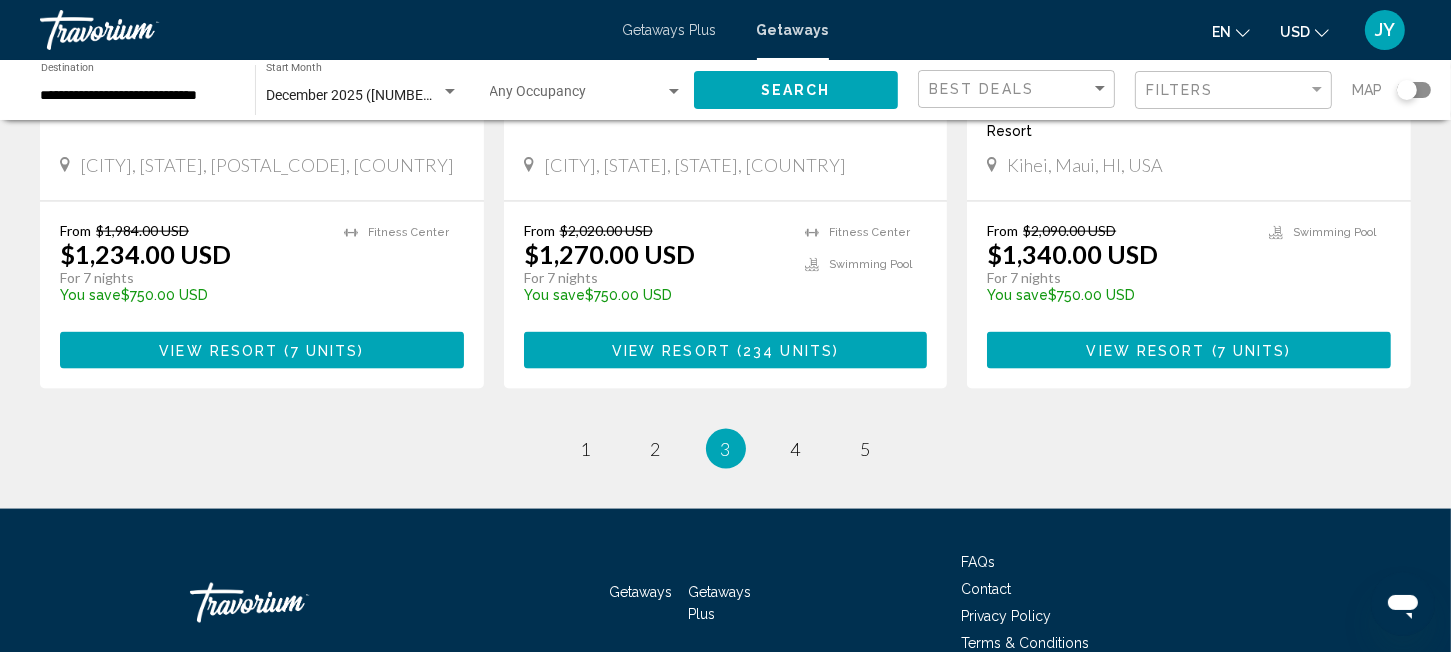 click on "Save up to  [PERCENTAGE]   [BRAND]  Resort  -  This is an adults only resort
[CITY], [STATE], [STATE], [COUNTRY] From $[PRICE] [CURRENCY] $[PRICE] [CURRENCY] For [NUMBER] nights You save  $[PRICE] [CURRENCY]   temp
Fitness Center
Swimming Pool View Resort    ( [NUMBER] units )  Save up to  [PERCENTAGE]   [BRAND]  Resort  -  This is an adults only resort
[CITY], [STATE], [COUNTRY] From $[PRICE] [CURRENCY] $[PRICE] [CURRENCY] For [NUMBER] nights You save  $[PRICE] [CURRENCY]   temp
Fitness Center
Swimming Pool View Resort    ( [NUMBER] units )  Save up to  [PERCENTAGE]   [BRAND]  Resort  -  This is an adults only resort
[CITY], [STATE], [POSTAL_CODE], [COUNTRY] From $[PRICE] [CURRENCY] $[PRICE] [CURRENCY] For [NUMBER] nights You save  $[PRICE] [CURRENCY]   temp  [NUMBER]" at bounding box center (725, -979) 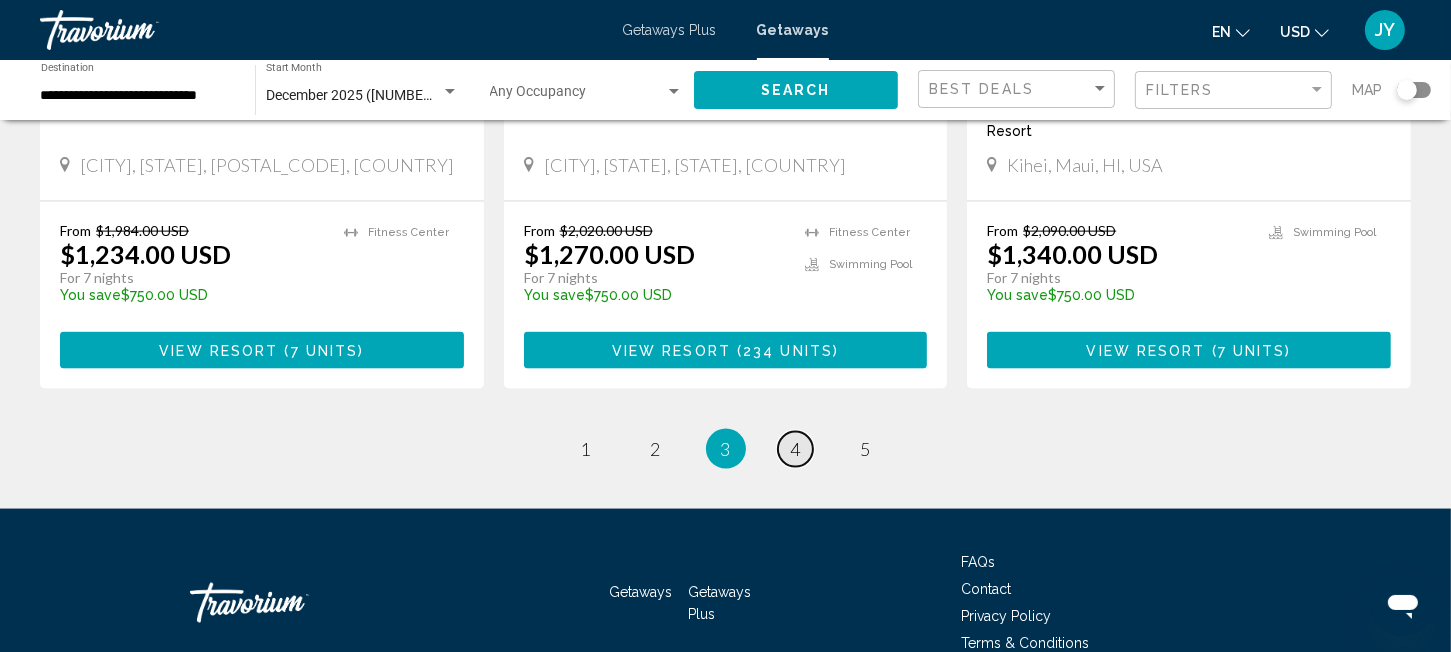 click on "page  4" at bounding box center (795, 449) 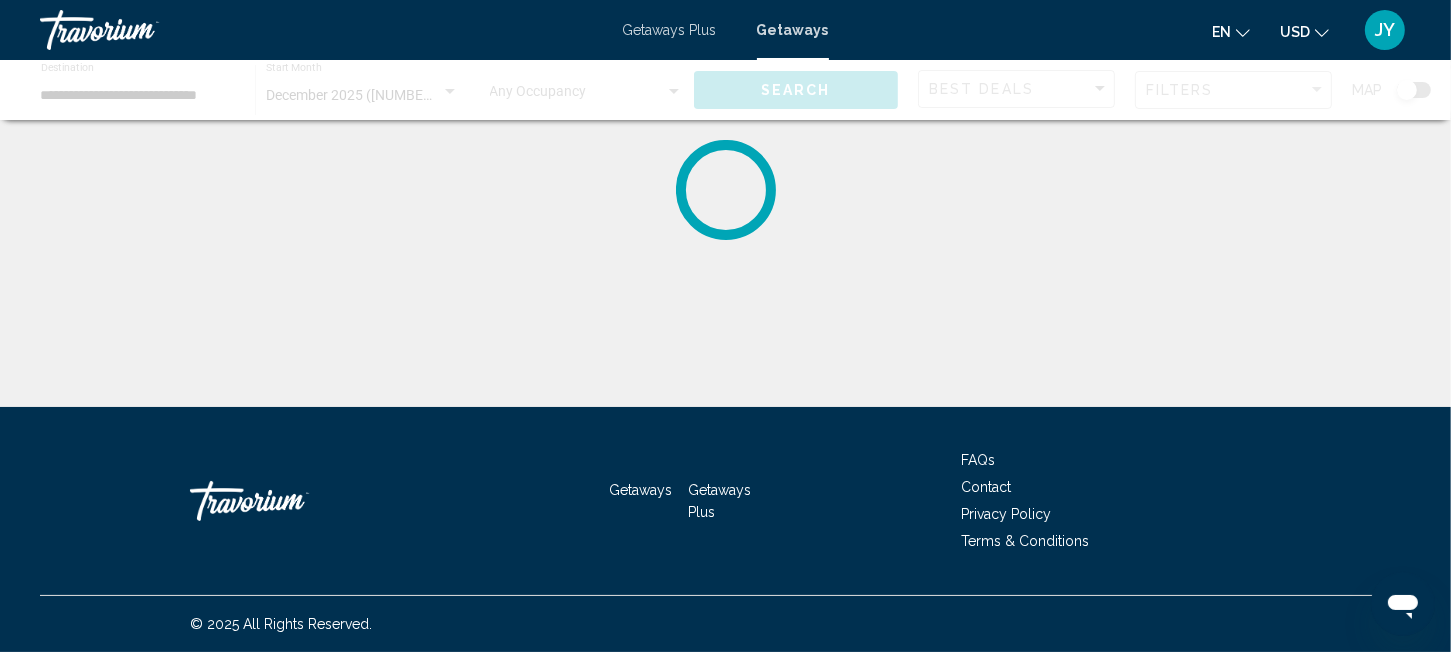 scroll, scrollTop: 0, scrollLeft: 0, axis: both 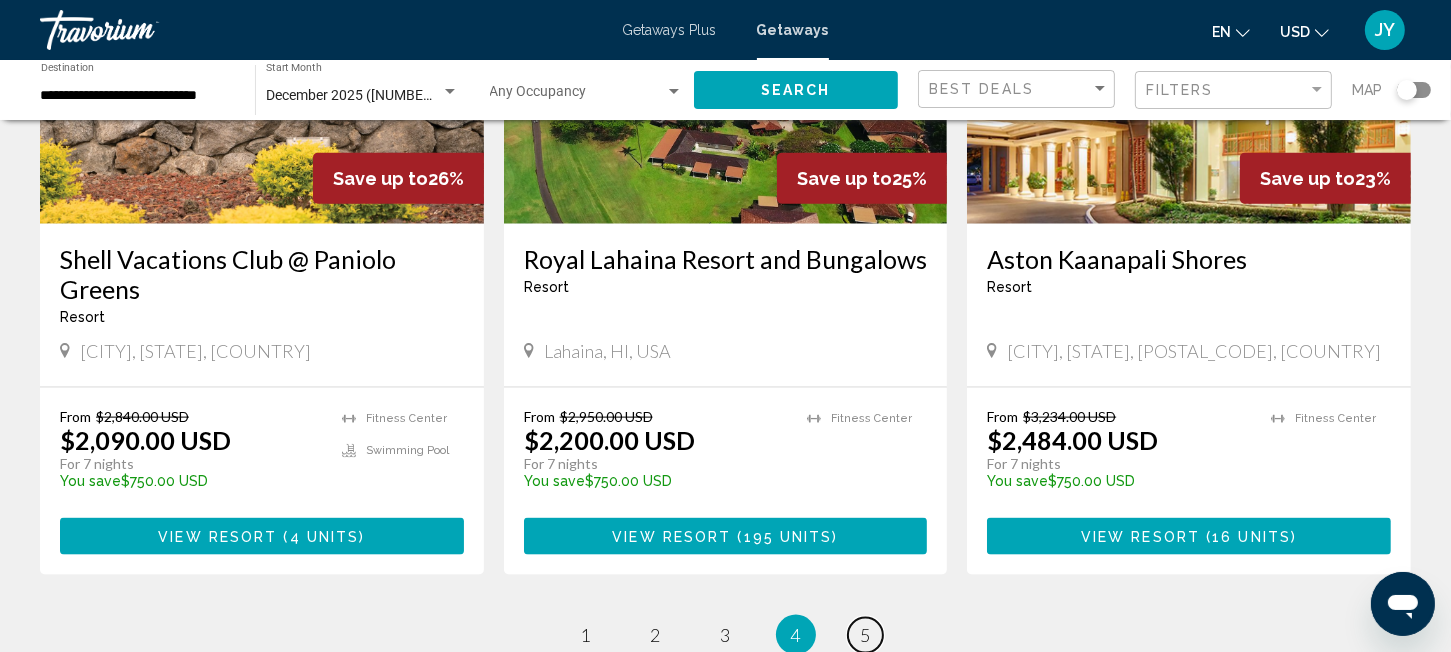 drag, startPoint x: 863, startPoint y: 635, endPoint x: 900, endPoint y: 620, distance: 39.92493 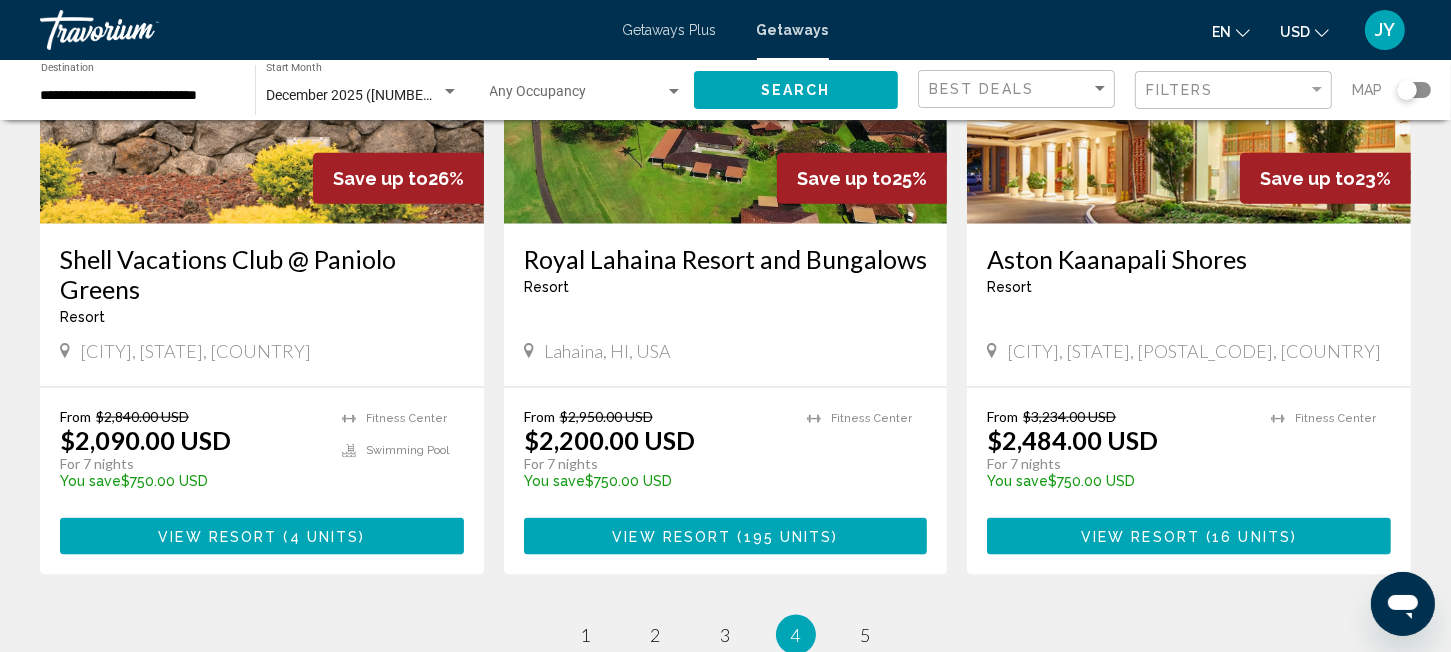 scroll, scrollTop: 0, scrollLeft: 0, axis: both 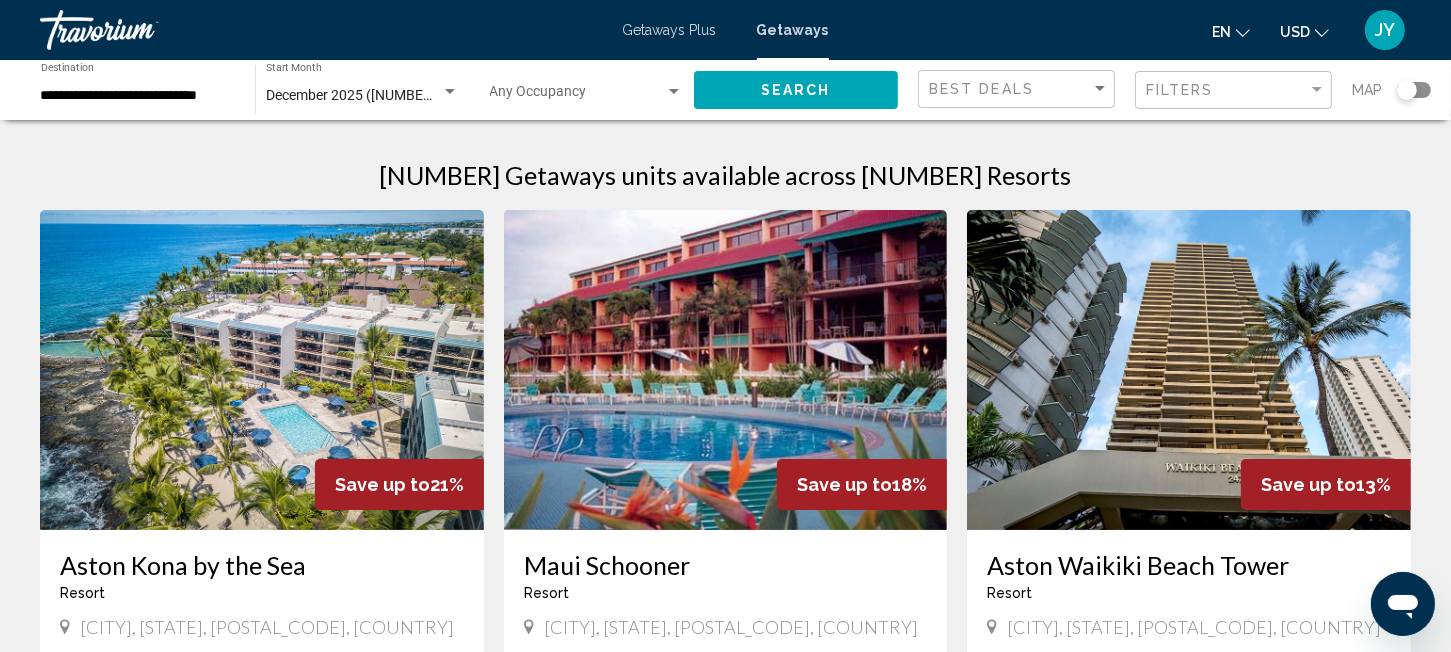 click on "**********" 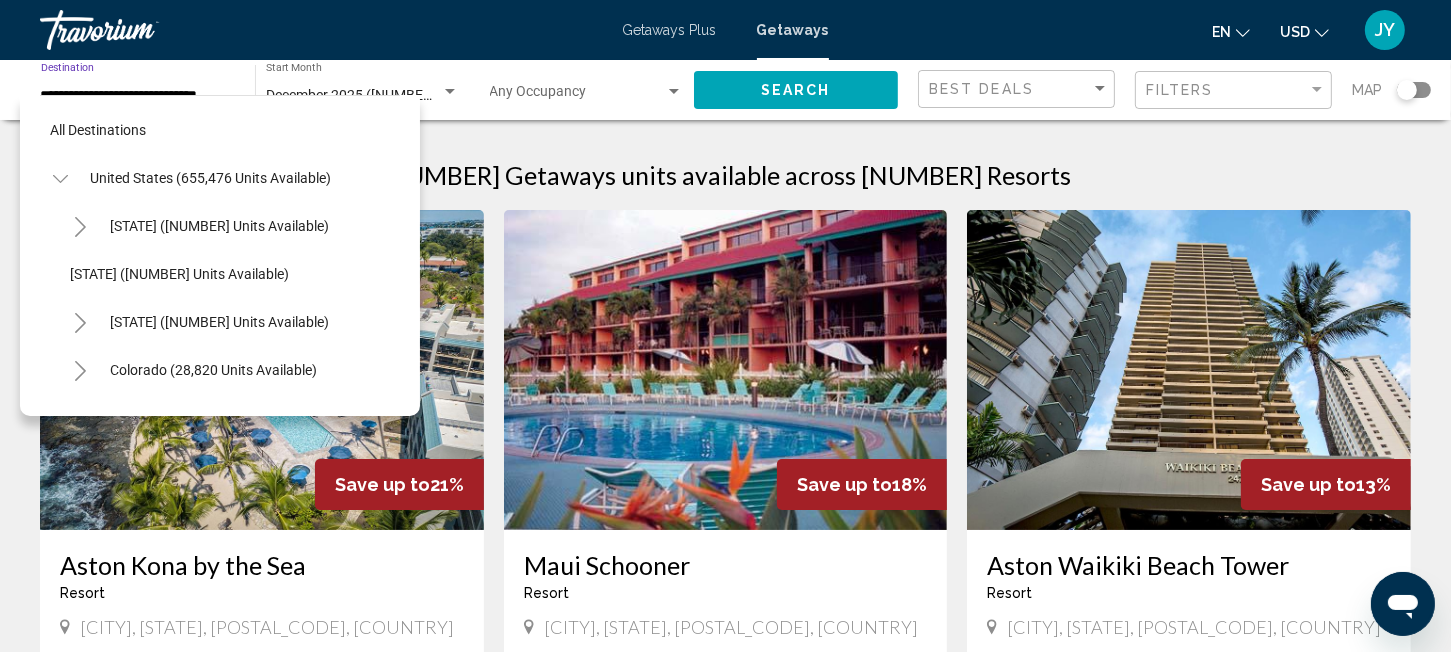 scroll, scrollTop: 366, scrollLeft: 0, axis: vertical 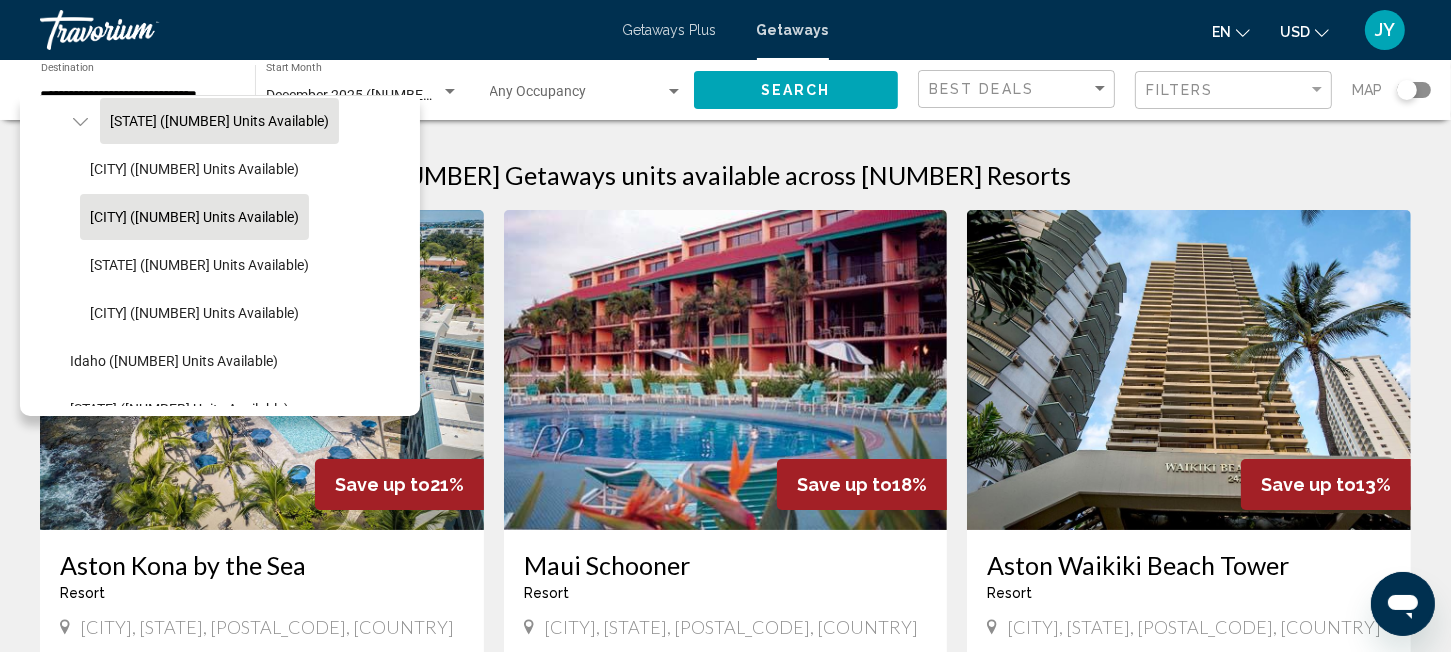 click on "[CITY] ([NUMBER] units available)" 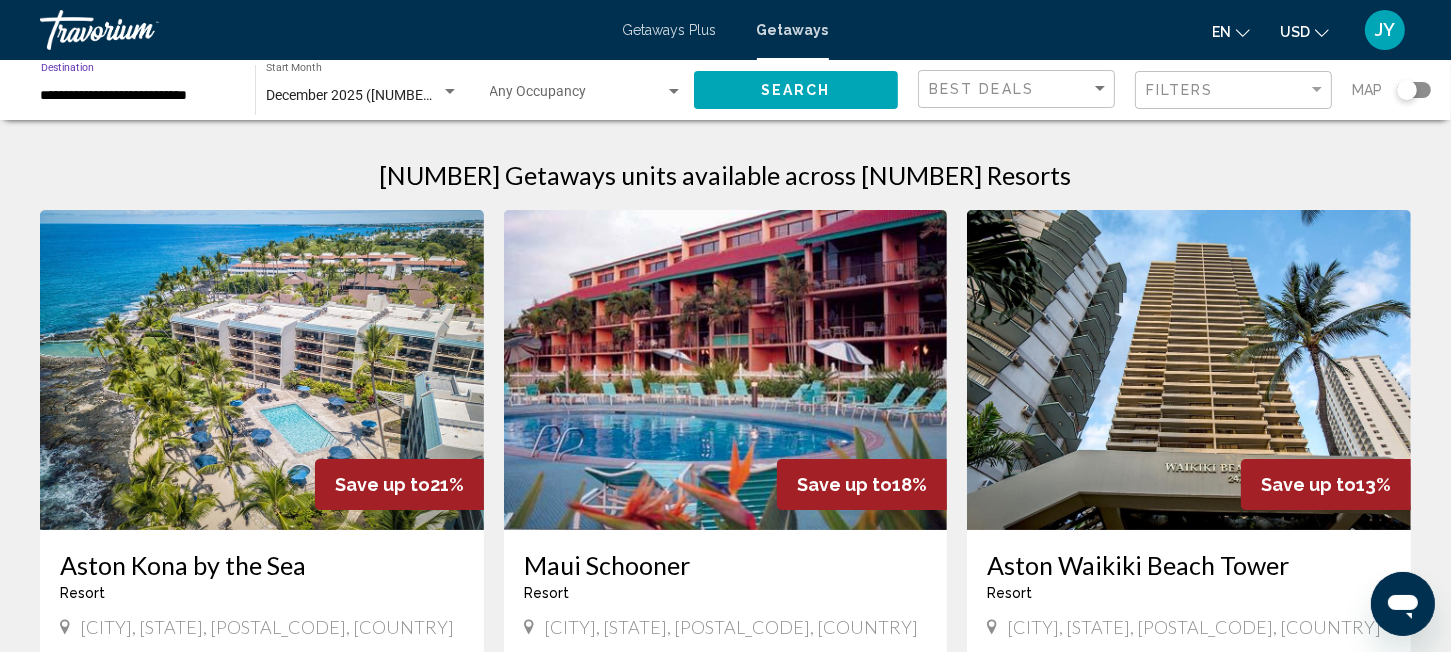 click on "Search" 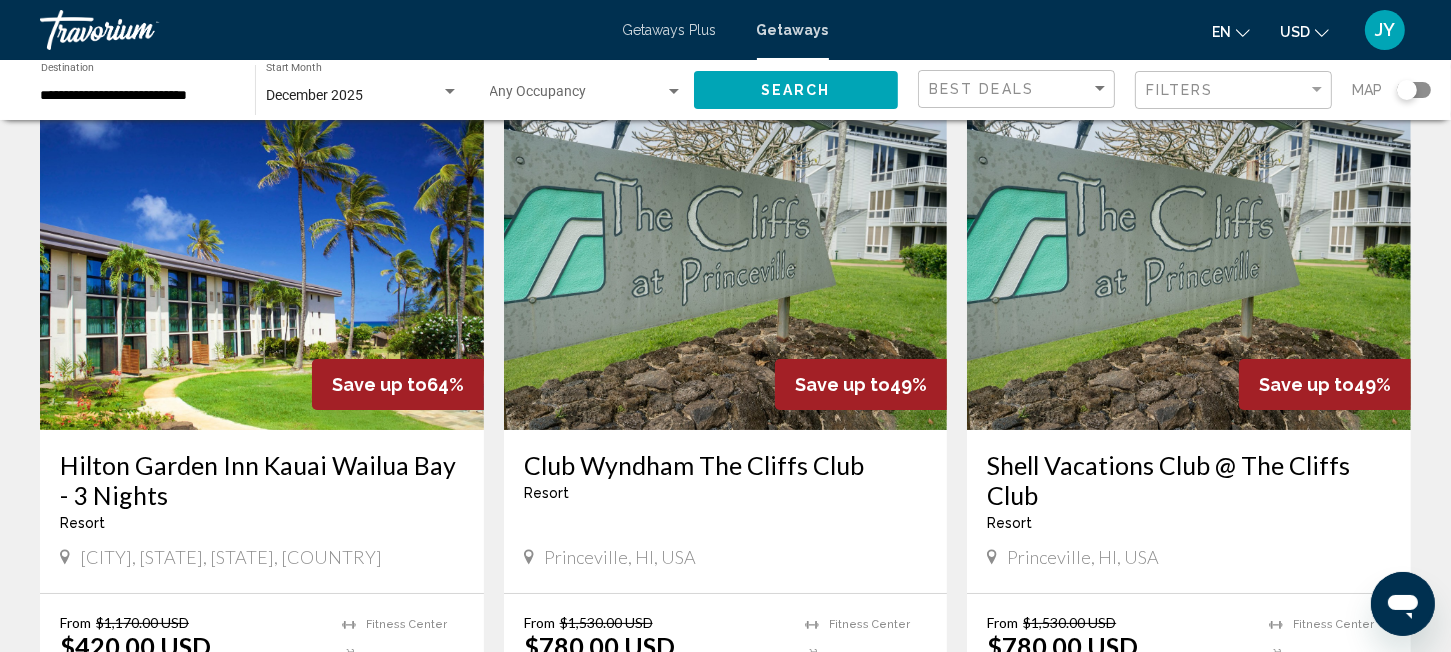 scroll, scrollTop: 0, scrollLeft: 0, axis: both 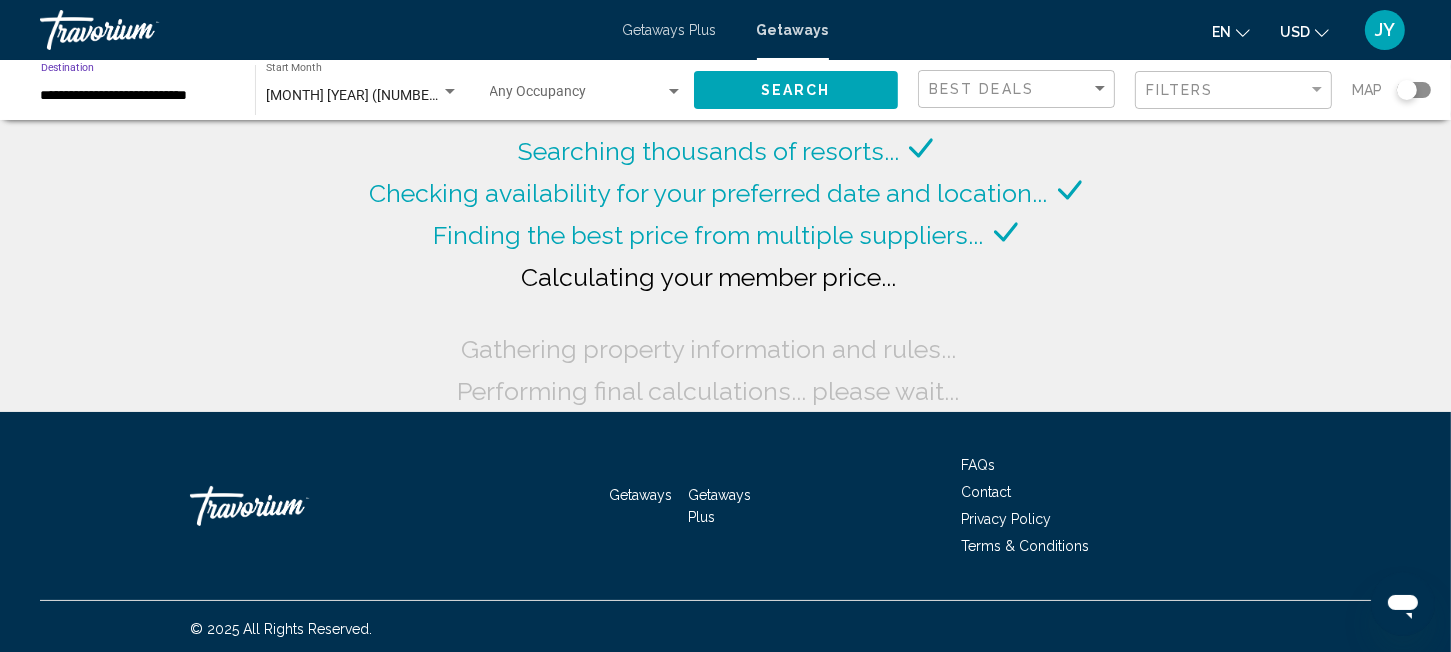 click on "**********" at bounding box center (138, 96) 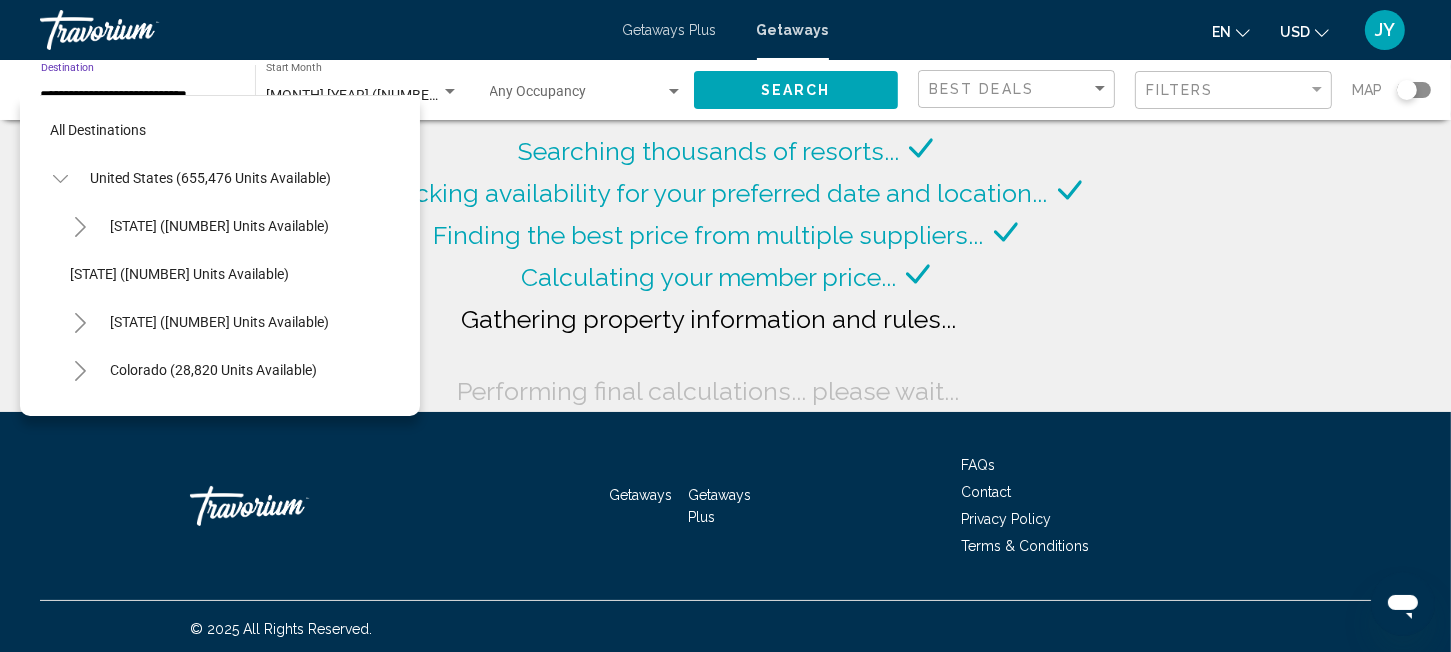 scroll, scrollTop: 462, scrollLeft: 0, axis: vertical 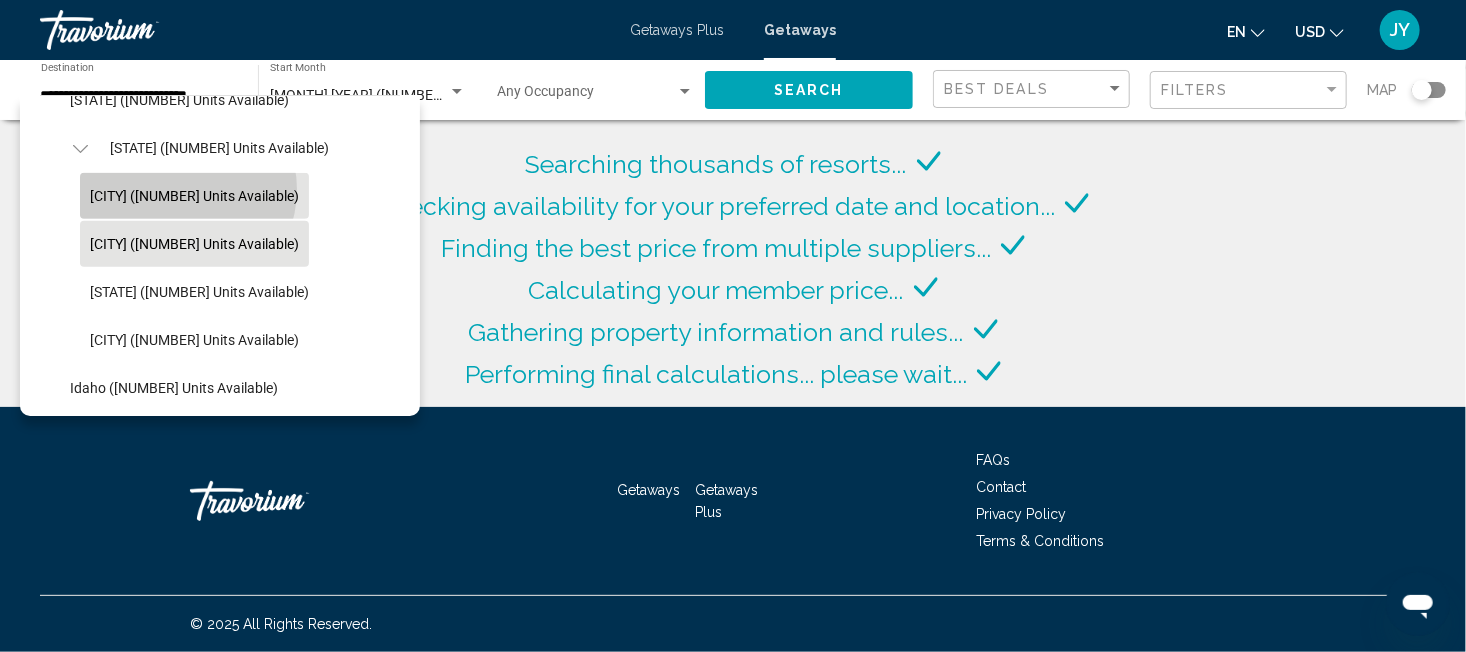 click on "[CITY] ([NUMBER] units available)" 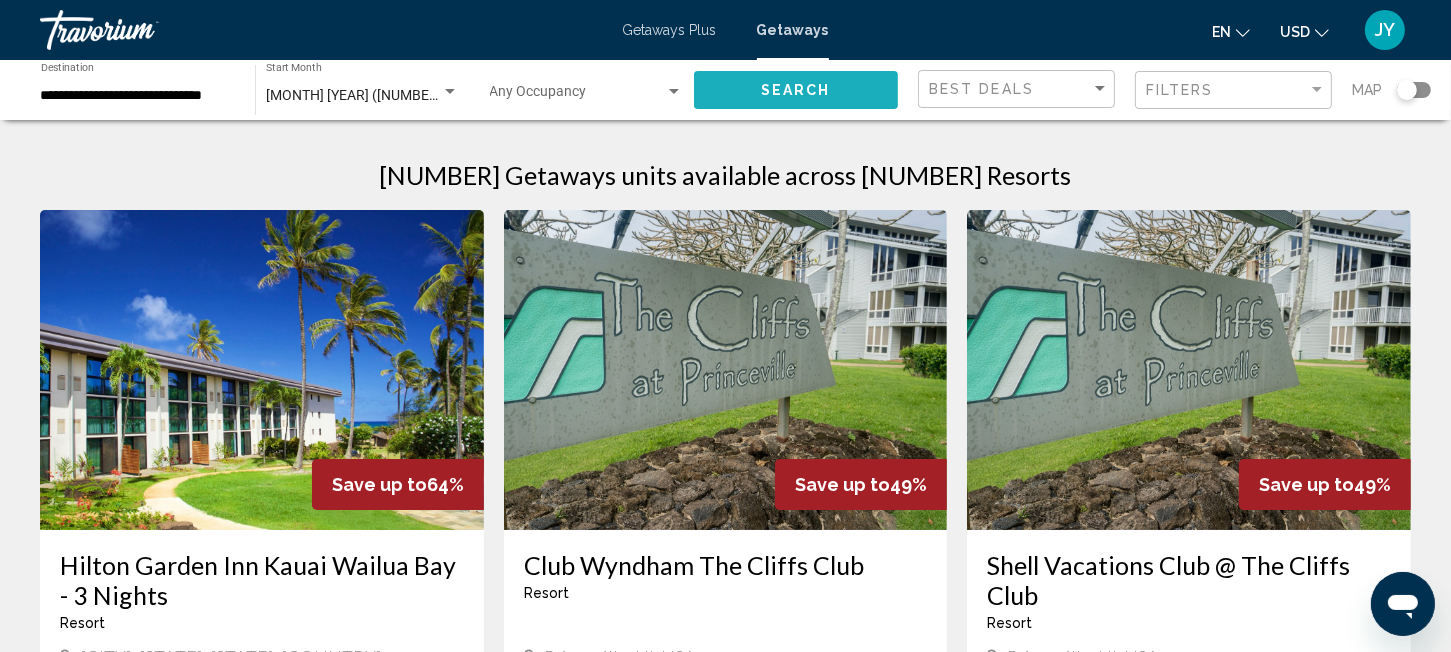 click on "Search" 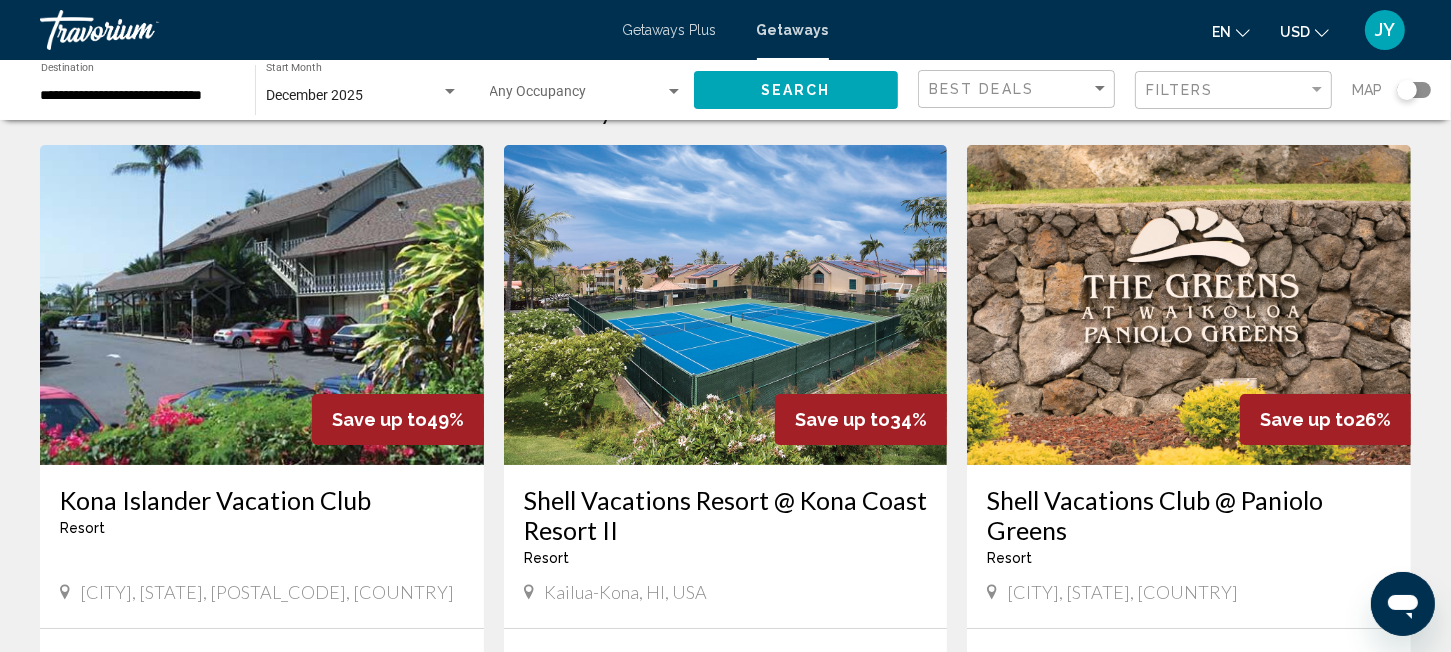 scroll, scrollTop: 0, scrollLeft: 0, axis: both 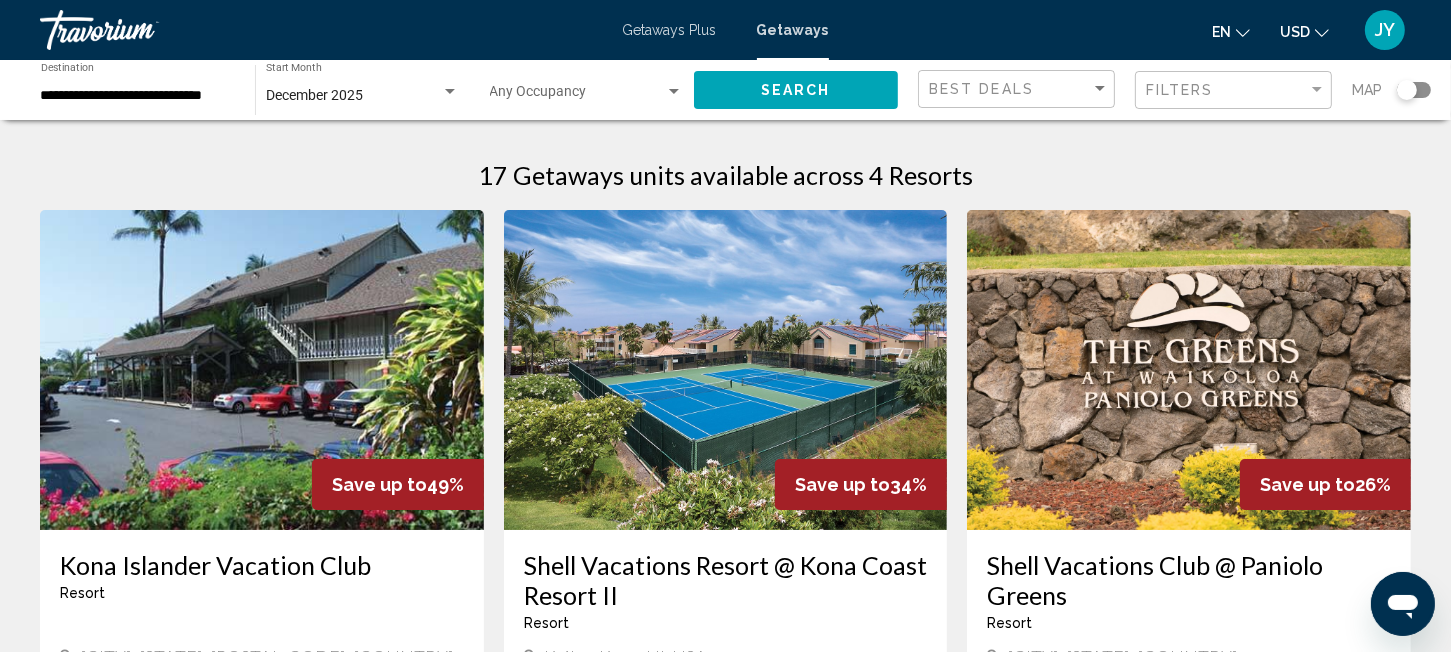 click on "**********" 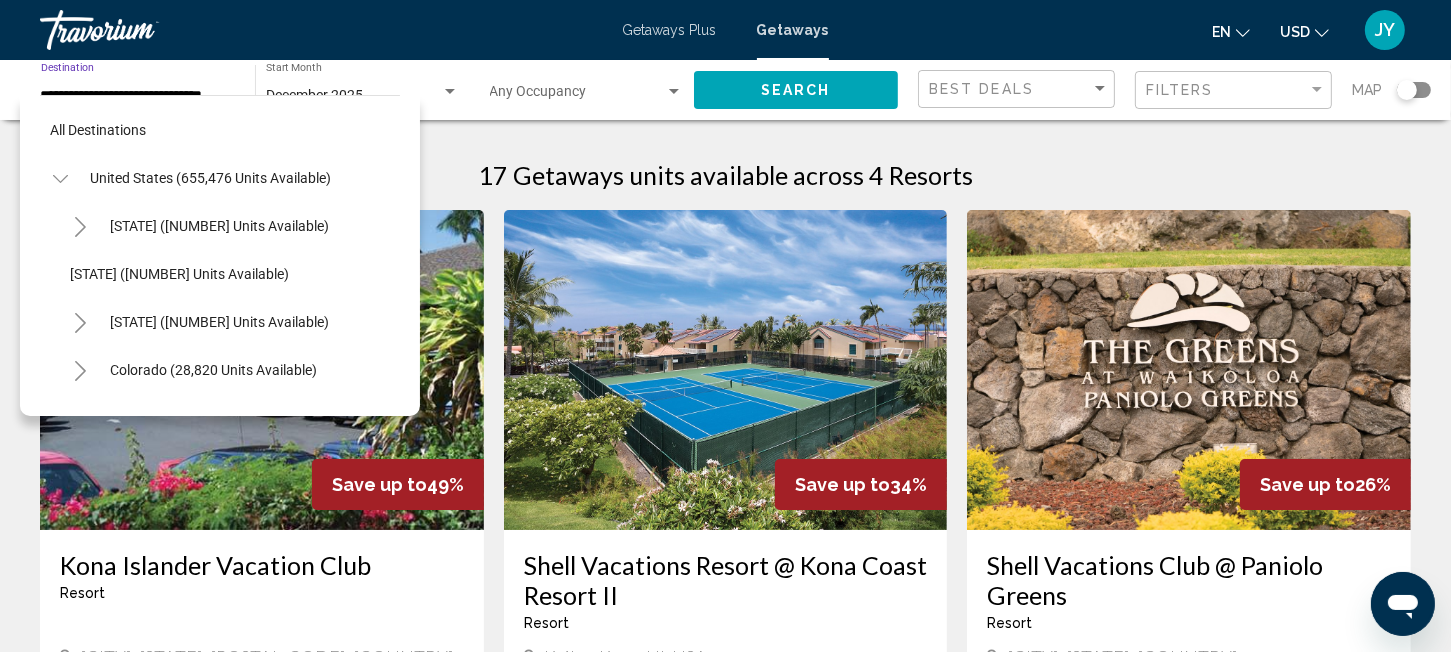 scroll, scrollTop: 414, scrollLeft: 0, axis: vertical 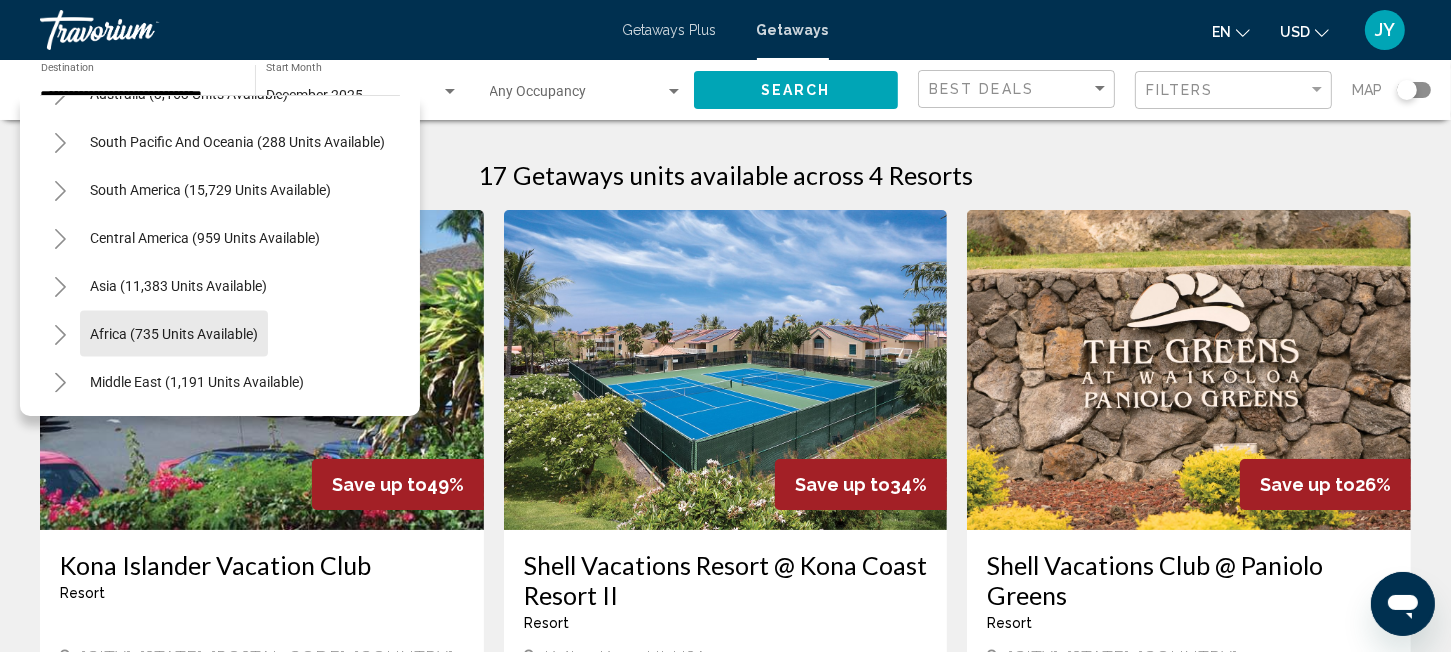 click on "Africa (735 units available)" 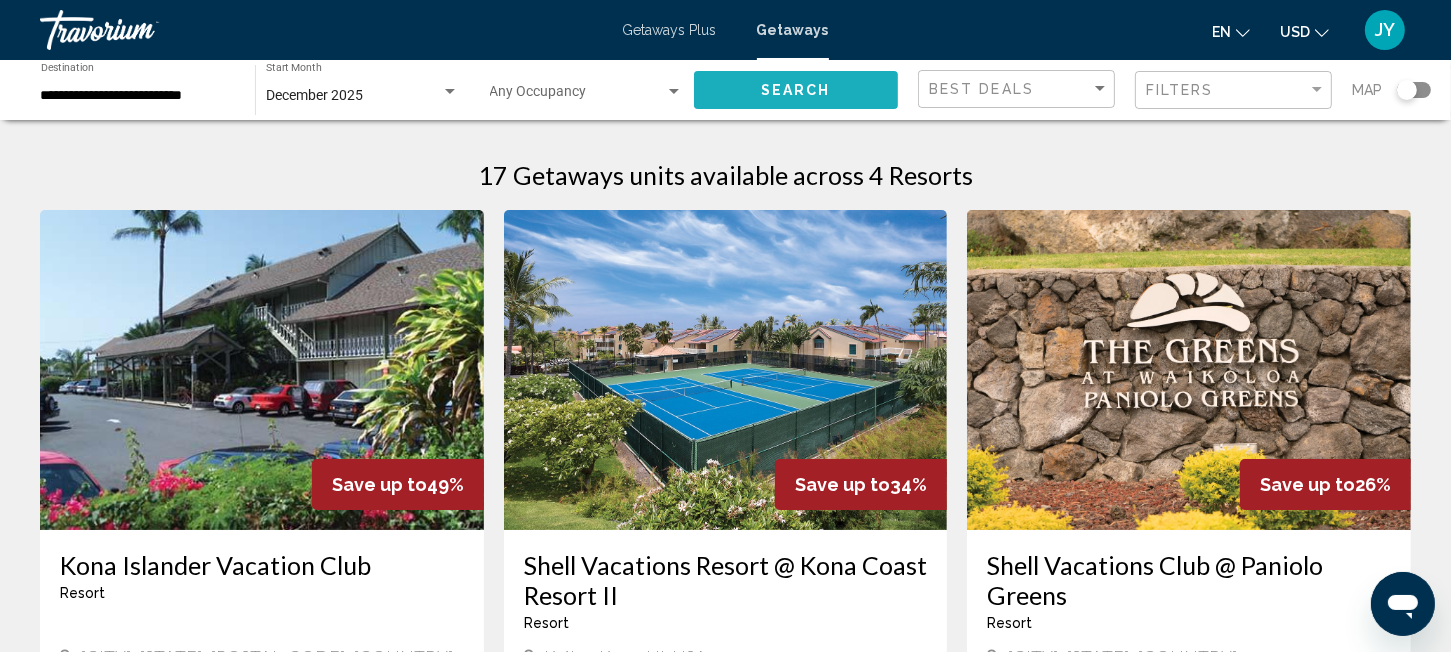 click on "Search" 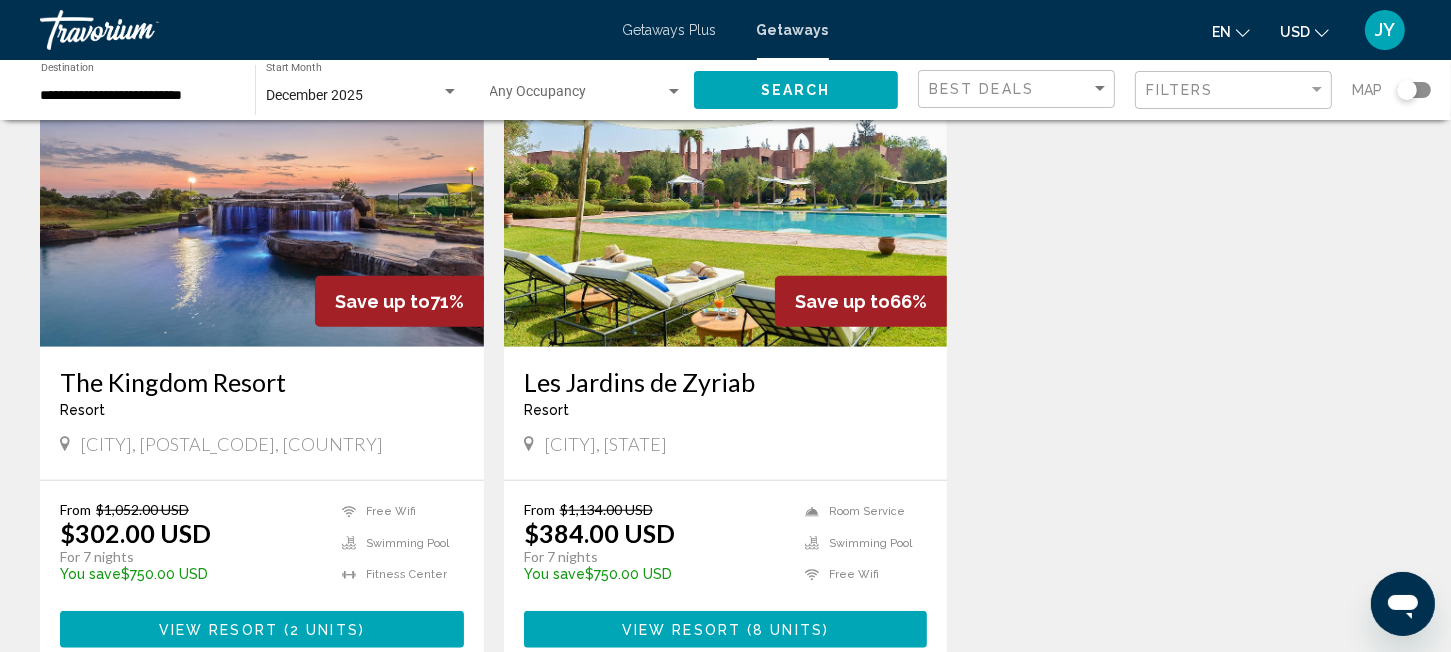 scroll, scrollTop: 1536, scrollLeft: 0, axis: vertical 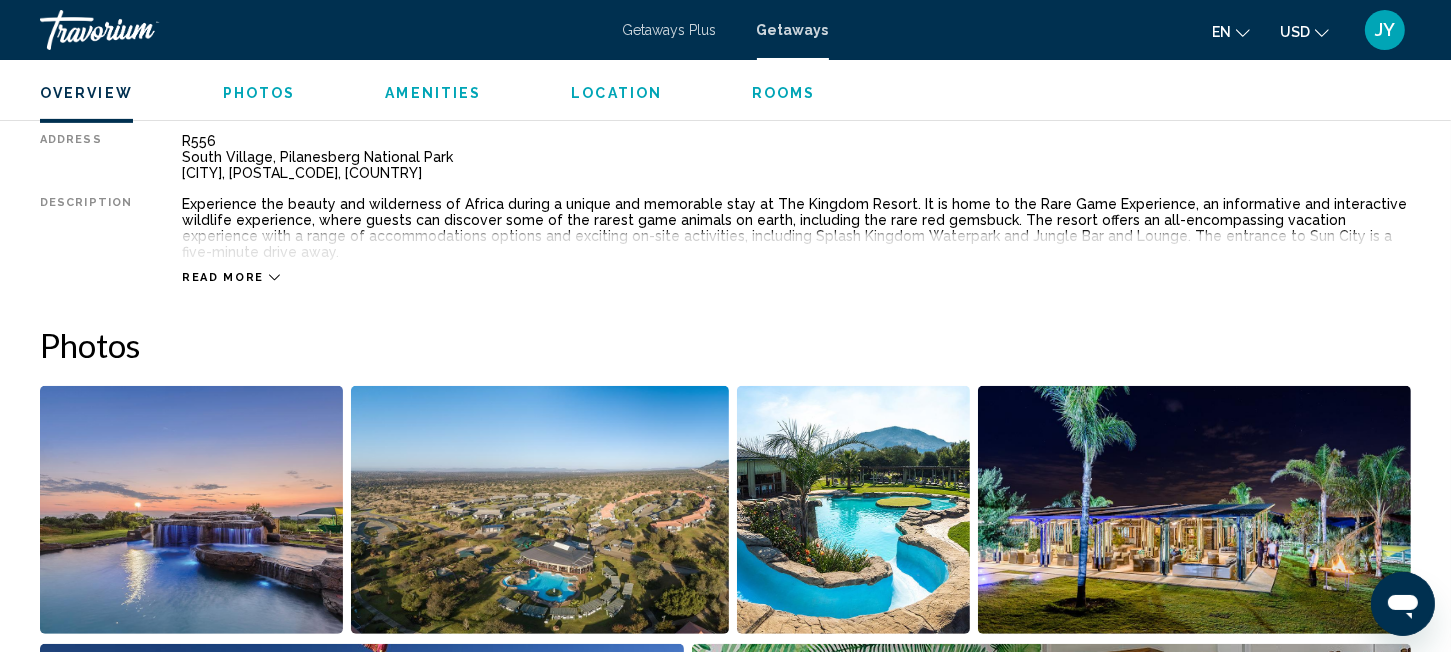 click 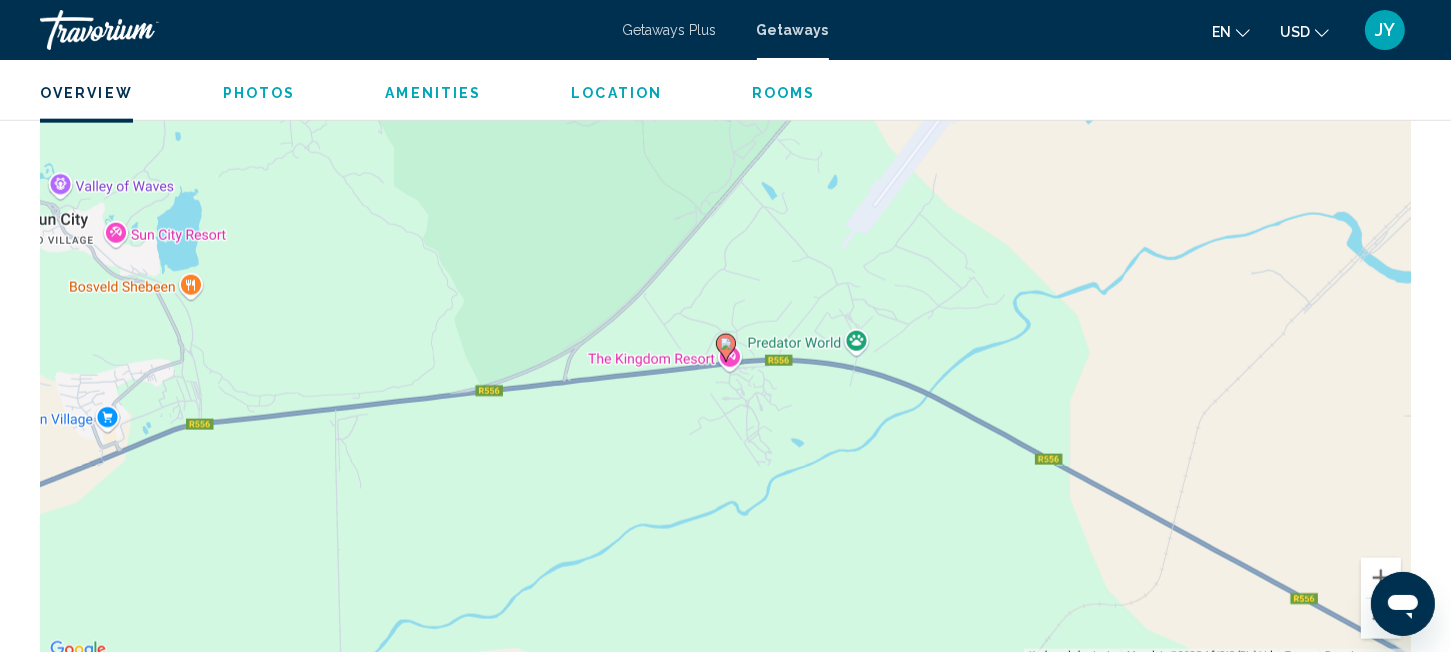 scroll, scrollTop: 719, scrollLeft: 0, axis: vertical 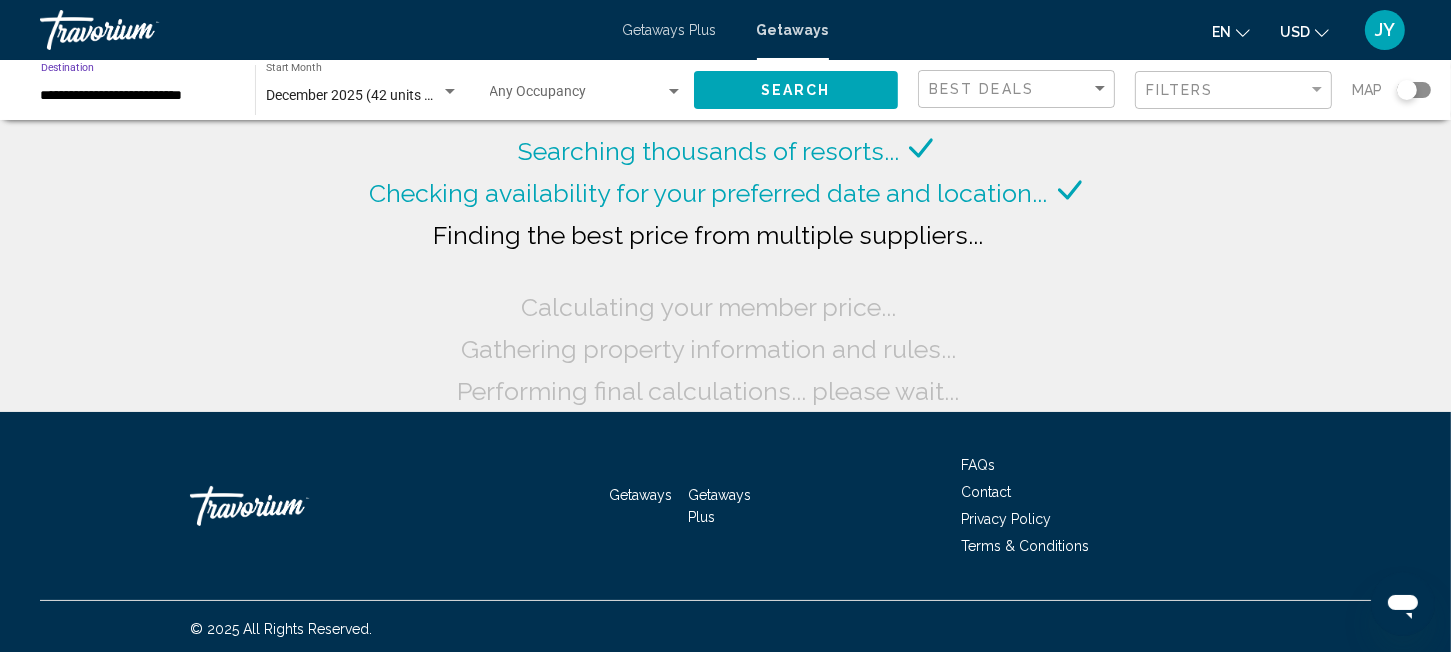 click on "**********" at bounding box center [138, 96] 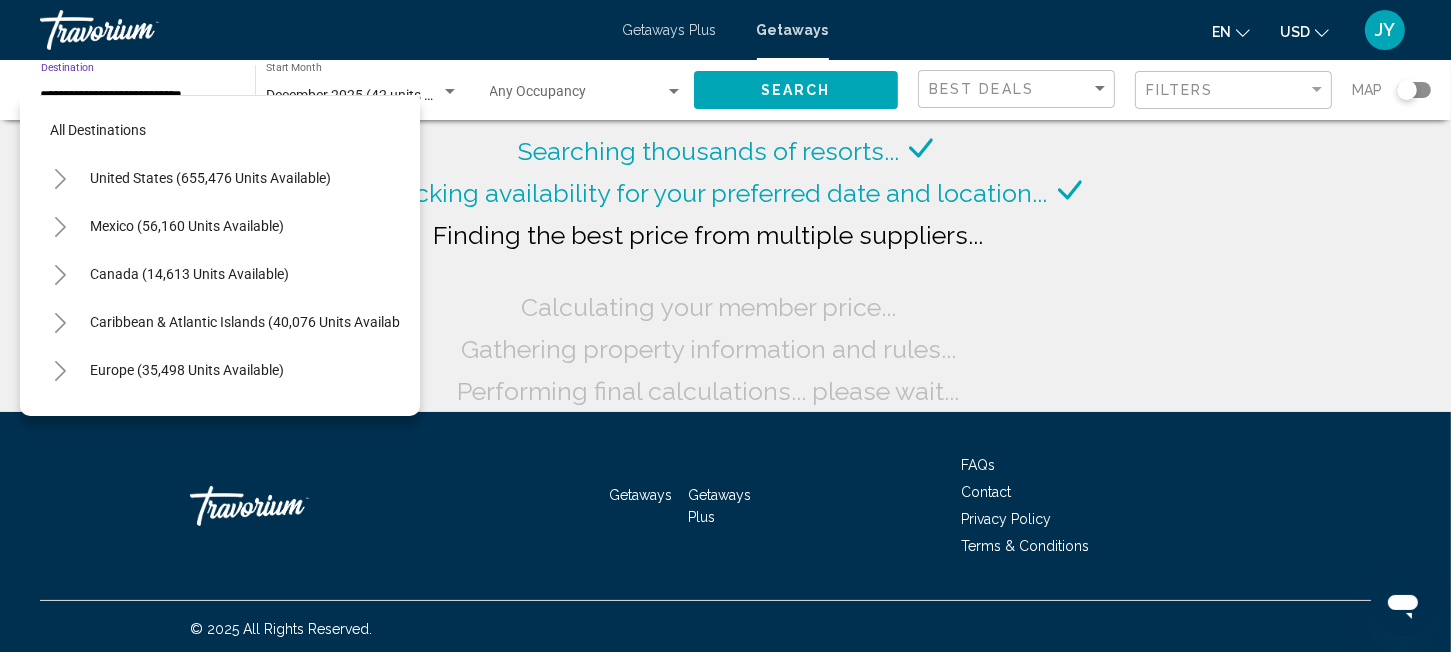 scroll, scrollTop: 414, scrollLeft: 0, axis: vertical 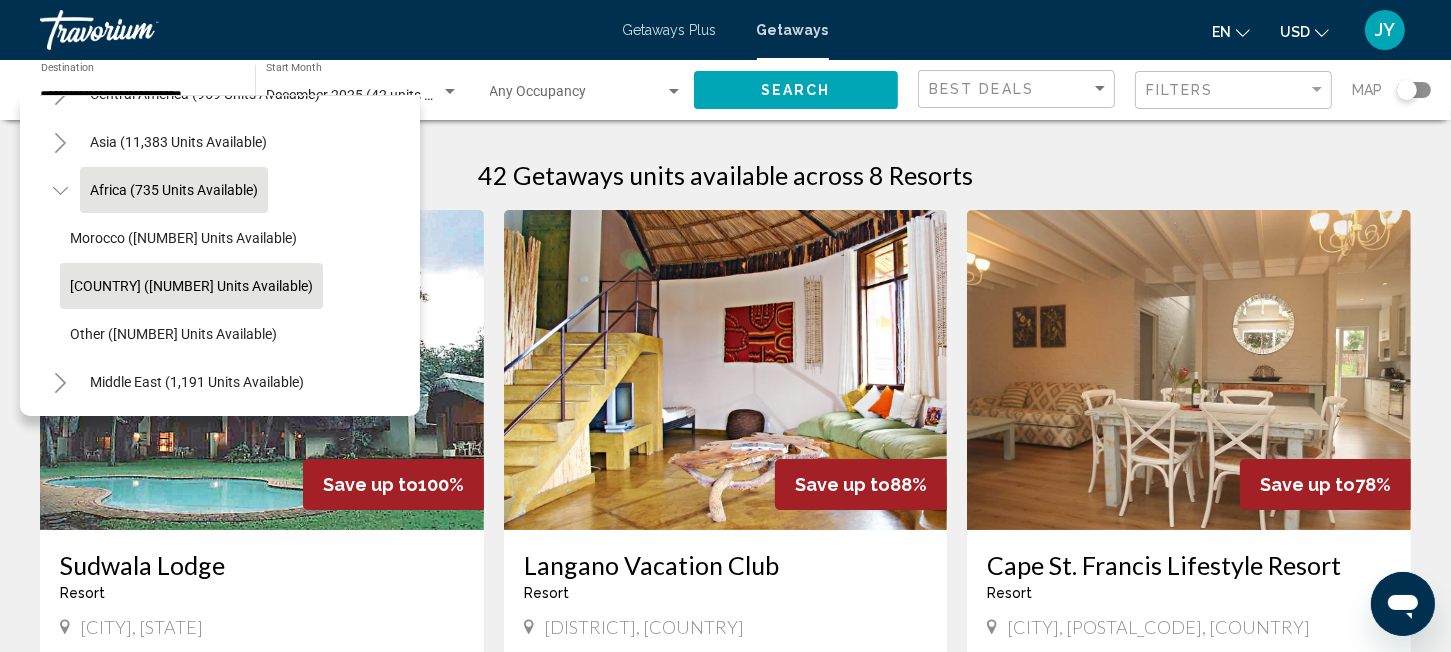 click on "[COUNTRY] ([NUMBER] units available)" 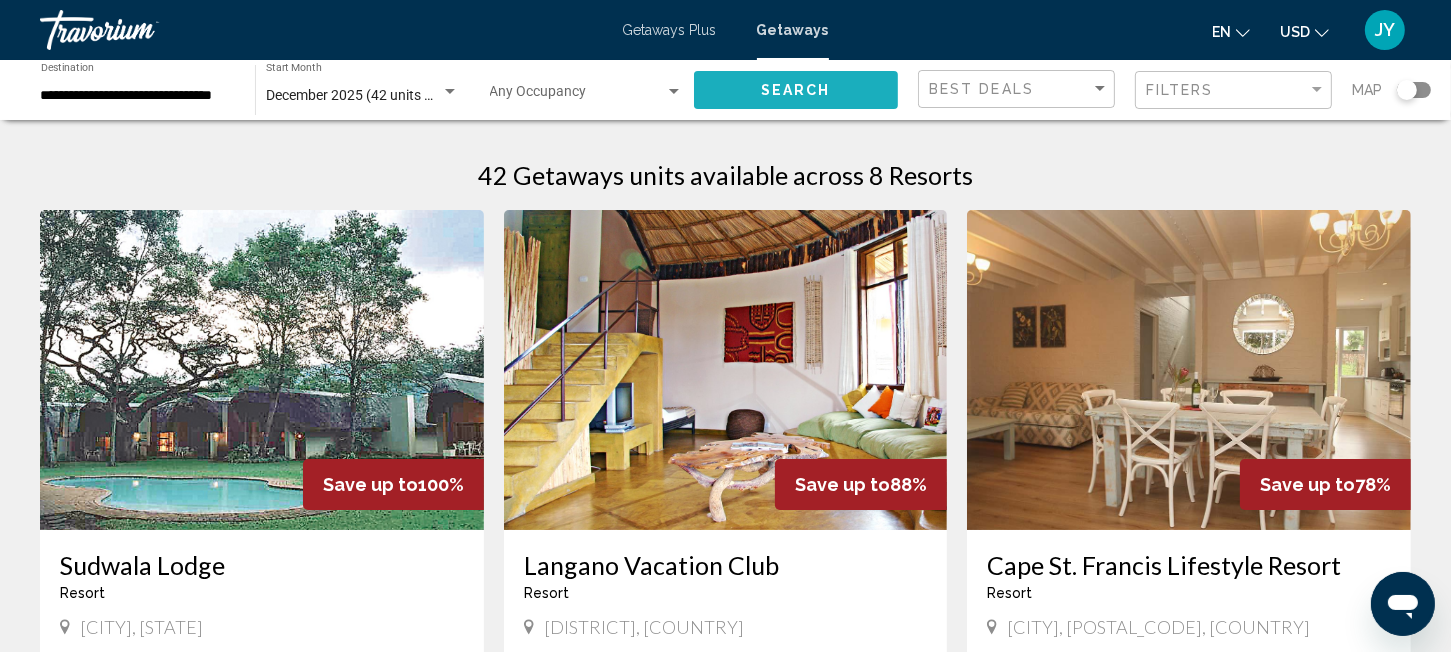click on "Search" 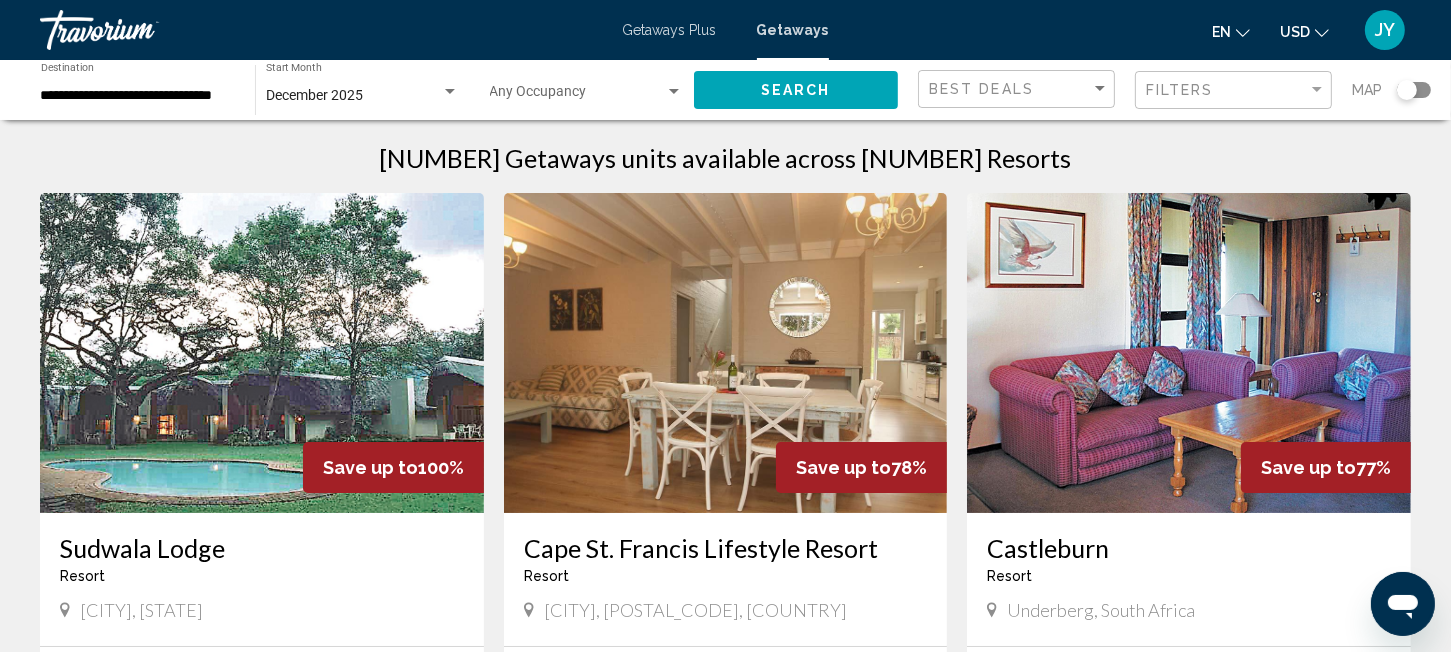 scroll, scrollTop: 0, scrollLeft: 0, axis: both 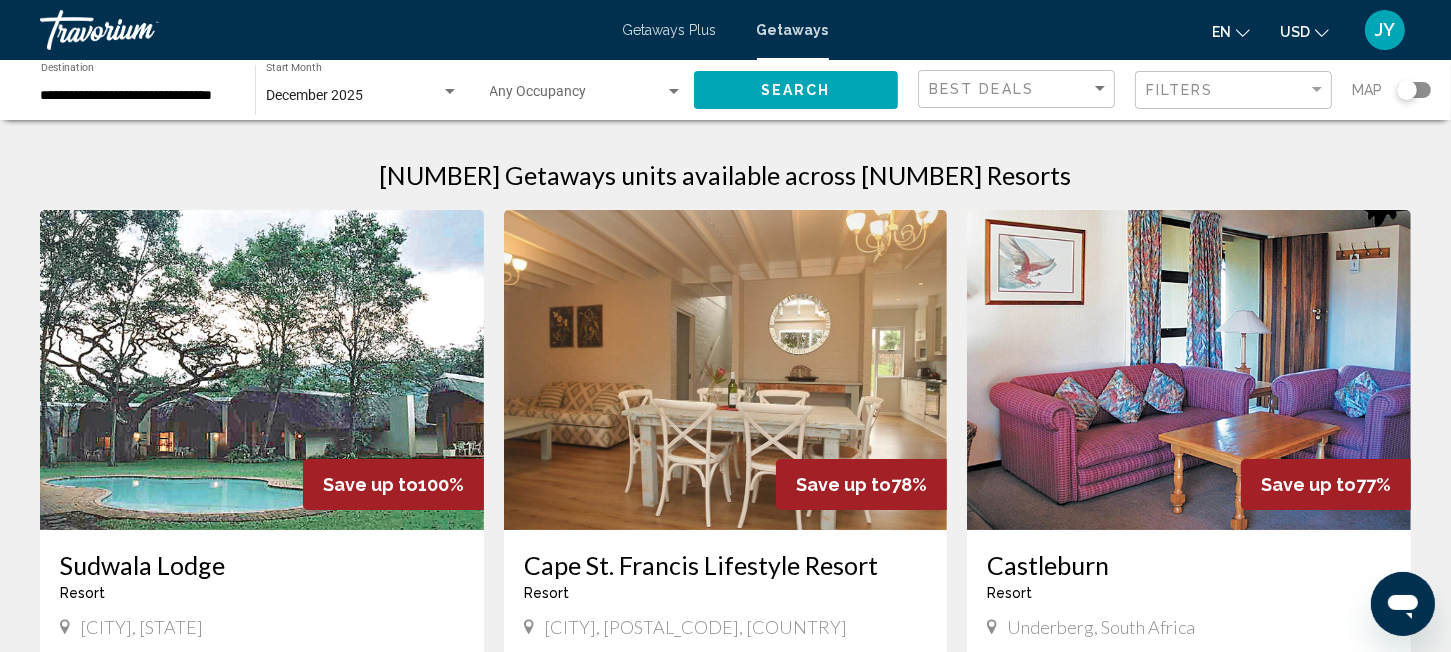 click on "December 2025 Start Month All Start Months" 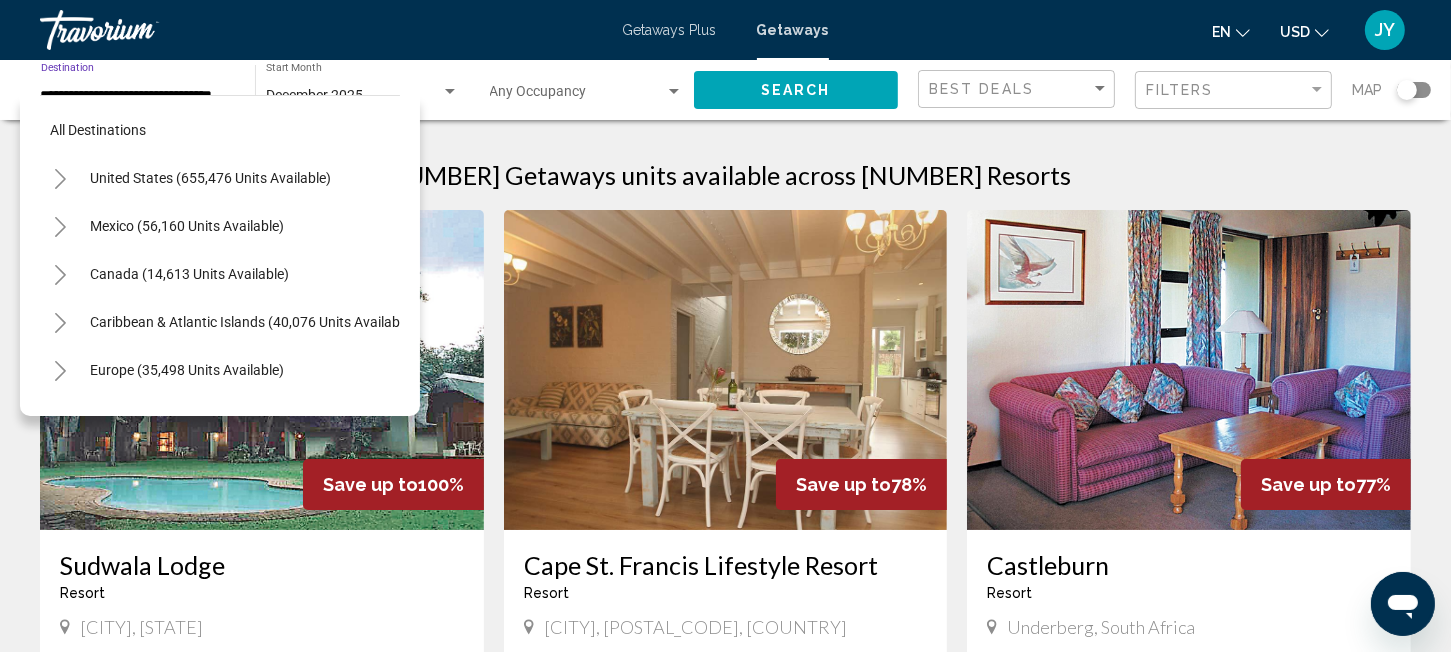 scroll, scrollTop: 483, scrollLeft: 0, axis: vertical 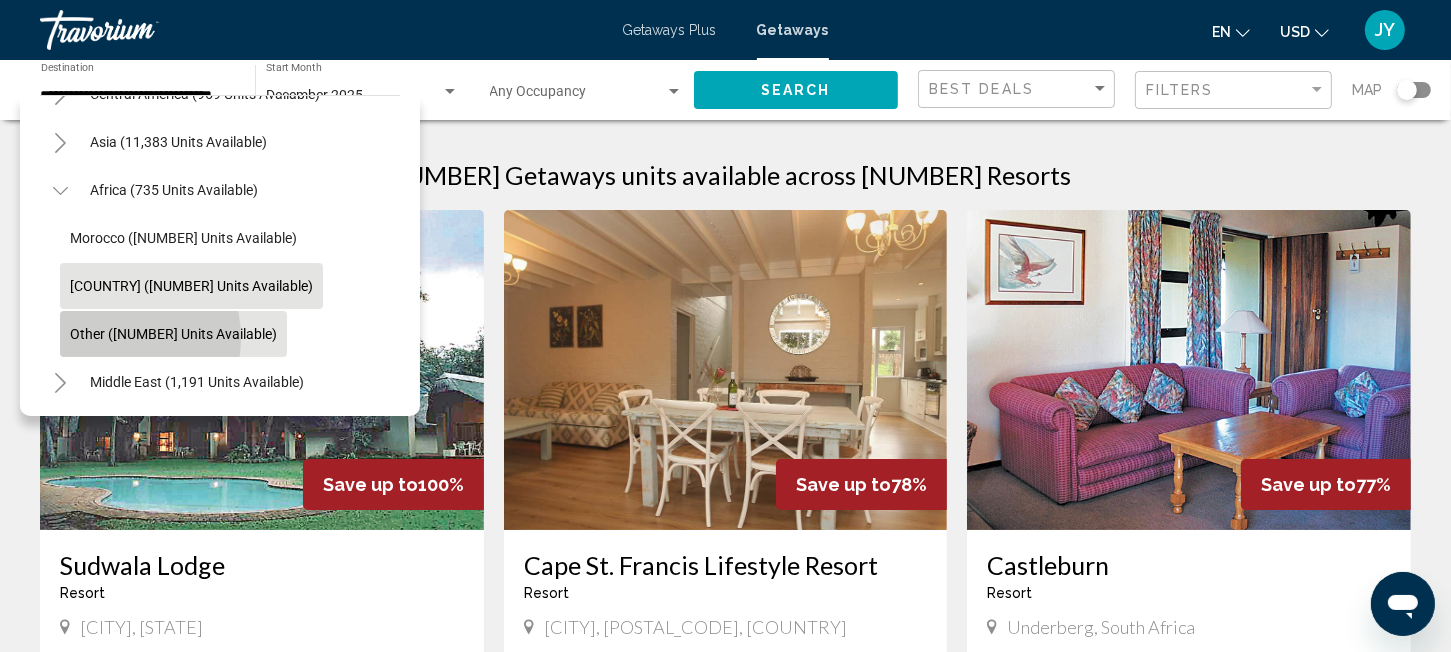 click on "Other ([NUMBER] units available)" 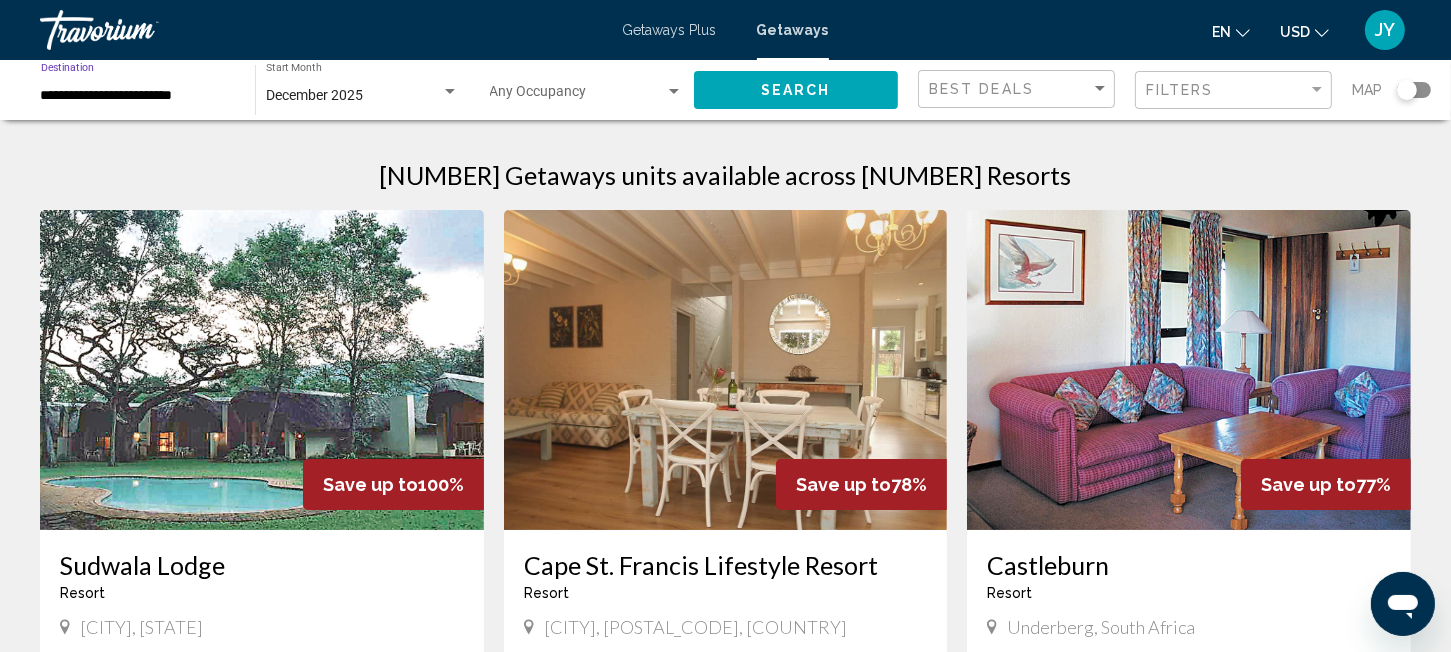 click on "Search" 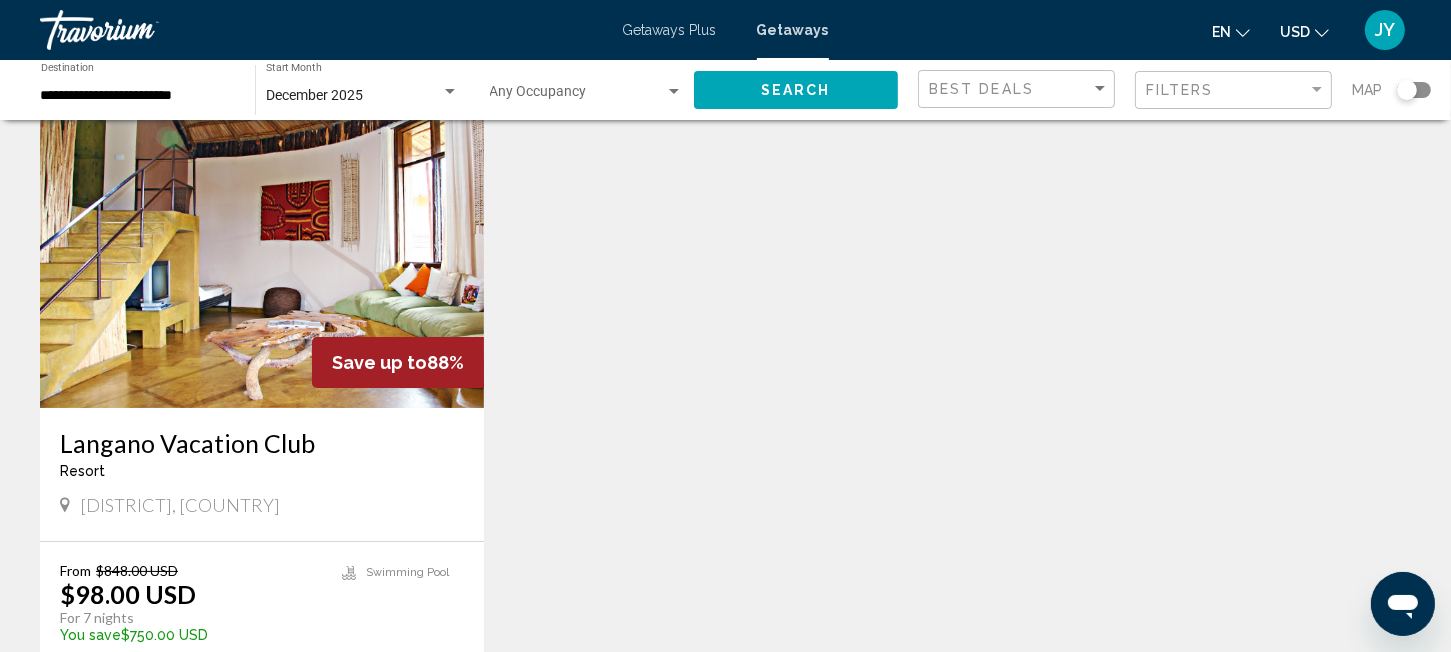scroll, scrollTop: 0, scrollLeft: 0, axis: both 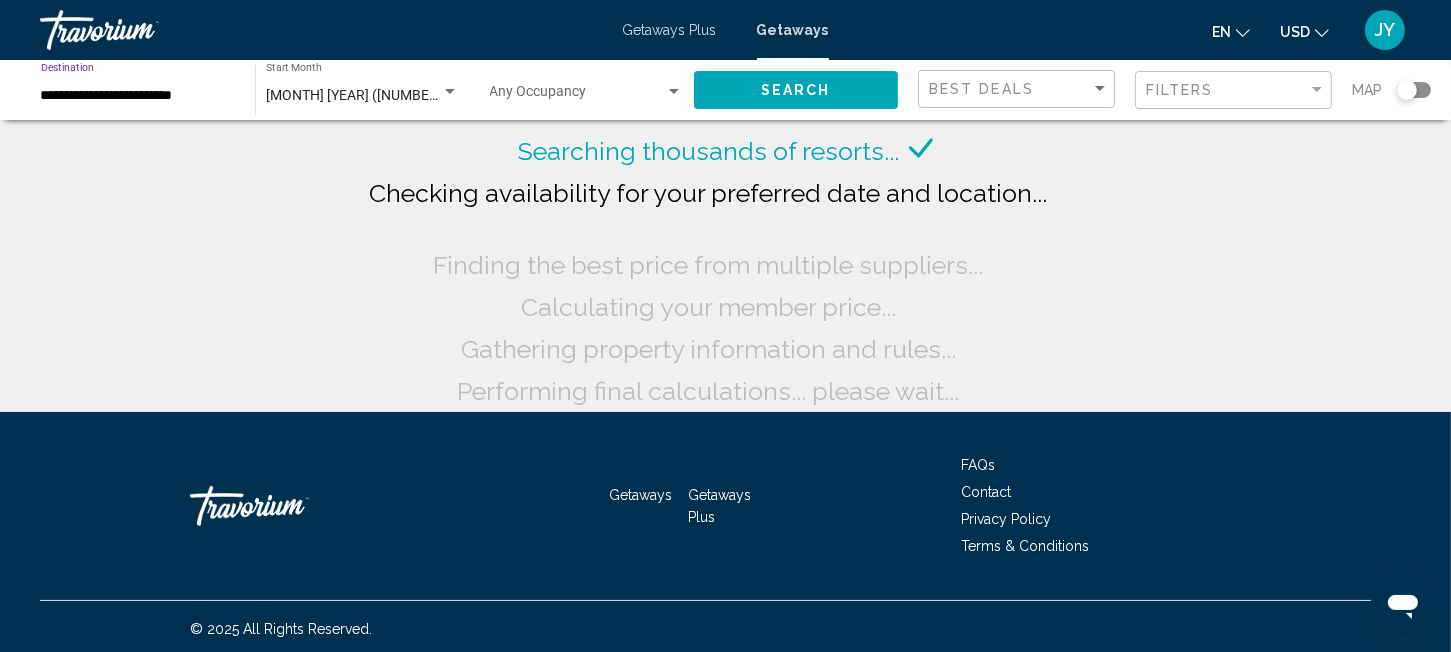 click on "**********" at bounding box center [138, 96] 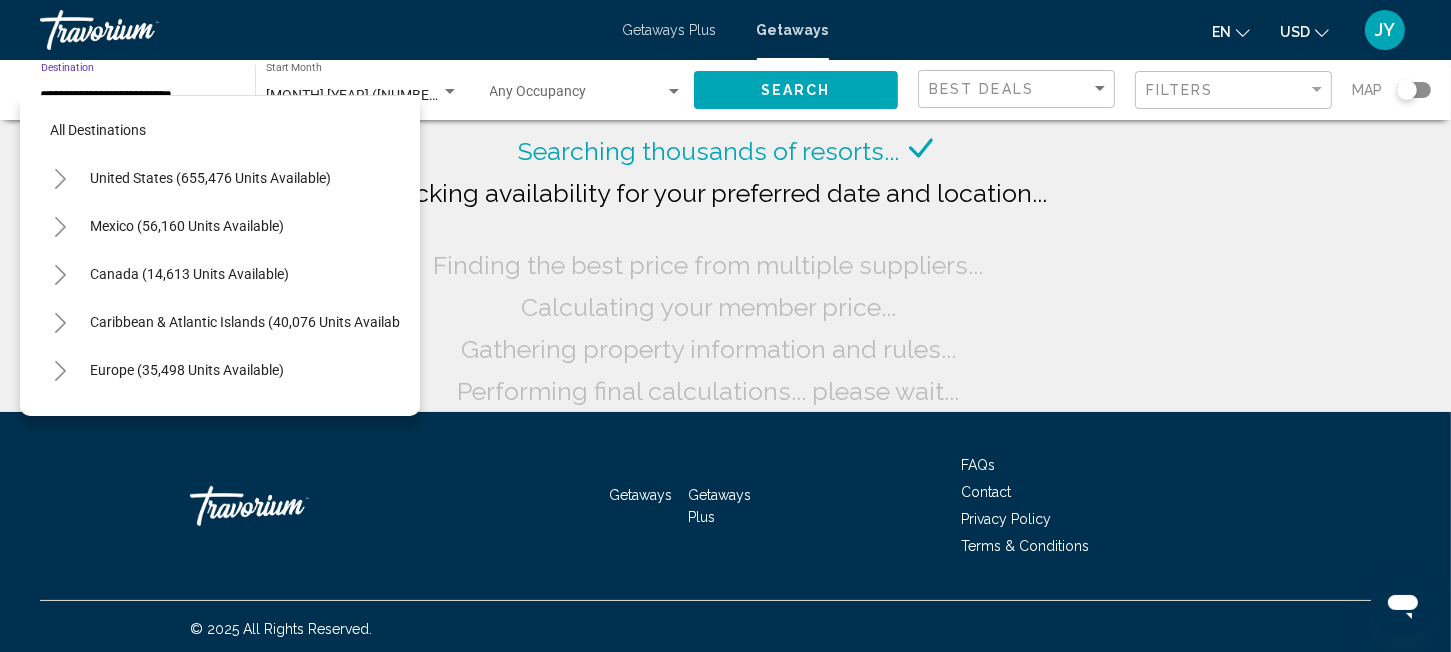 scroll, scrollTop: 483, scrollLeft: 0, axis: vertical 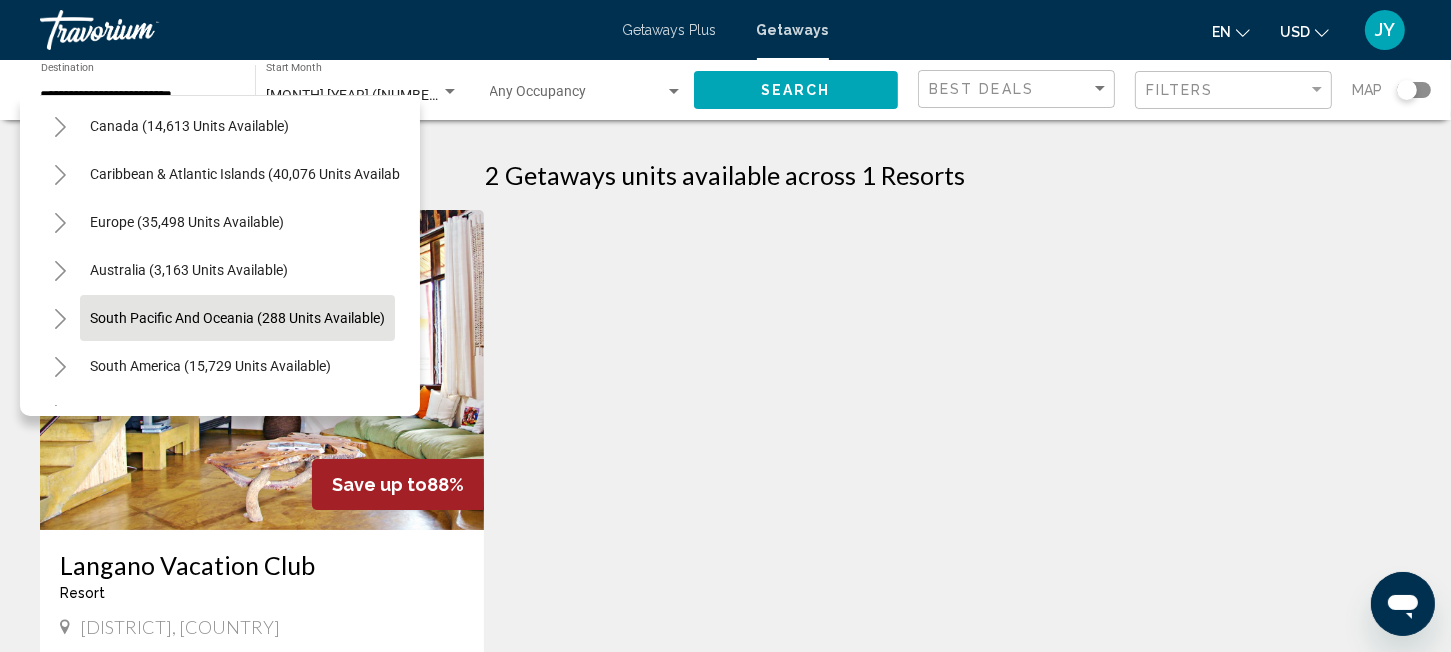 click on "South Pacific and Oceania (288 units available)" at bounding box center [210, 366] 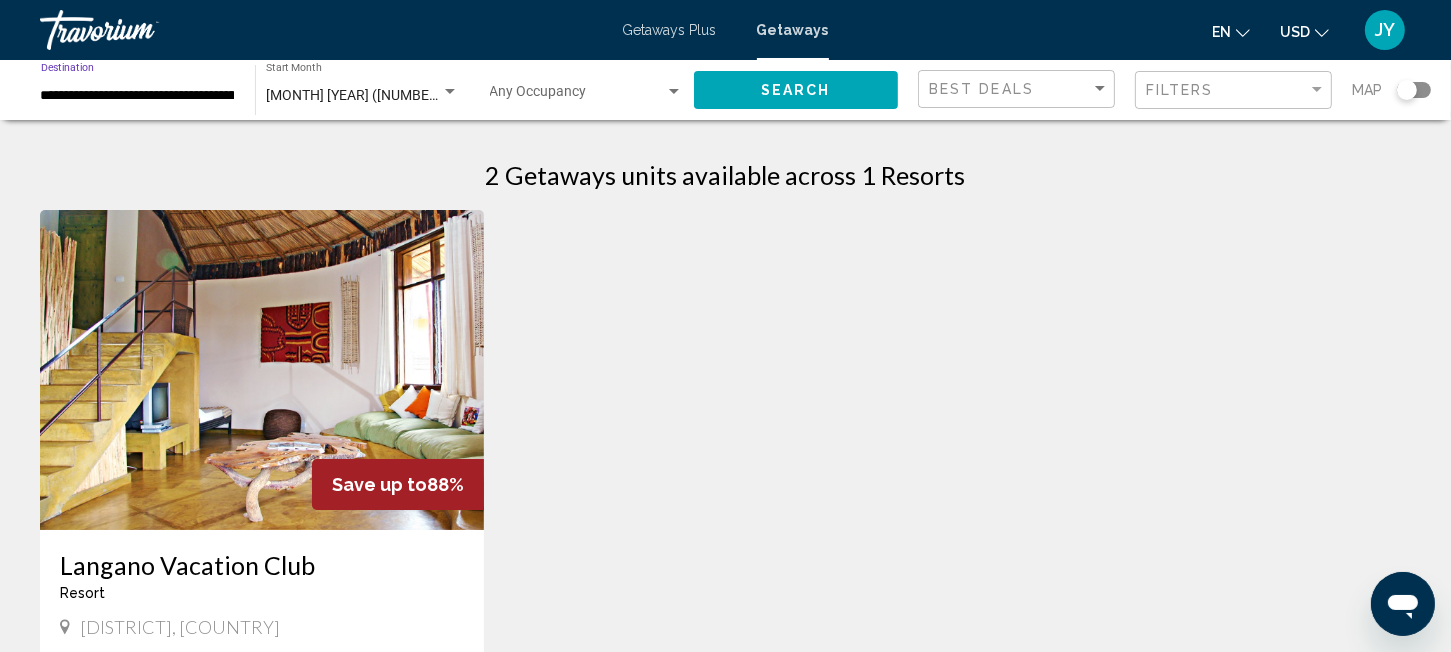 click on "Search" 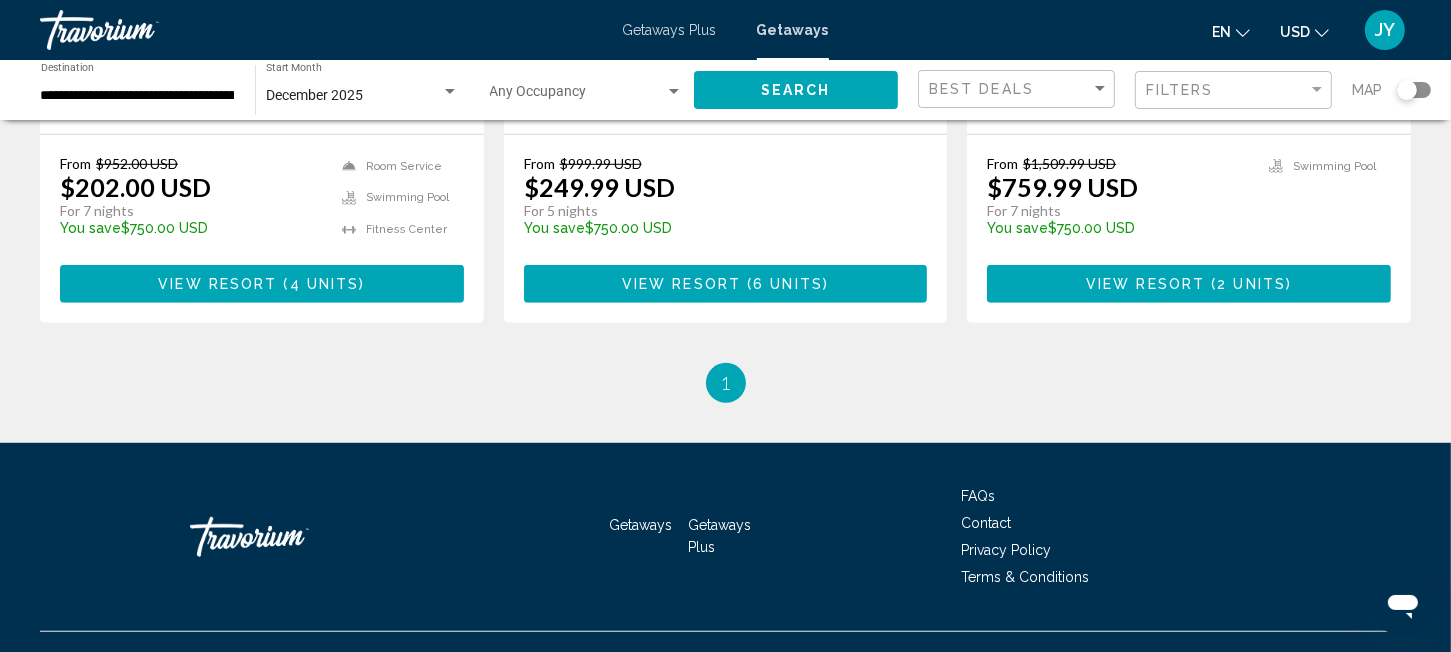 scroll, scrollTop: 1244, scrollLeft: 0, axis: vertical 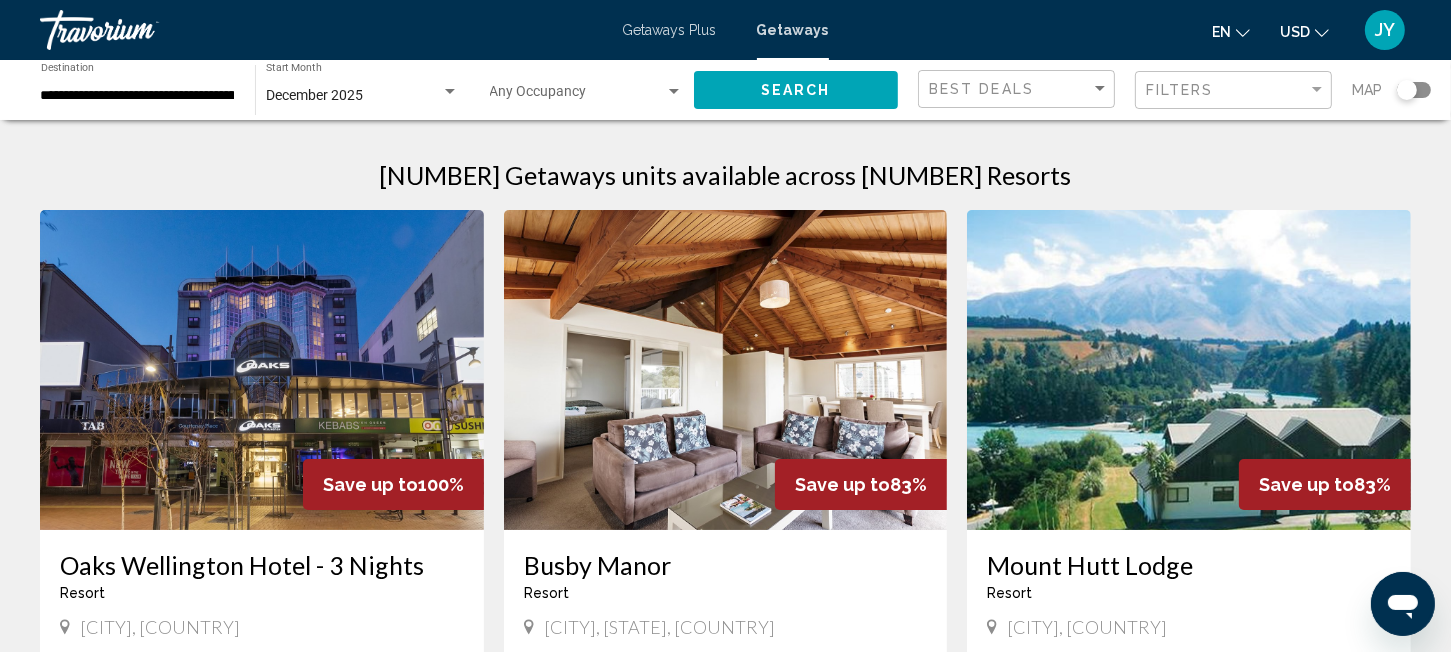 click on "**********" 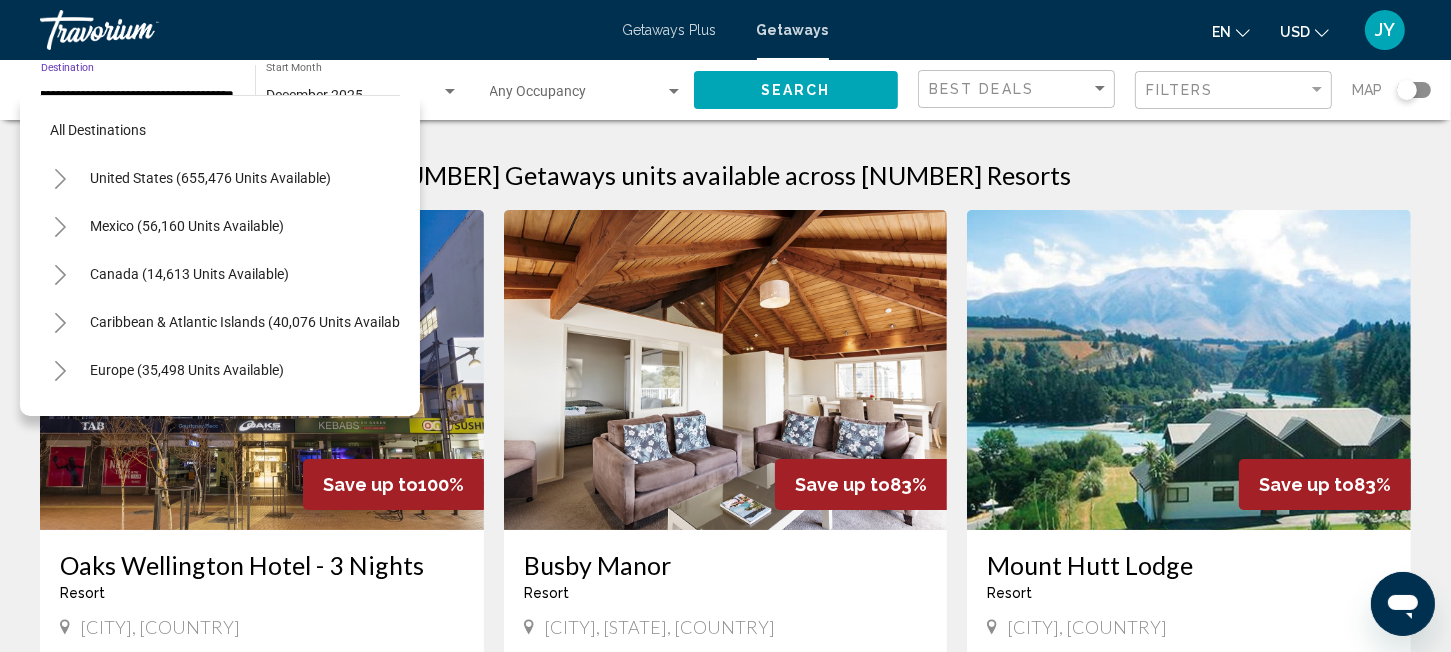 scroll, scrollTop: 222, scrollLeft: 11, axis: both 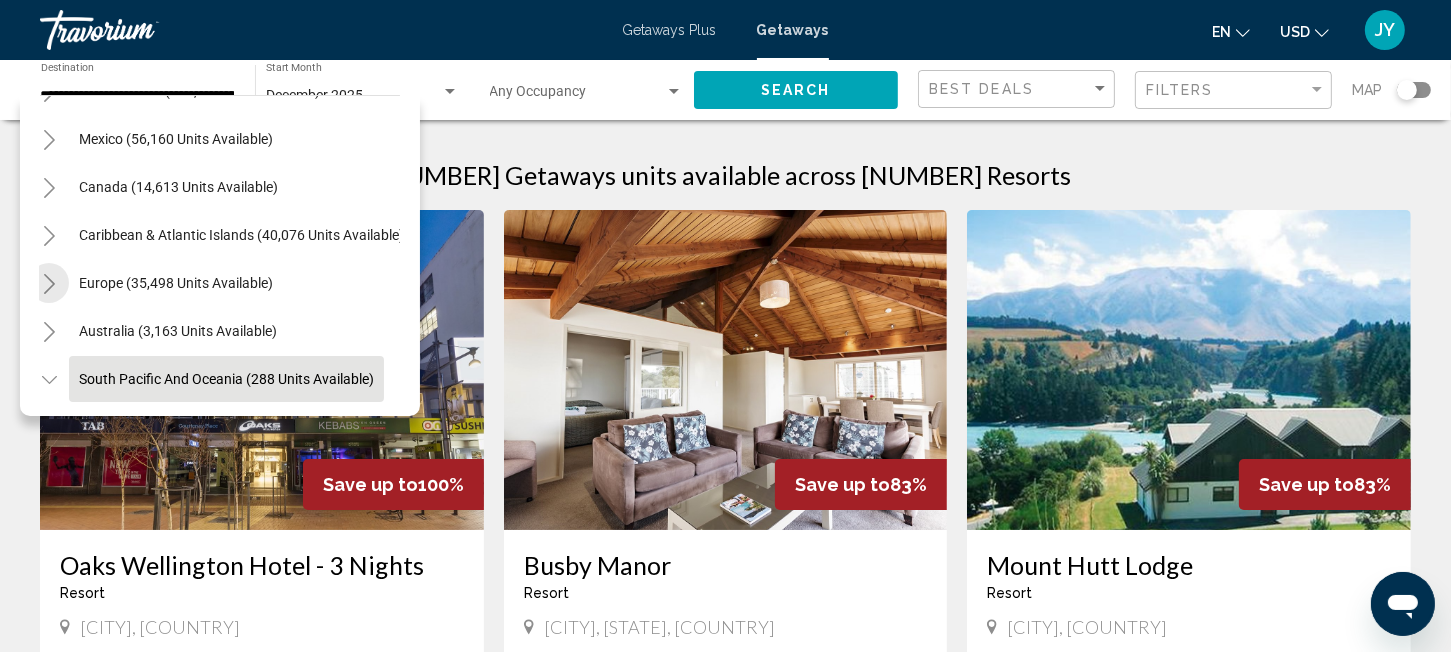 click 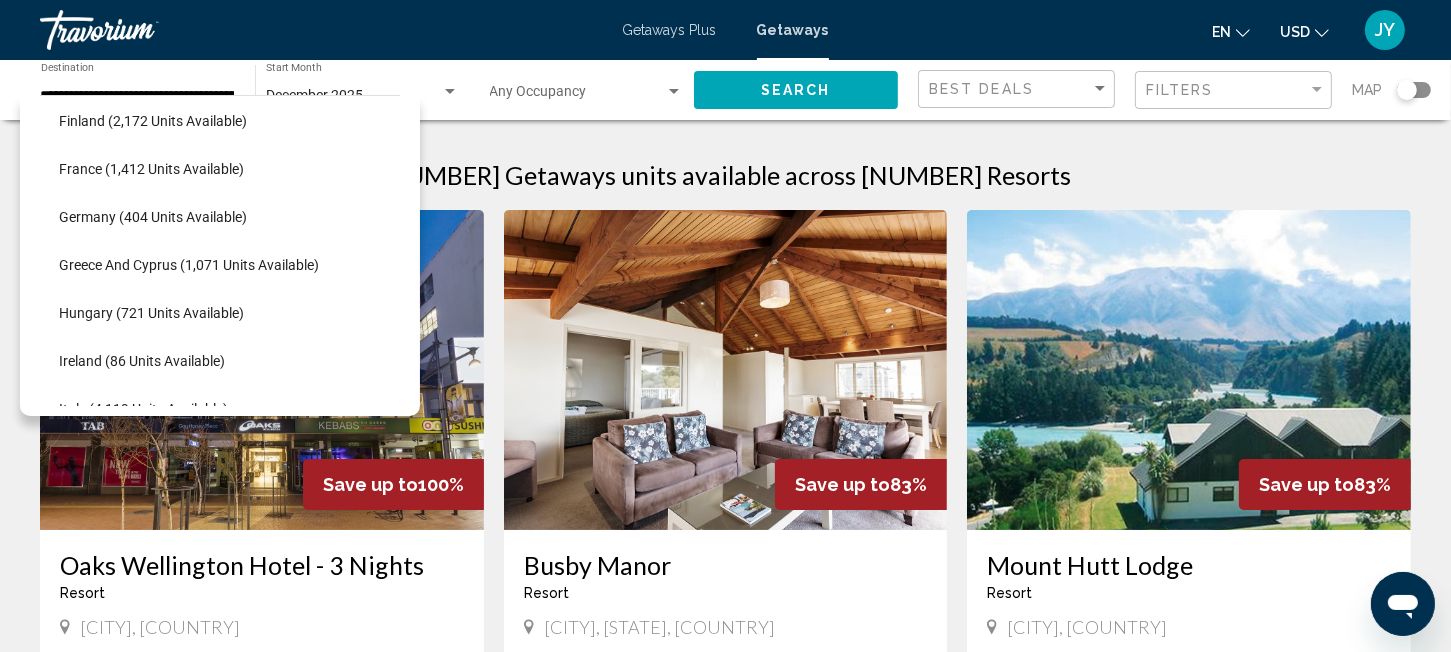 scroll, scrollTop: 608, scrollLeft: 11, axis: both 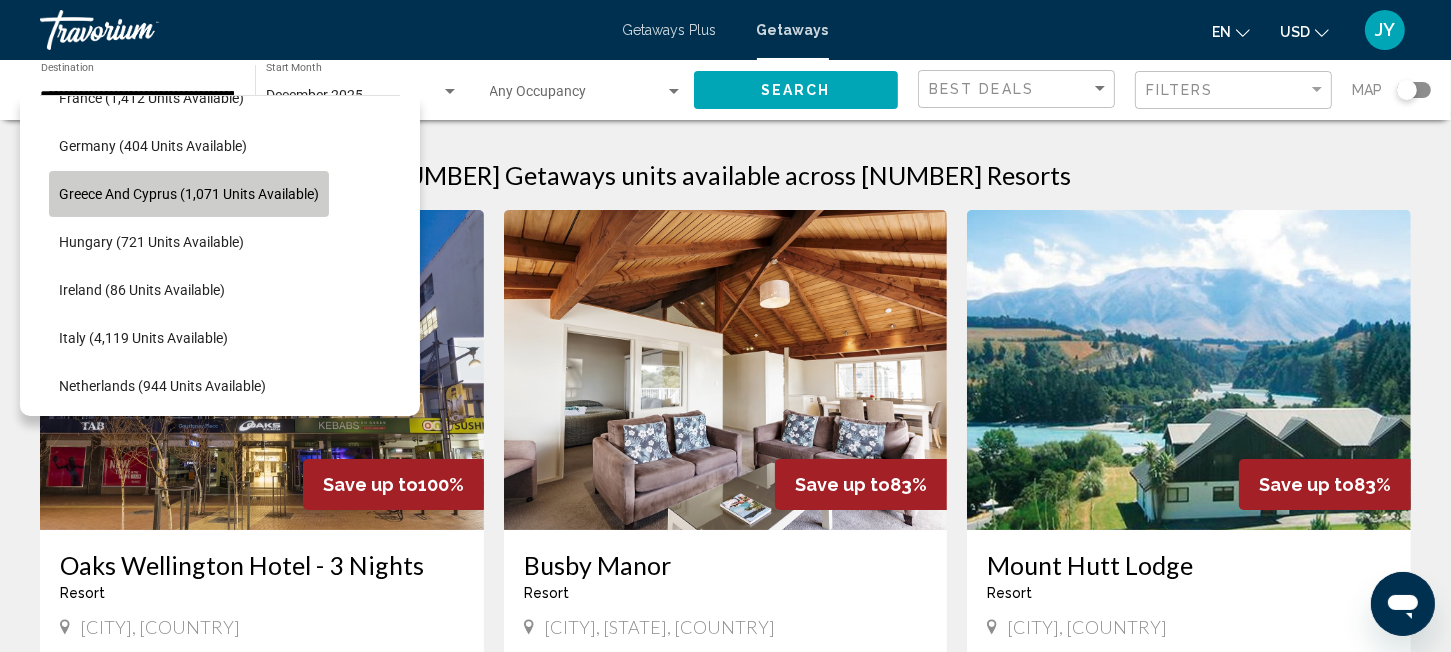 click on "Greece and Cyprus (1,071 units available)" 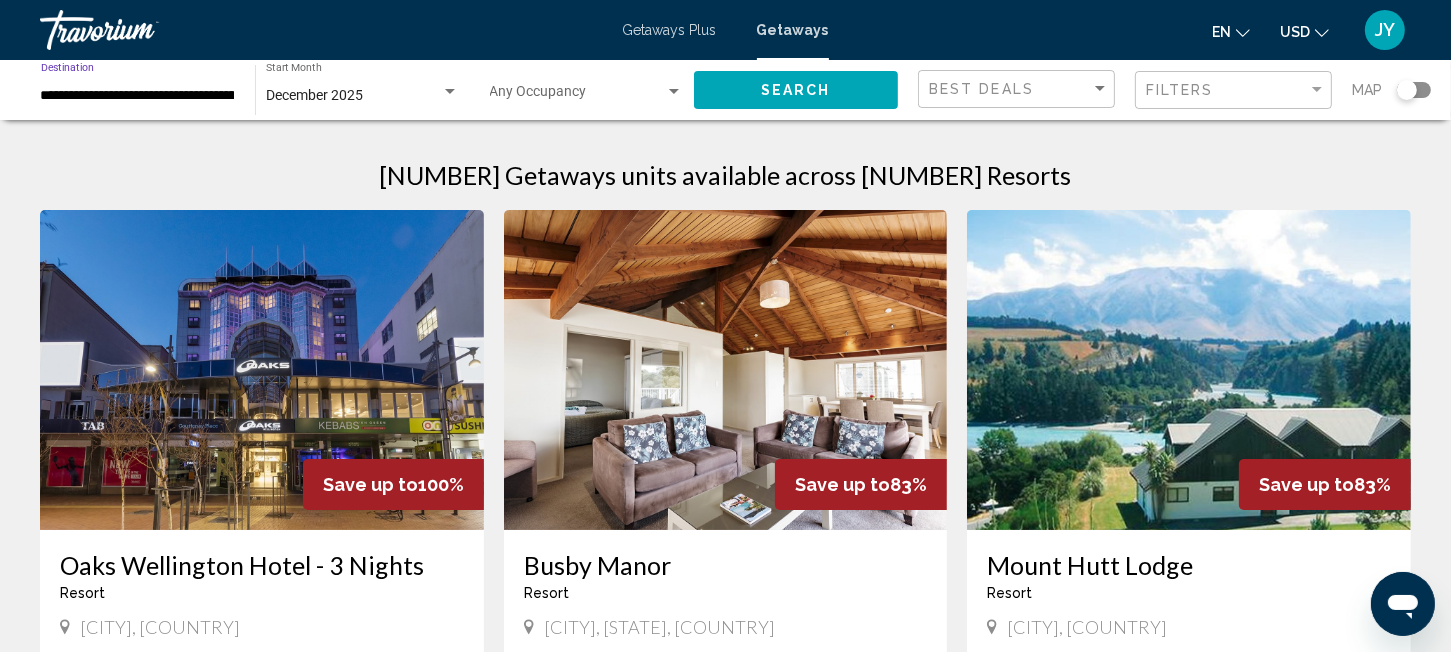 scroll, scrollTop: 0, scrollLeft: 63, axis: horizontal 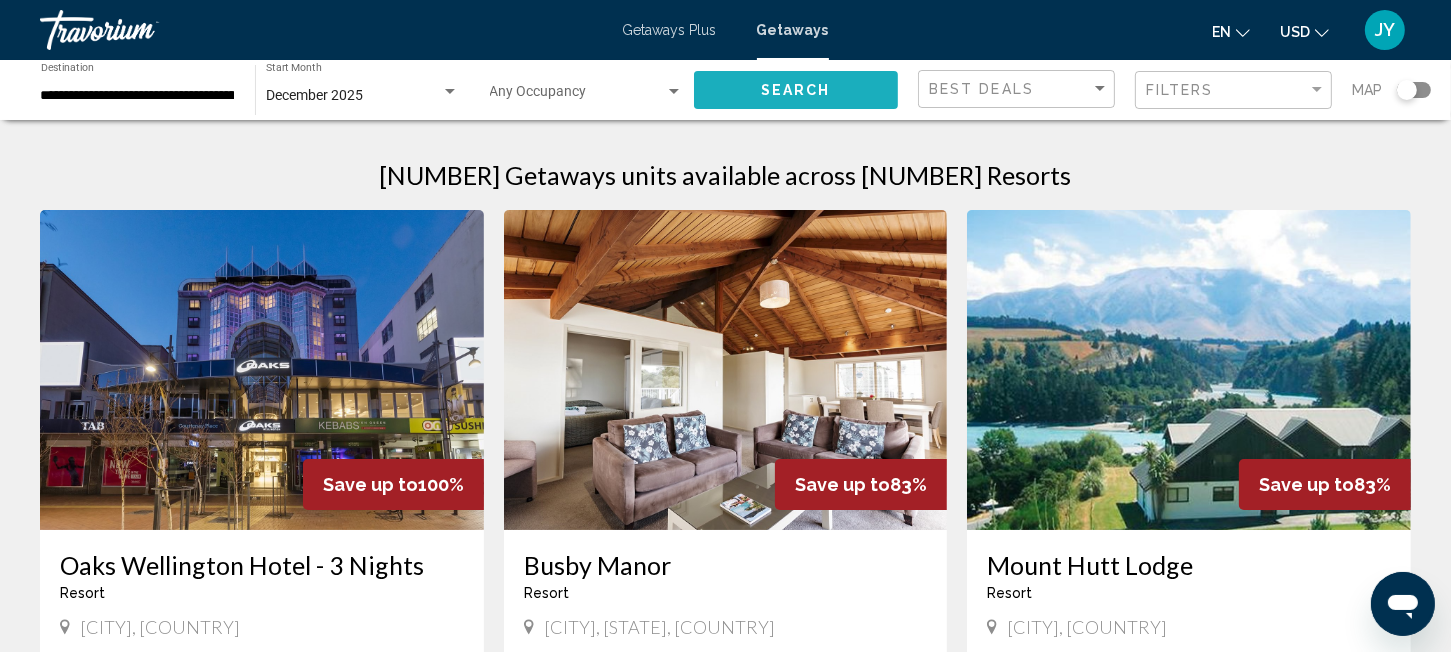 click on "Search" 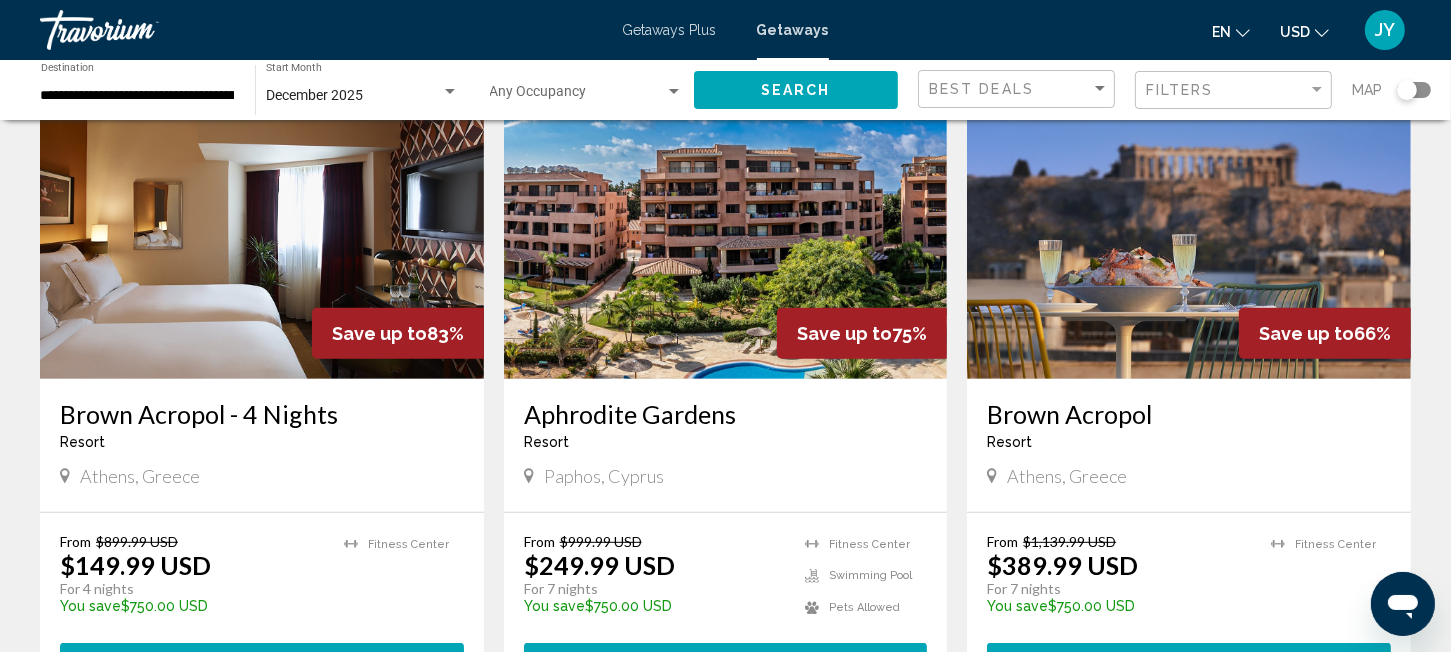 scroll, scrollTop: 872, scrollLeft: 0, axis: vertical 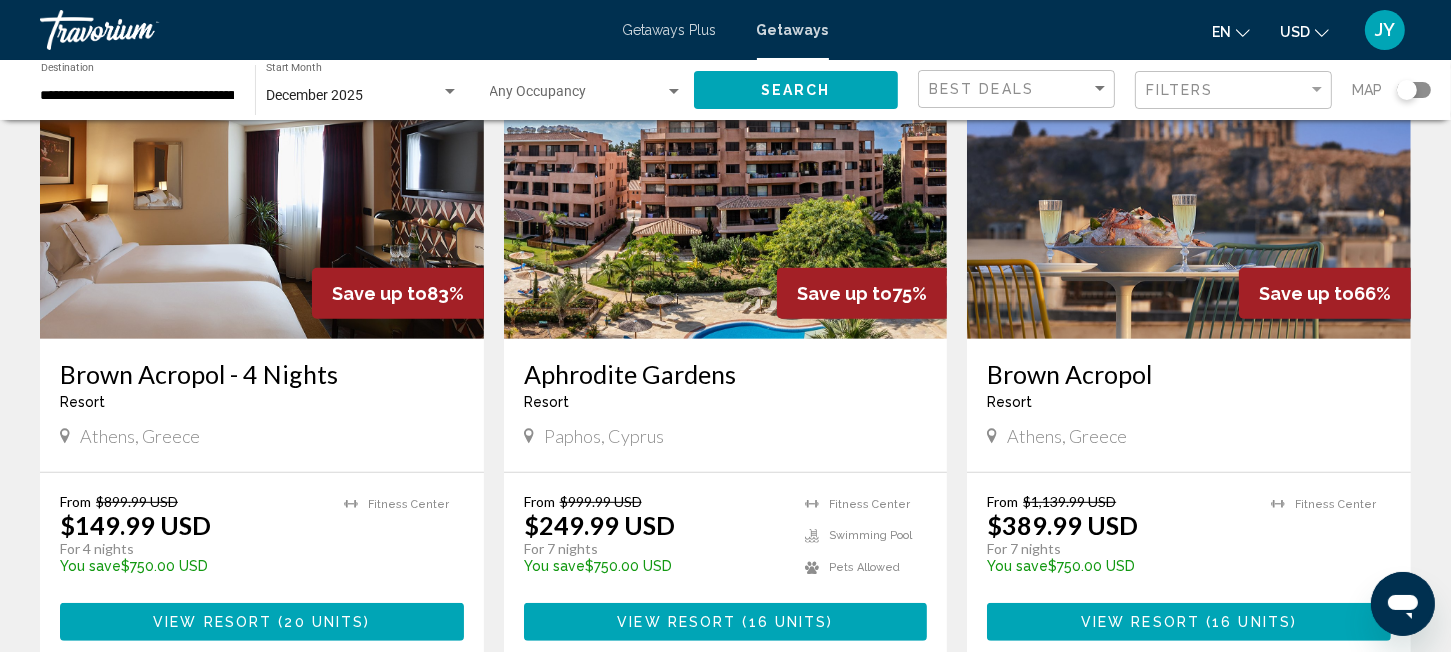 click at bounding box center [726, 179] 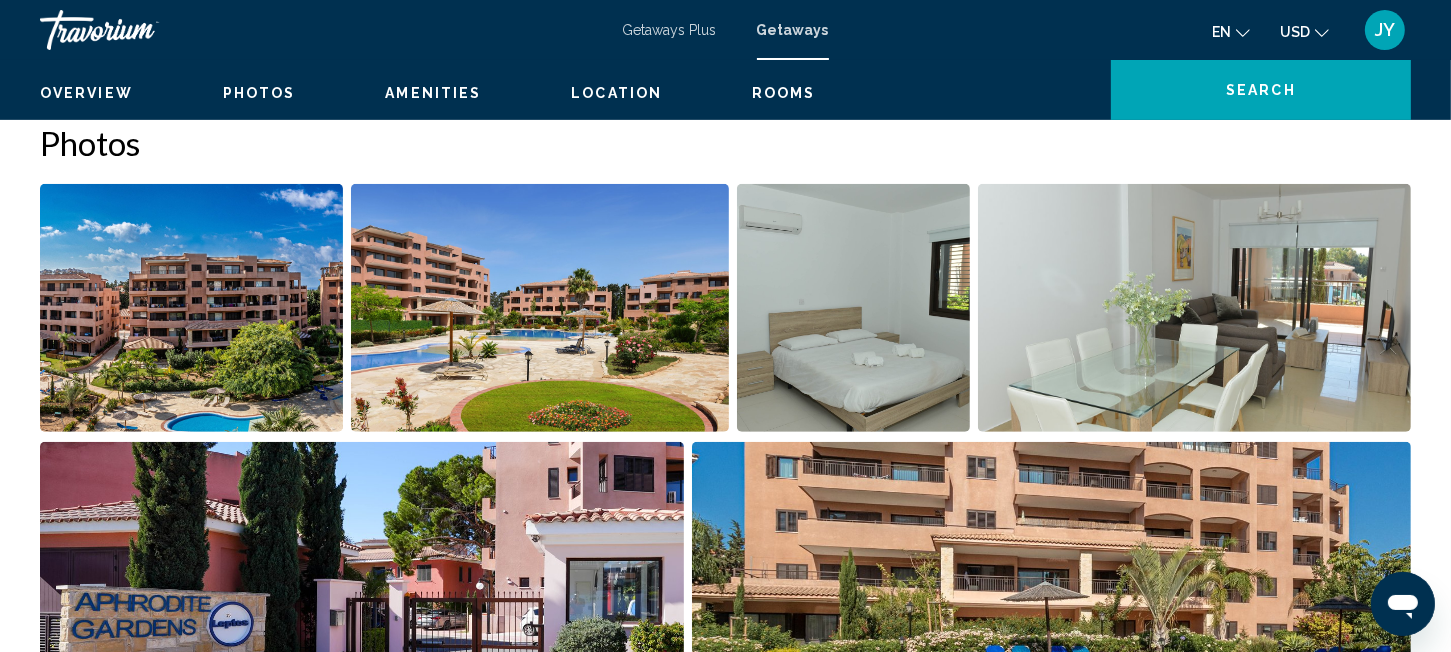 scroll, scrollTop: 34, scrollLeft: 0, axis: vertical 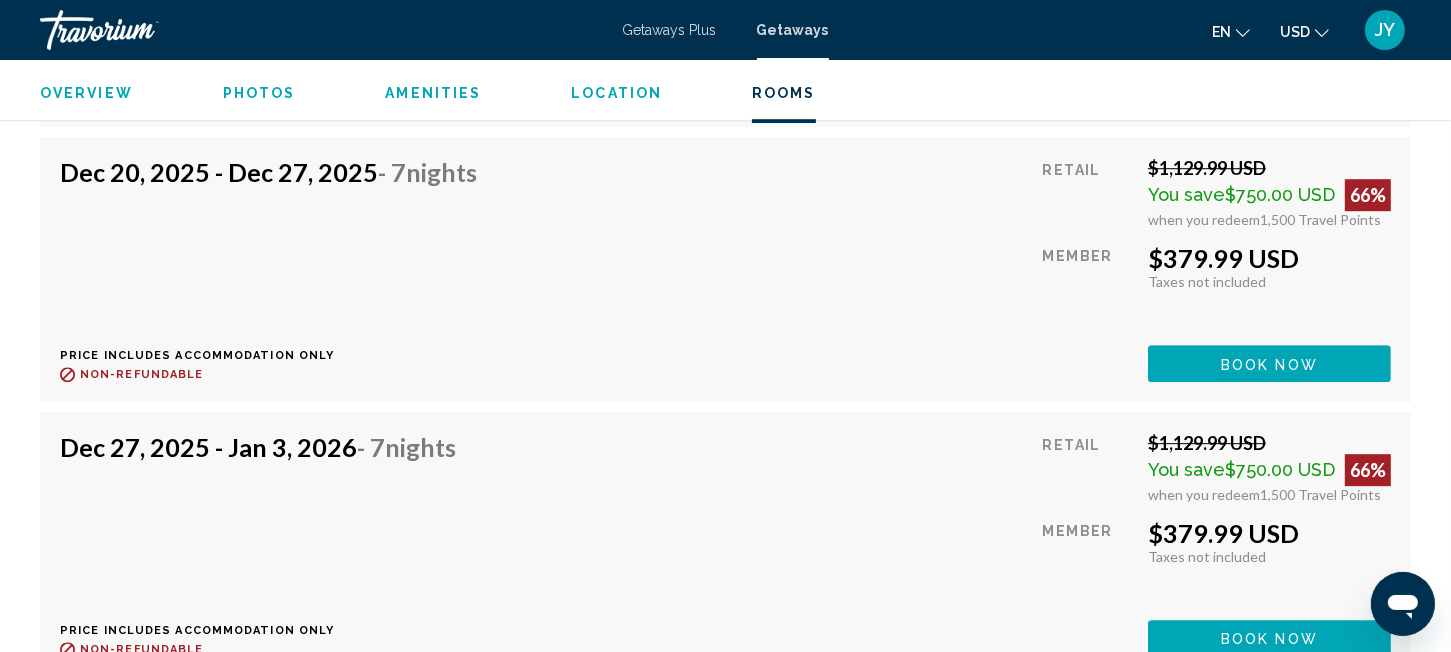 click on "Book now" at bounding box center [1269, -1772] 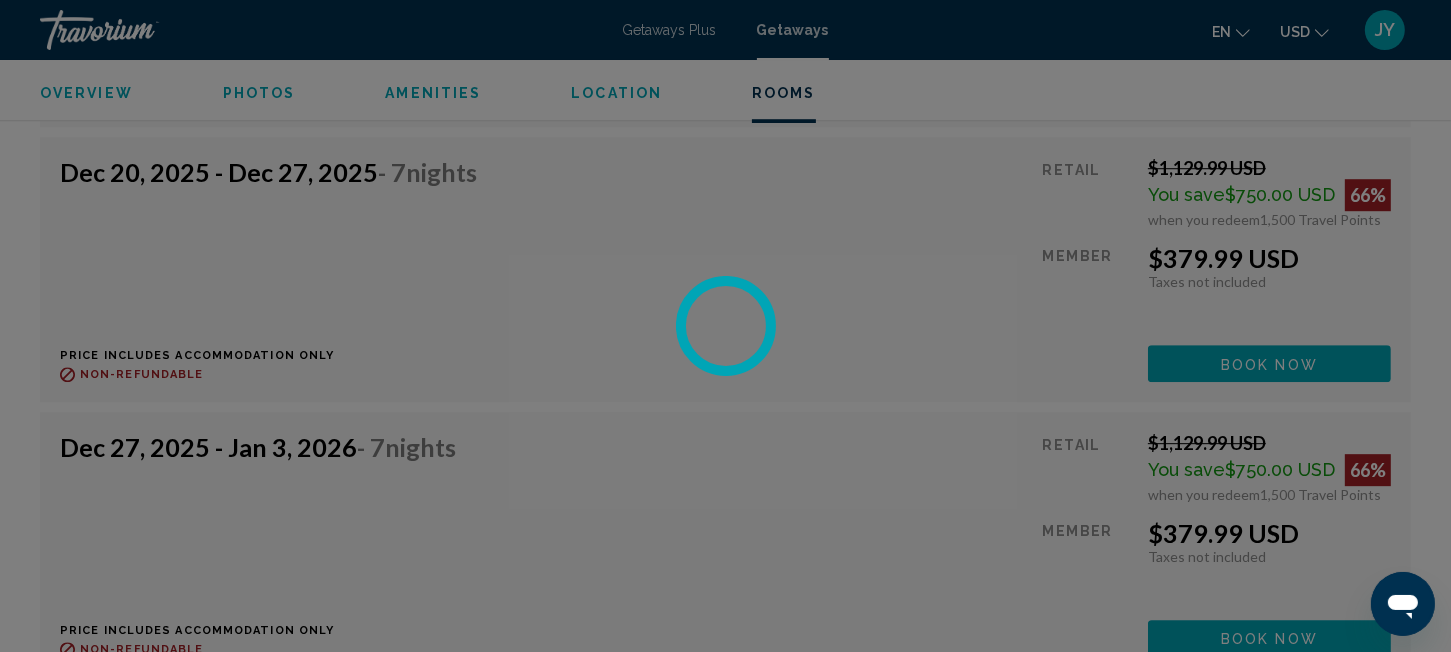 scroll, scrollTop: 0, scrollLeft: 0, axis: both 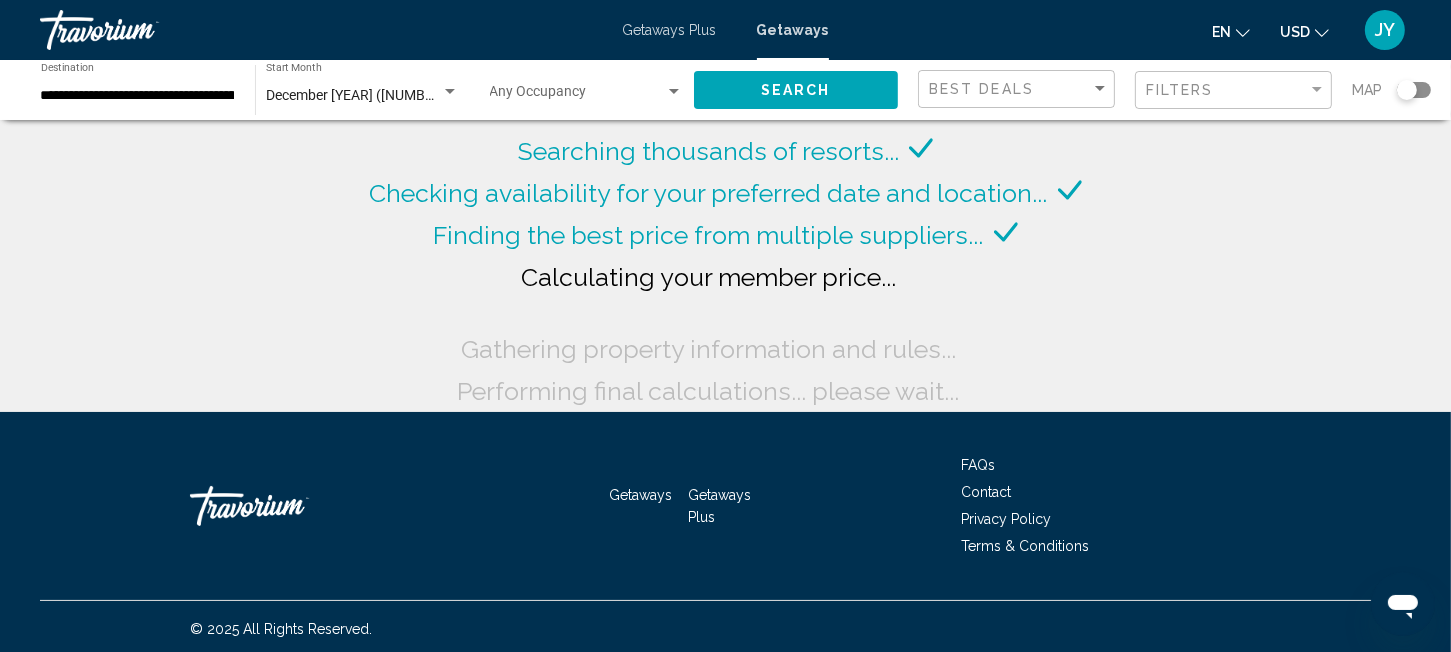 click on "**********" 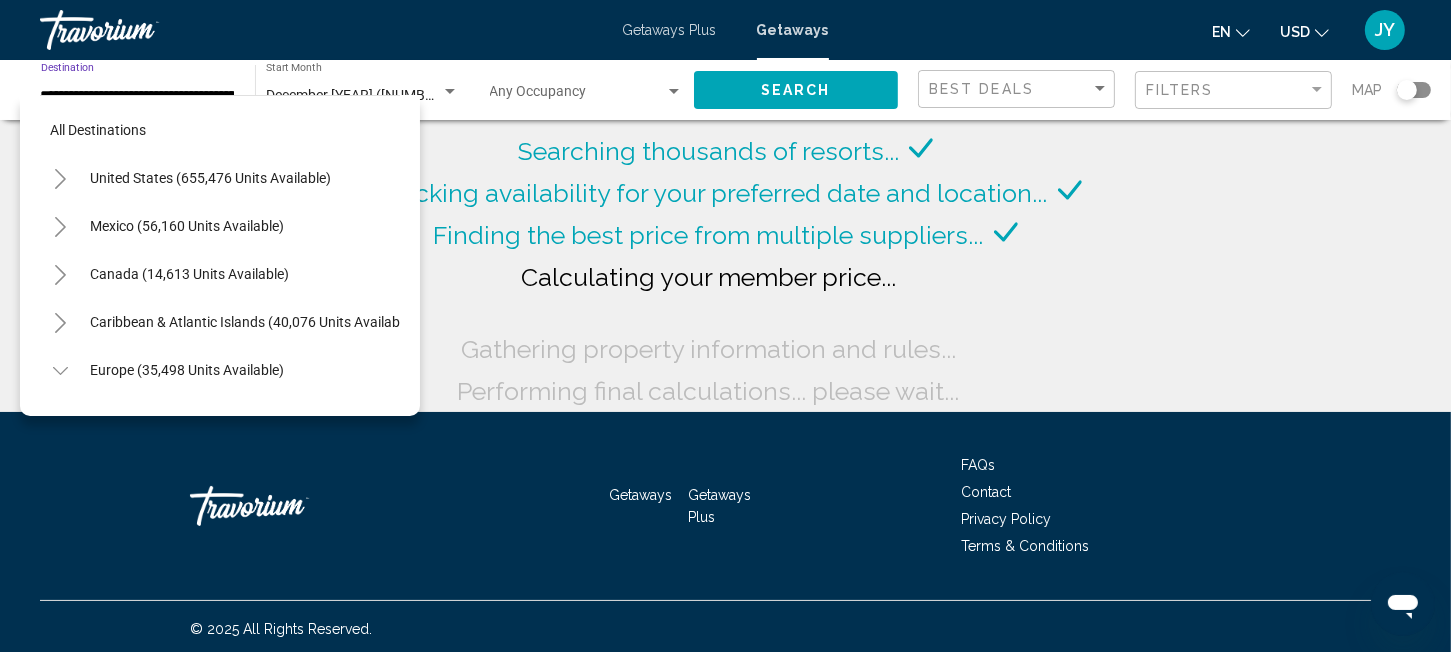scroll, scrollTop: 0, scrollLeft: 63, axis: horizontal 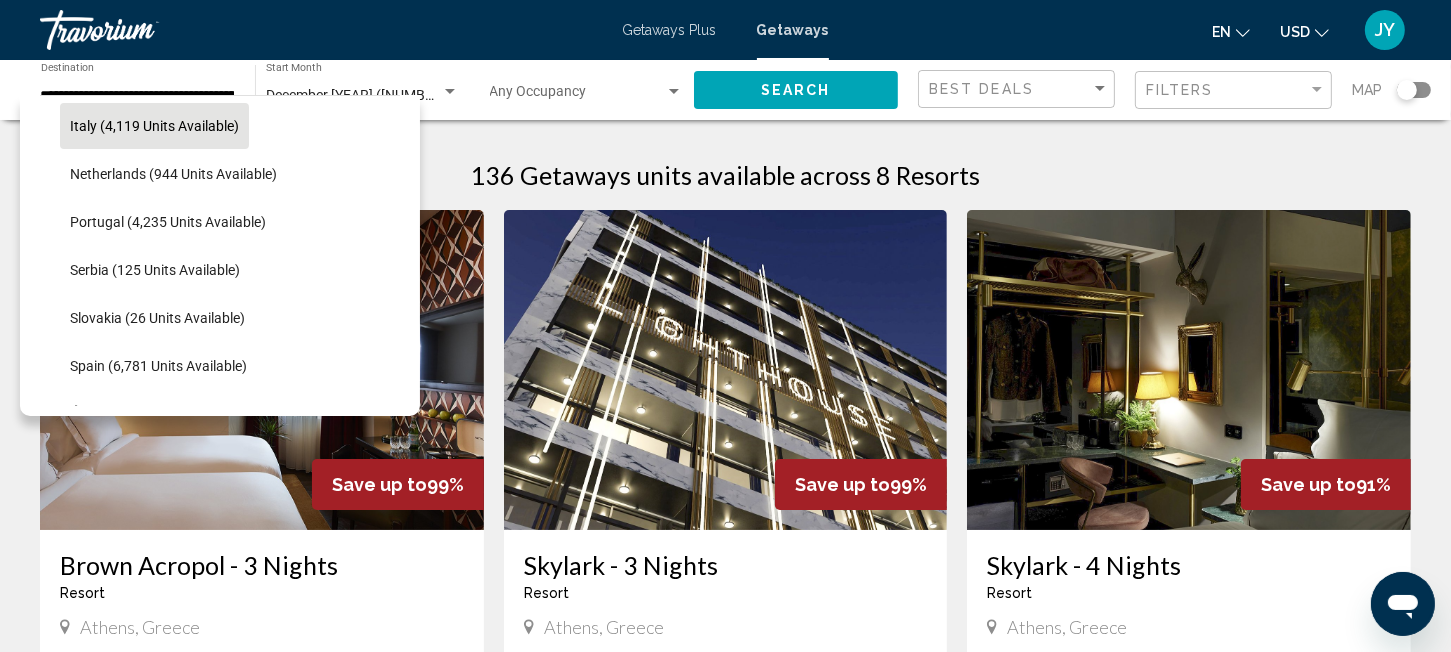 click on "Italy (4,119 units available)" 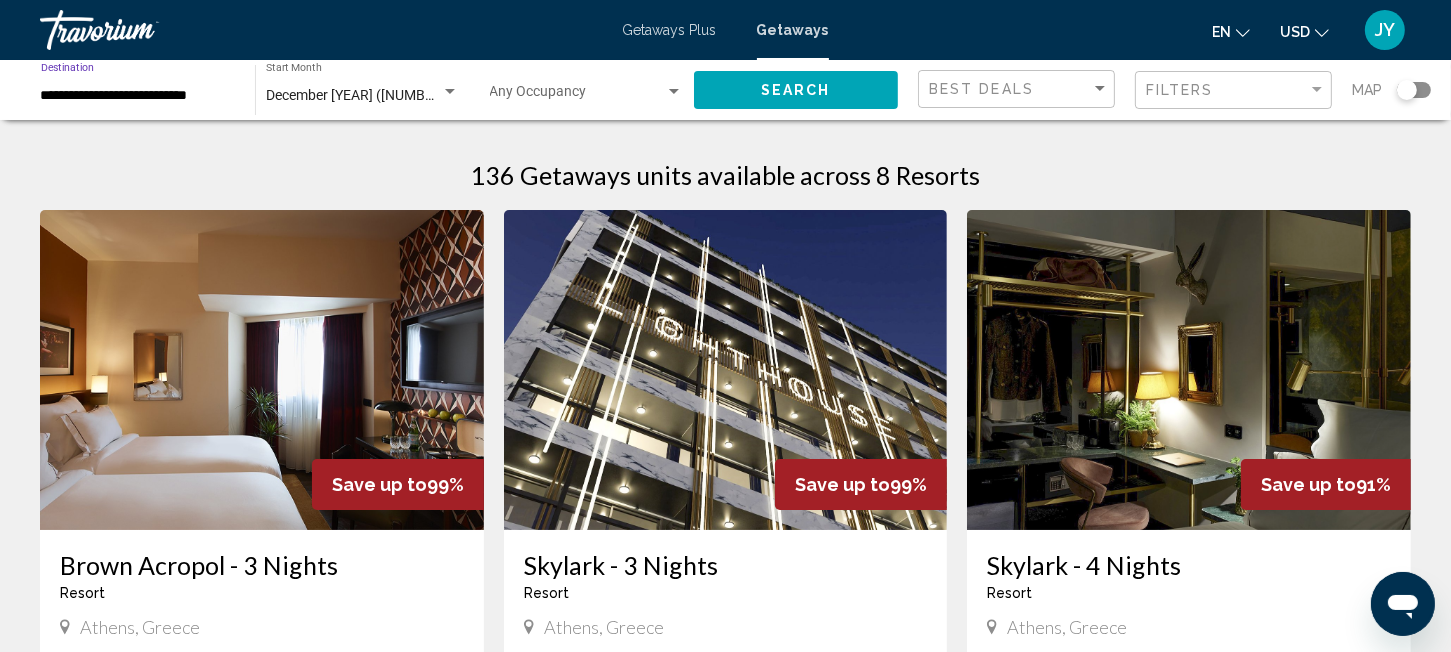 scroll, scrollTop: 0, scrollLeft: 0, axis: both 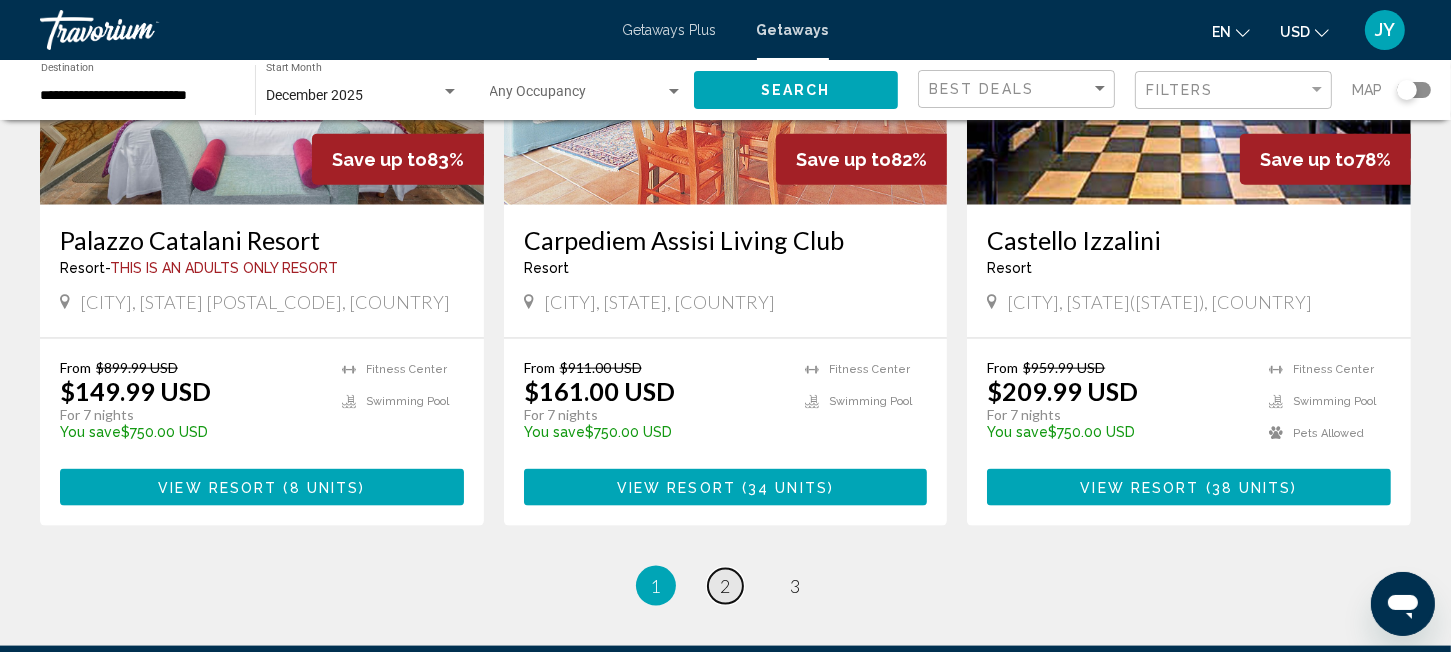 click on "2" at bounding box center [726, 586] 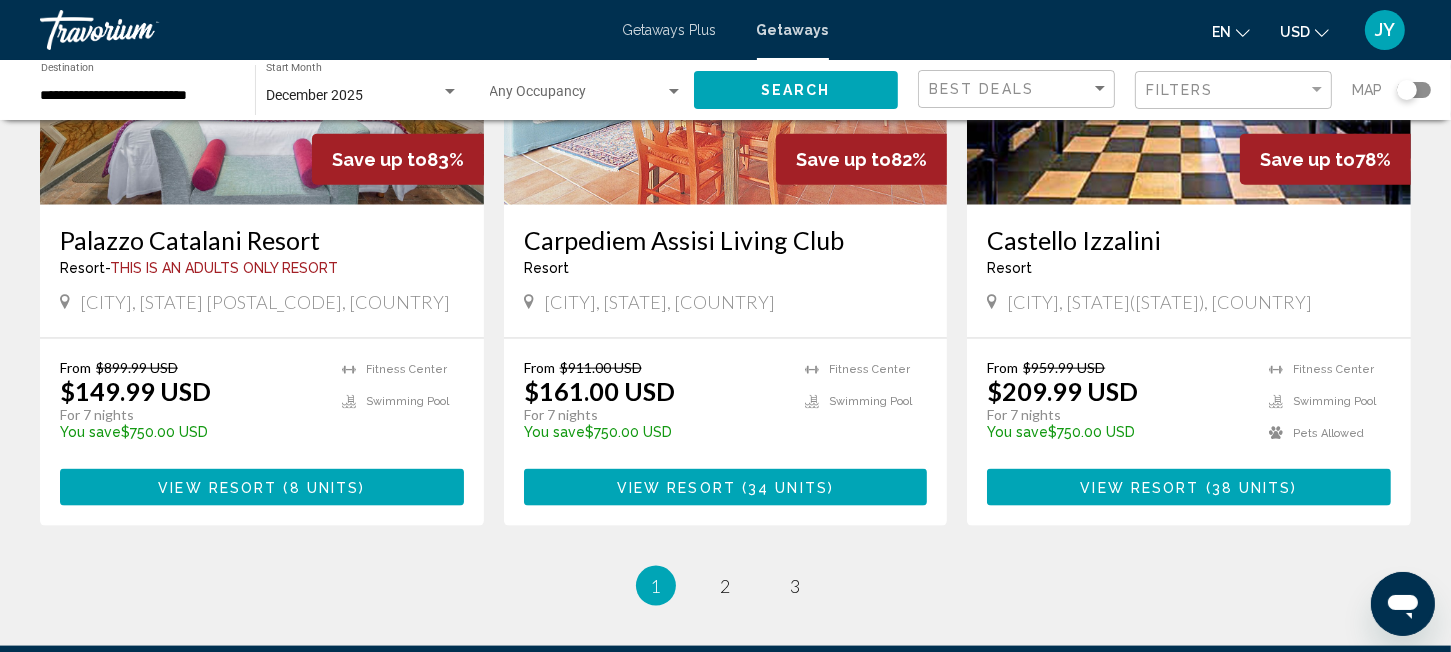 scroll, scrollTop: 0, scrollLeft: 0, axis: both 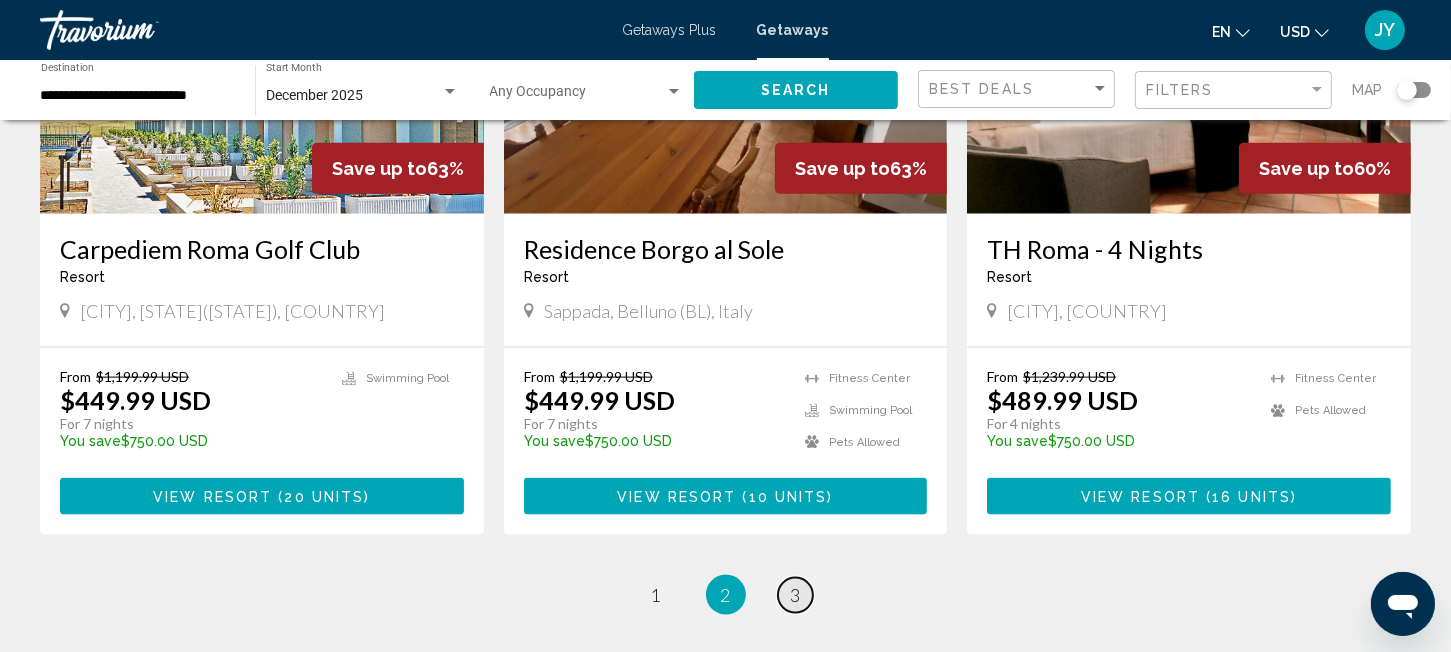 click on "page  3" at bounding box center (795, 595) 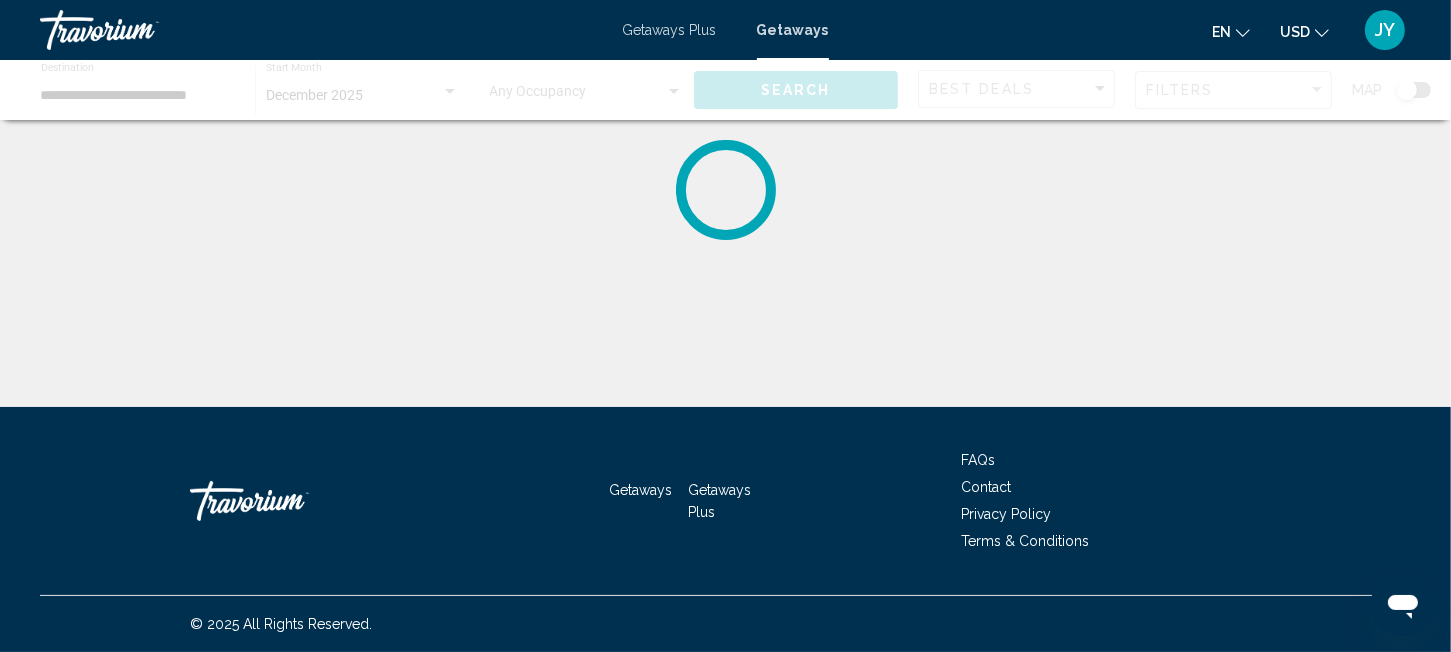 scroll, scrollTop: 0, scrollLeft: 0, axis: both 